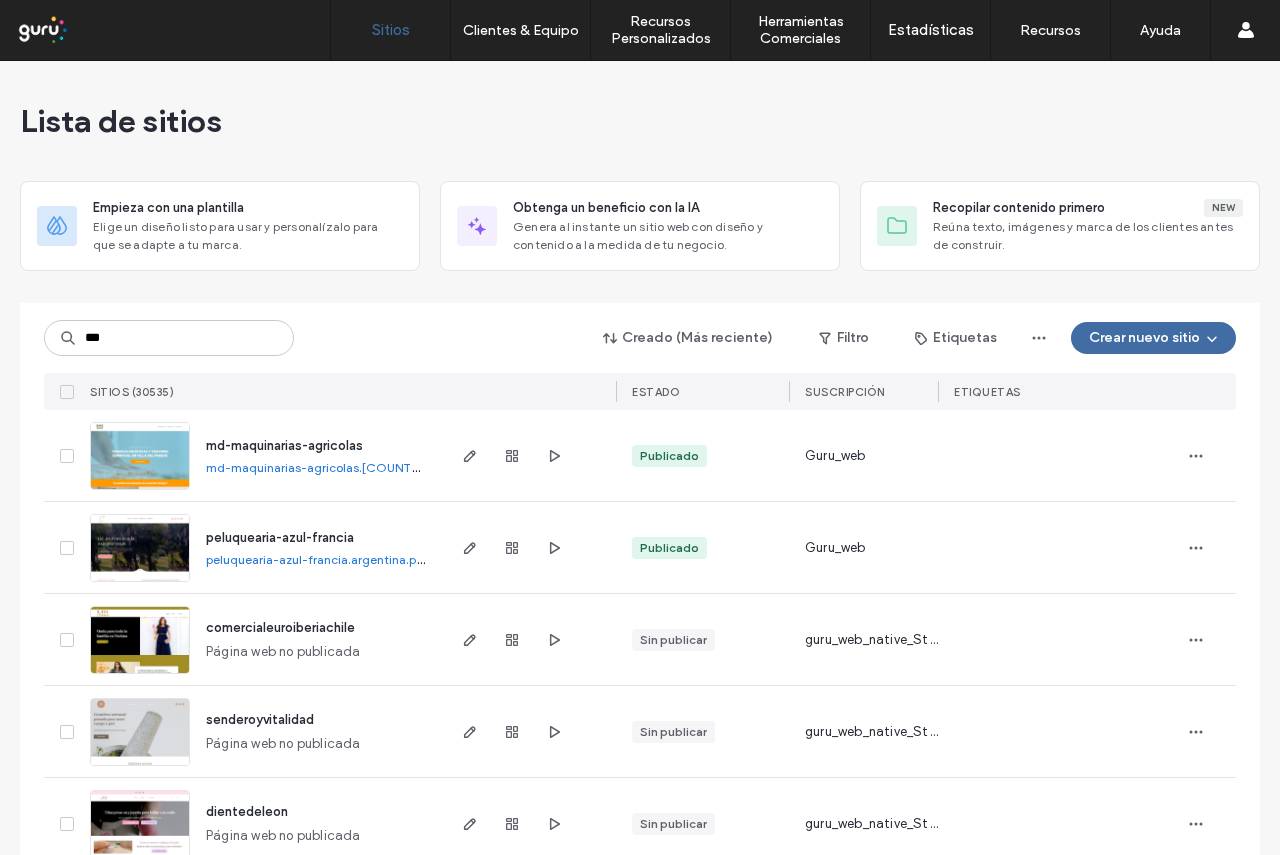 scroll, scrollTop: 0, scrollLeft: 0, axis: both 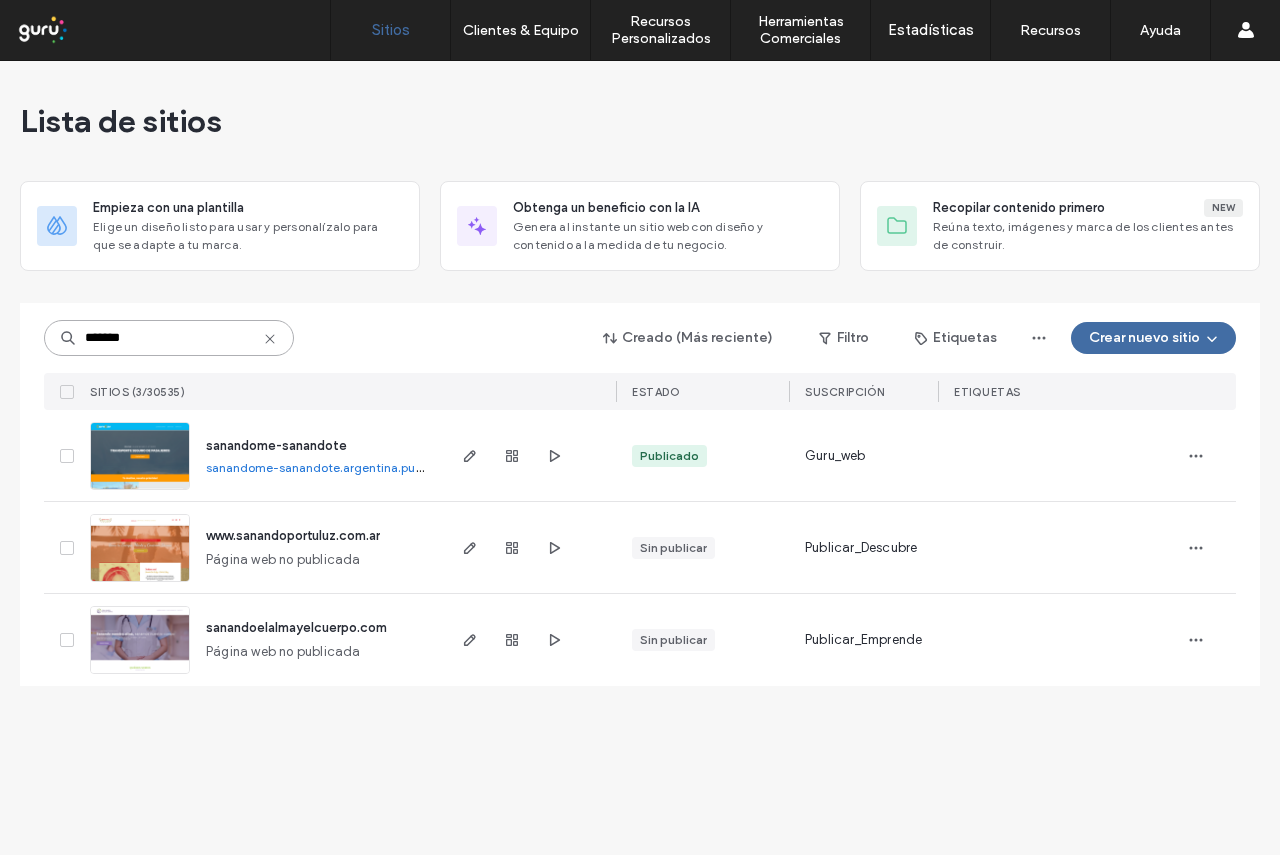 type on "*******" 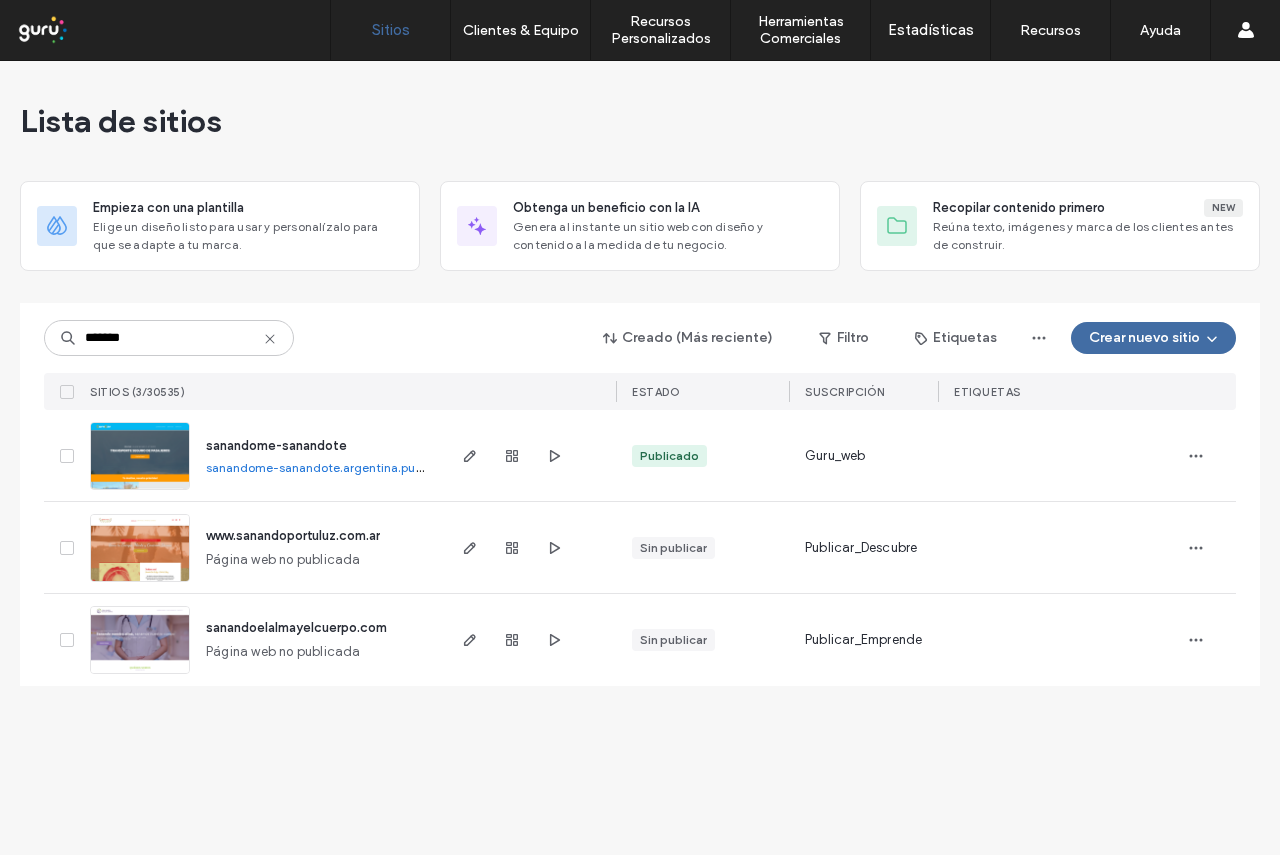 click on "sanandome-sanandote" at bounding box center [276, 445] 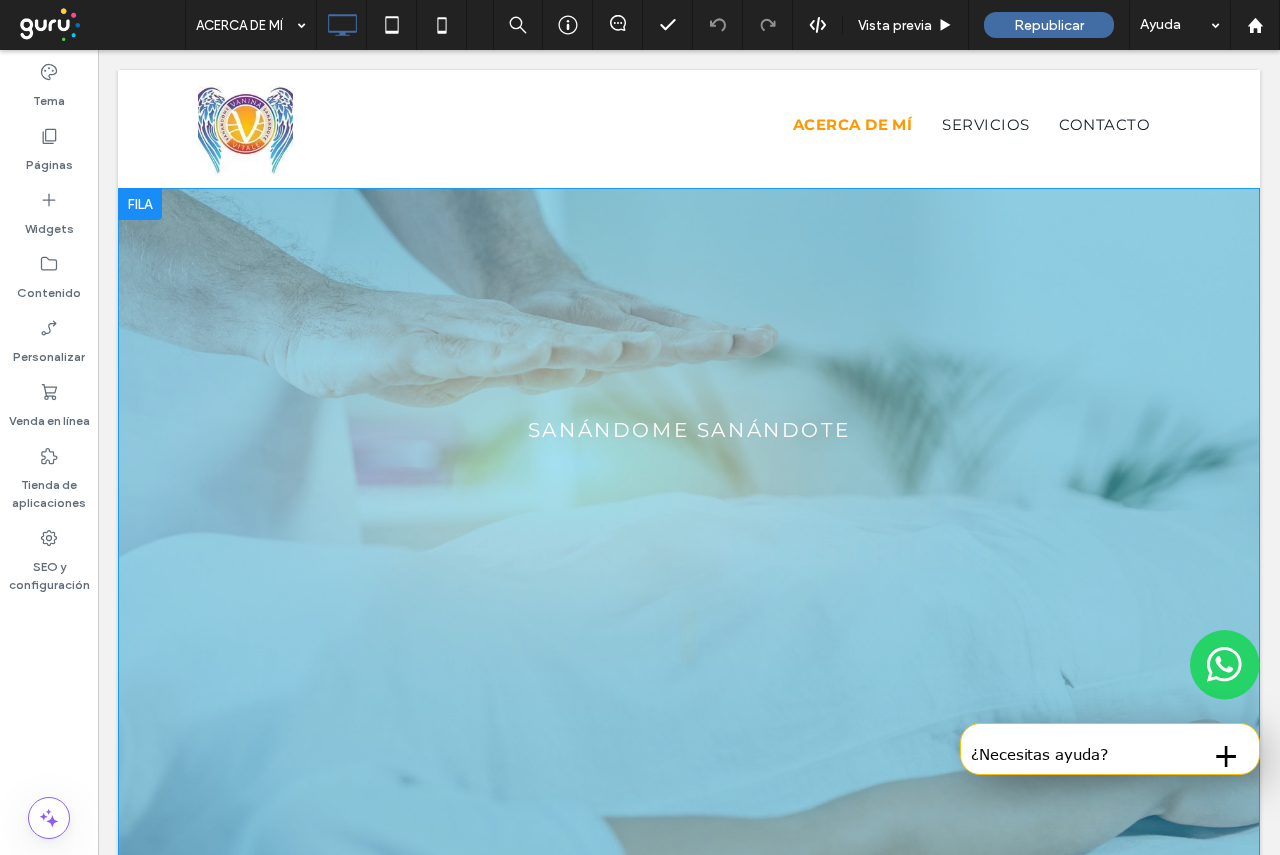 scroll, scrollTop: 0, scrollLeft: 0, axis: both 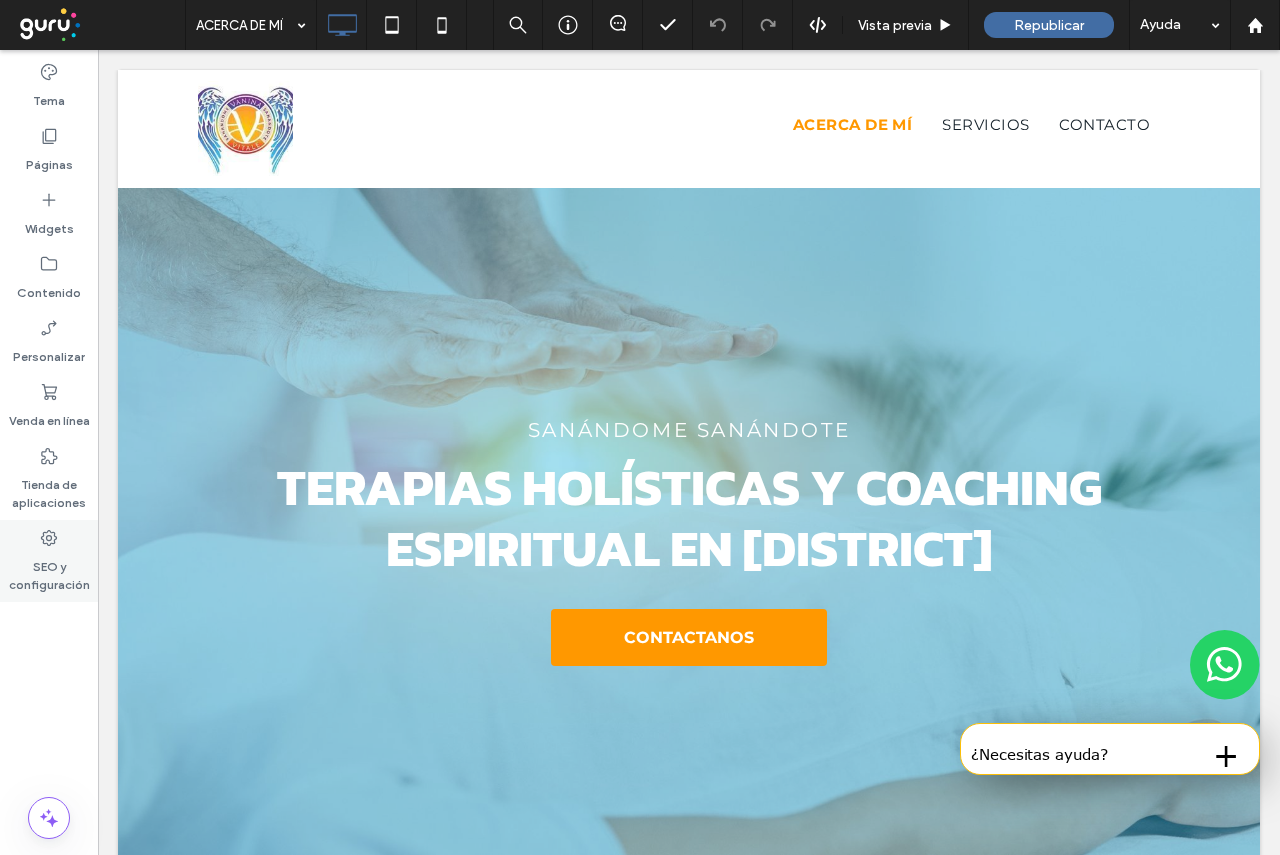 click on "SEO y configuración" at bounding box center (49, 571) 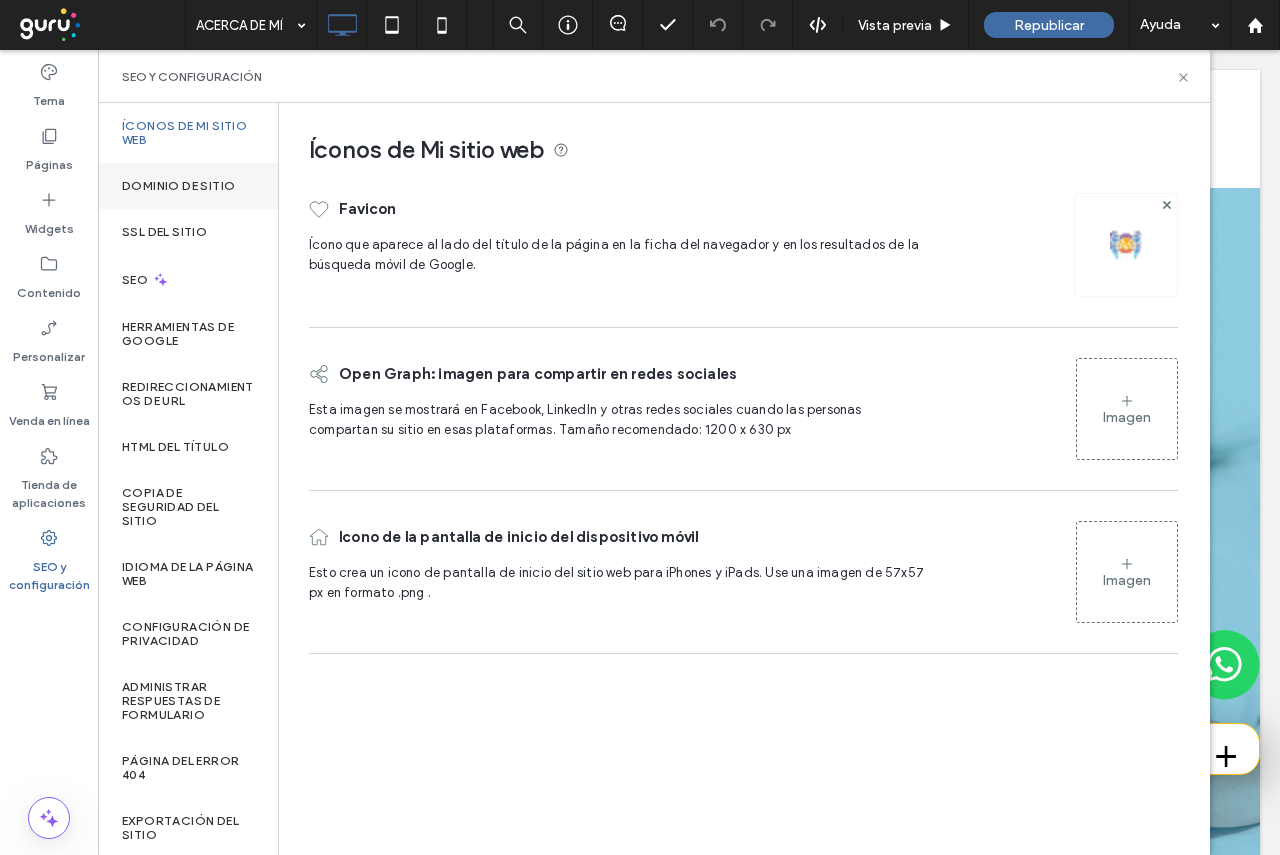 click on "Dominio de sitio" at bounding box center (178, 186) 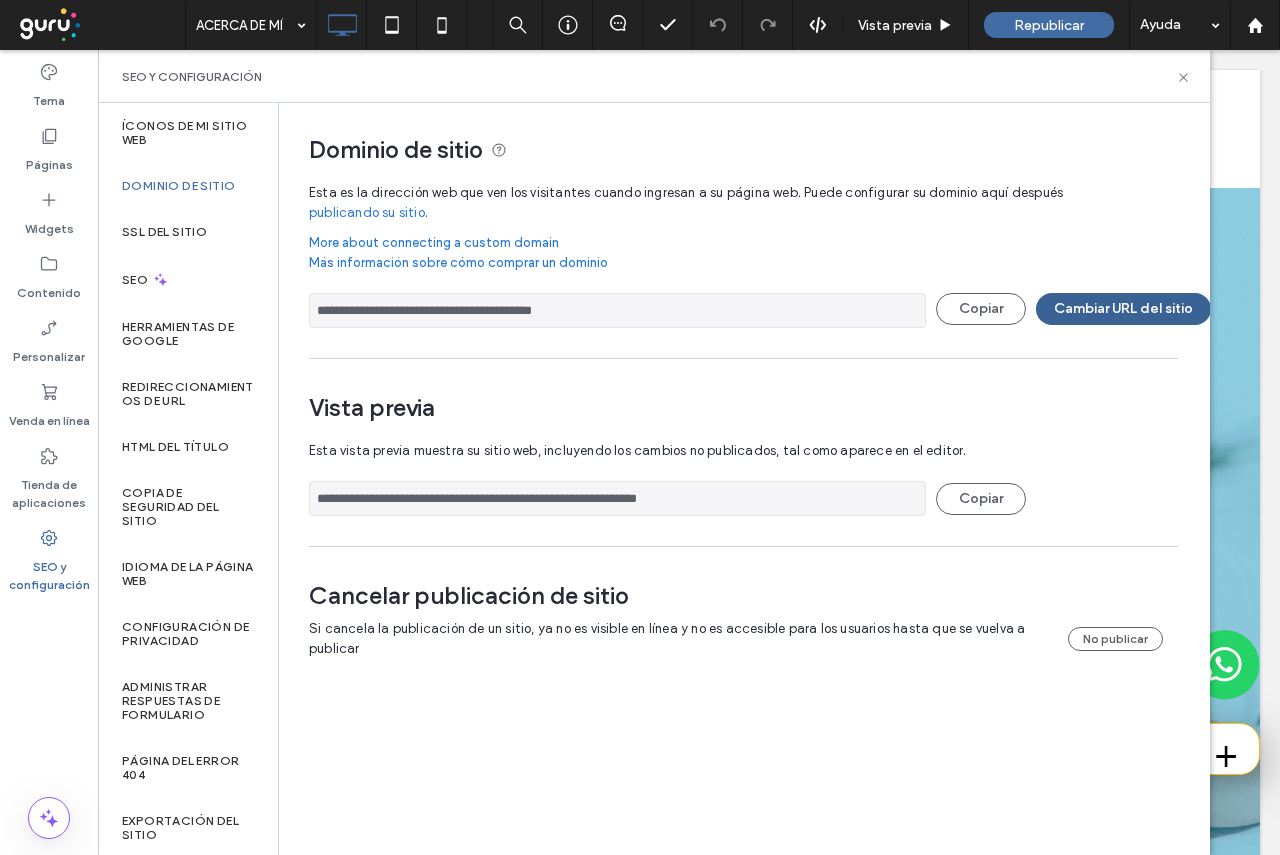 click on "Cambiar URL del sitio" at bounding box center (1123, 309) 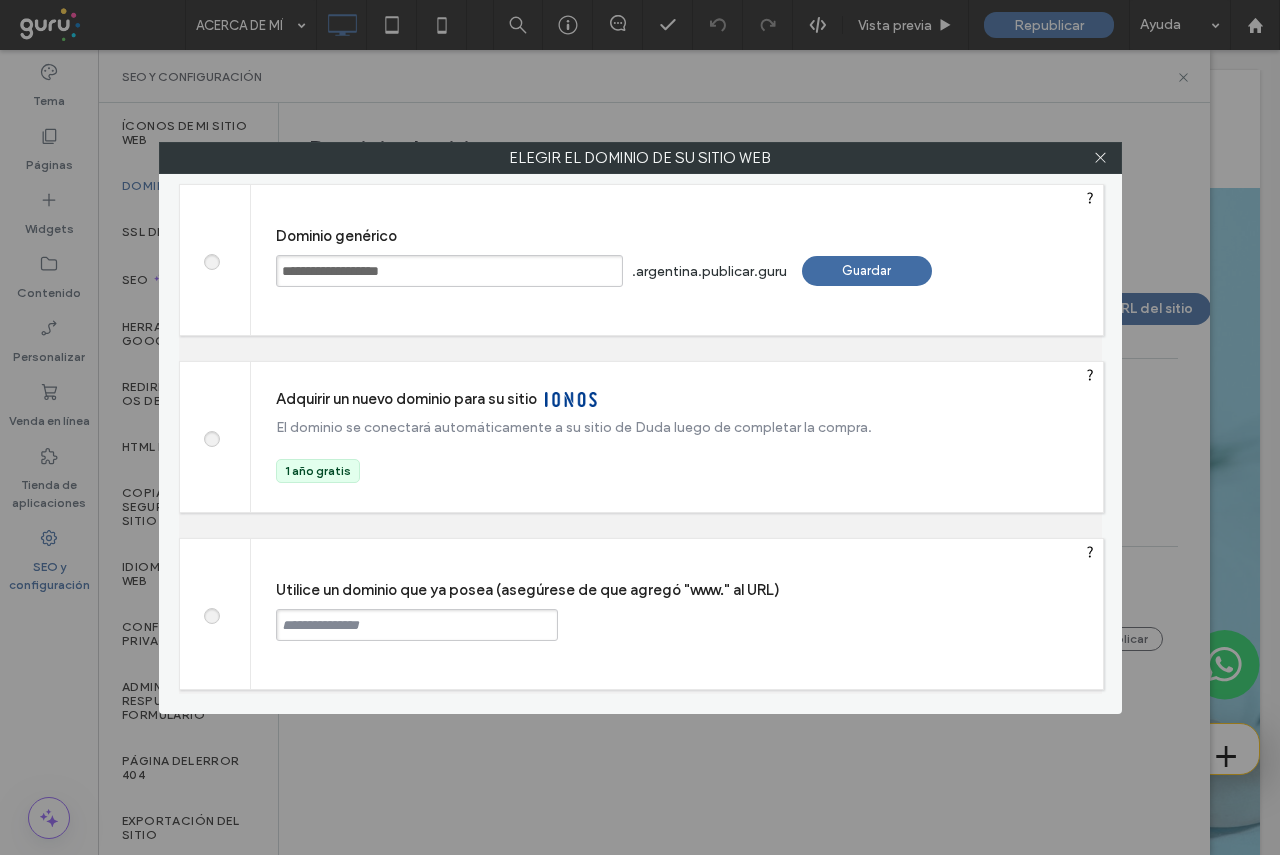 click at bounding box center [417, 625] 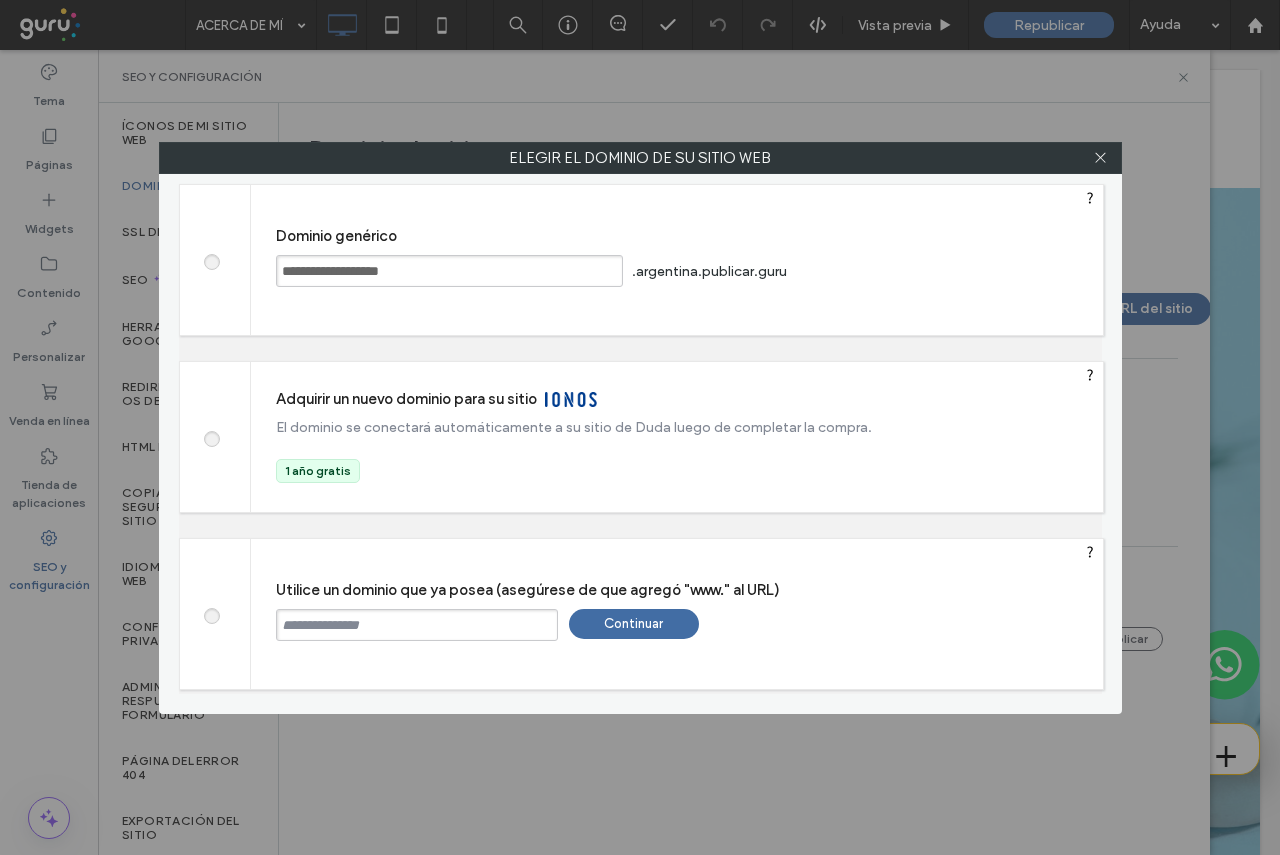 paste on "**********" 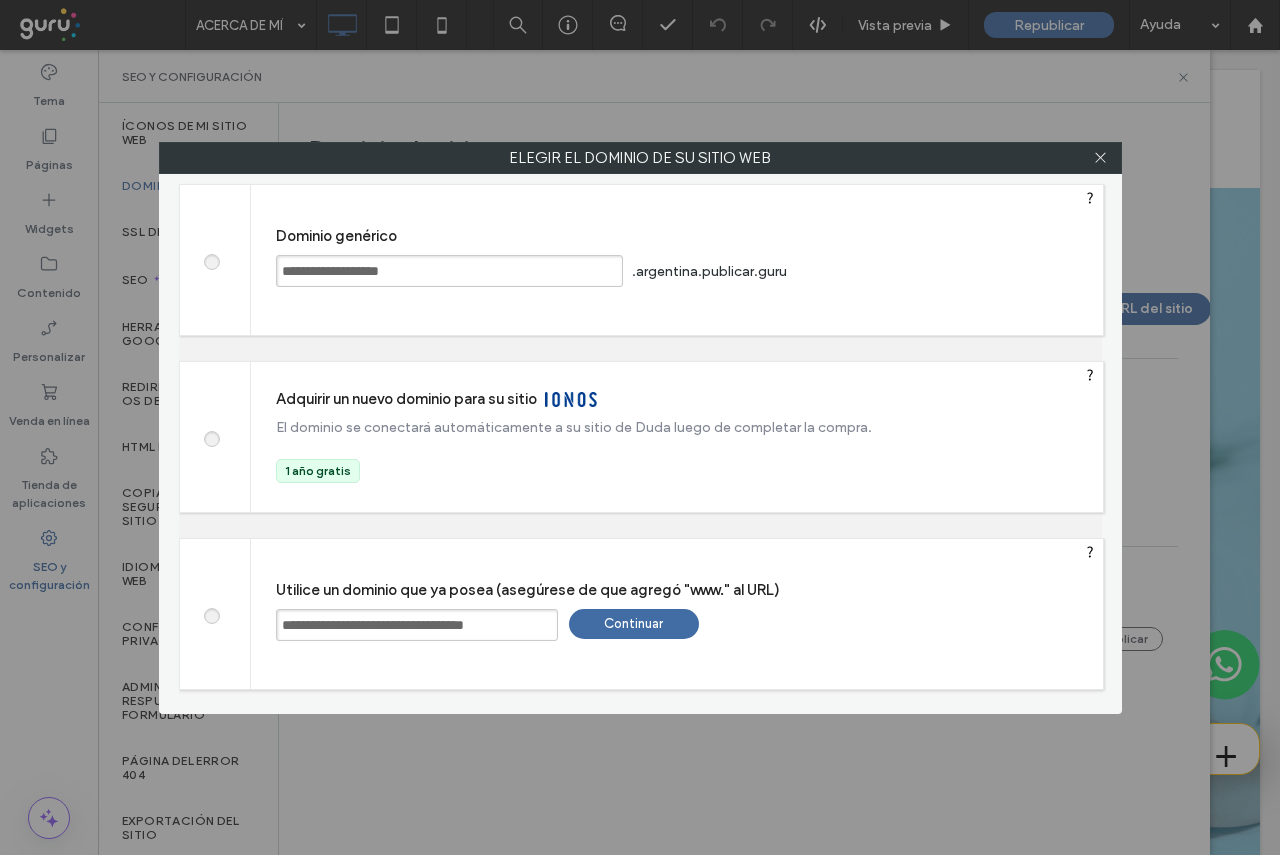 type on "**********" 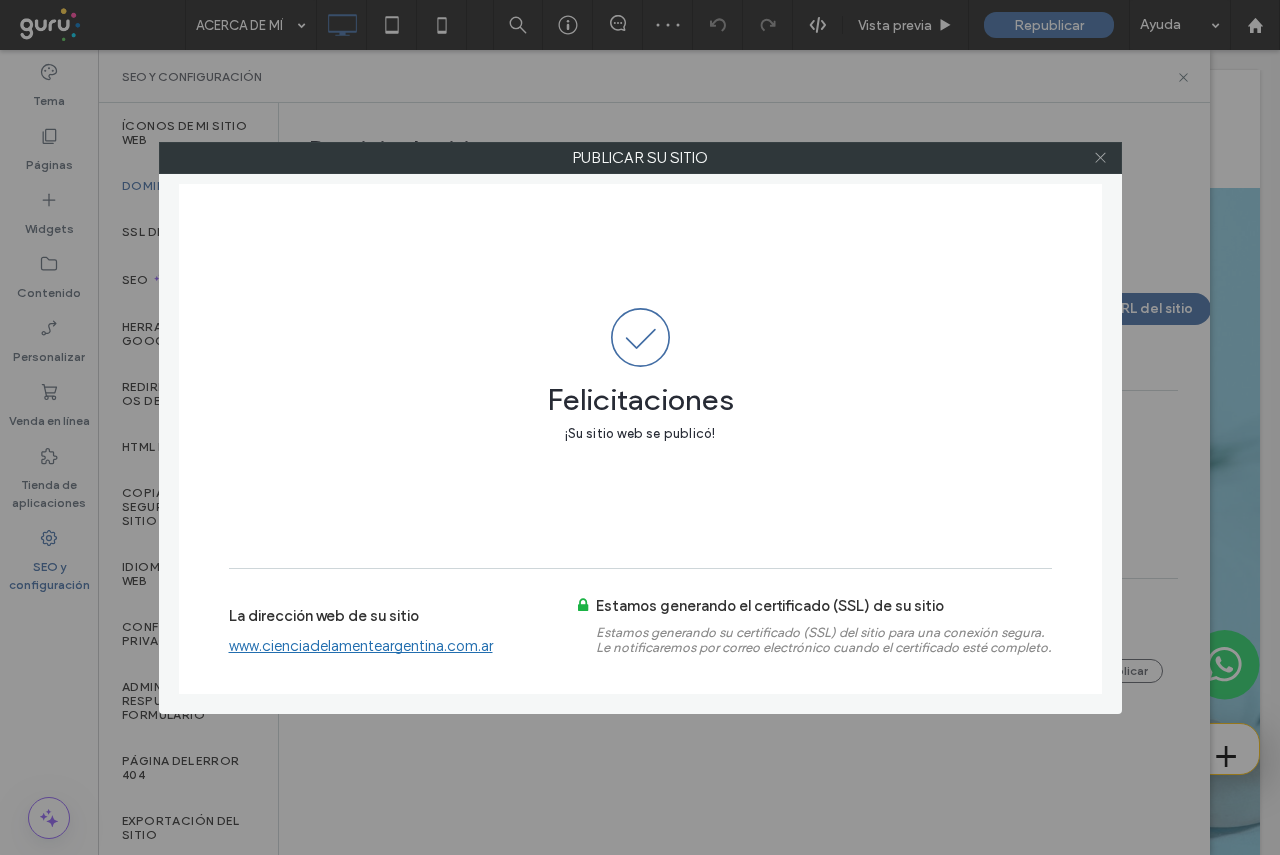 click 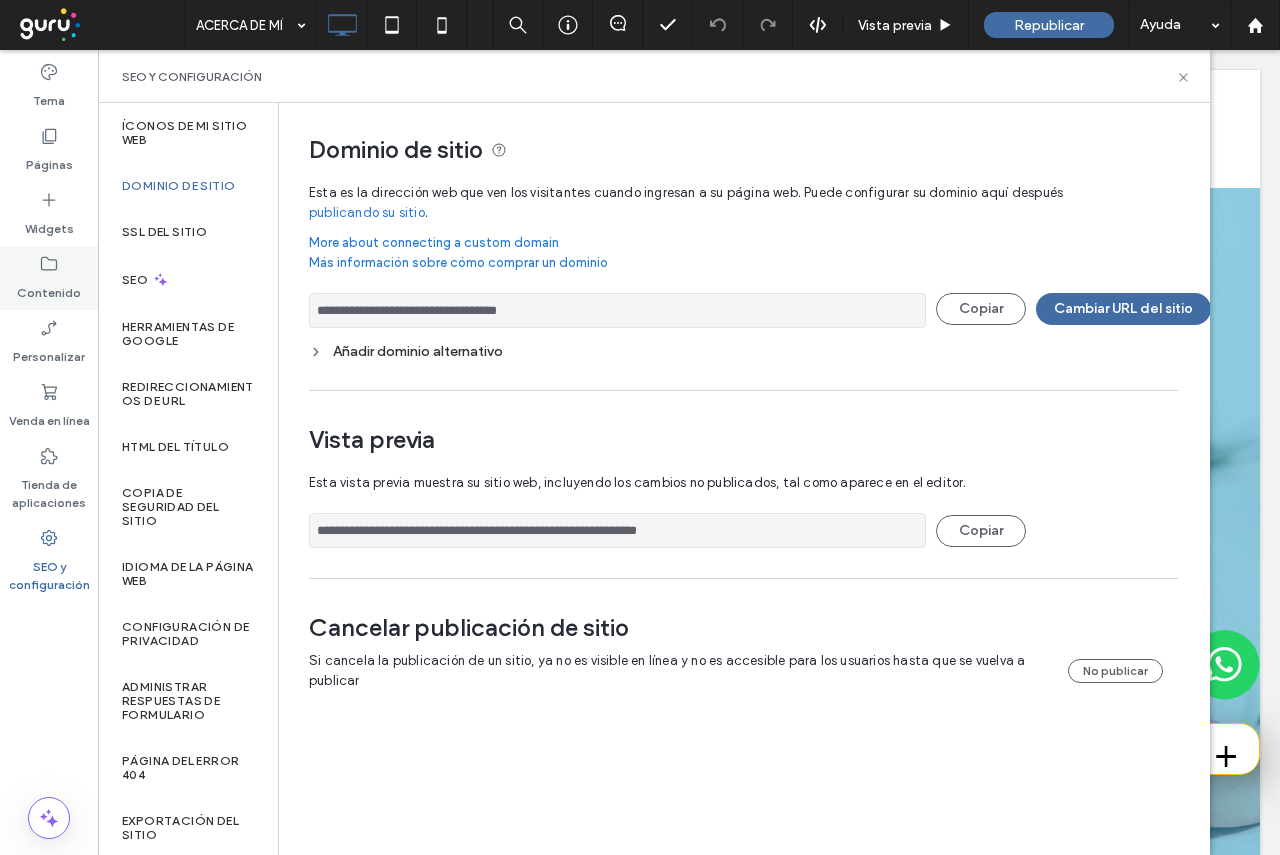 click 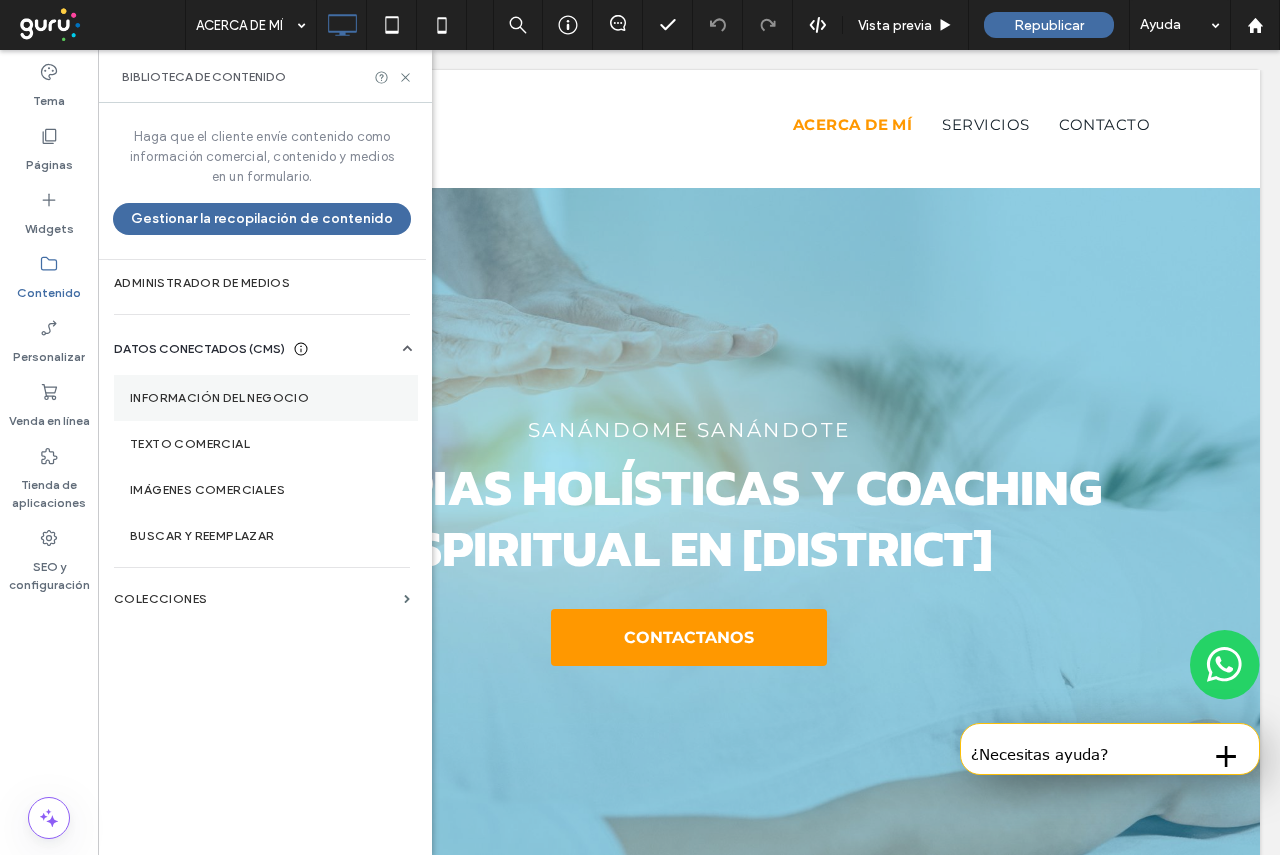 click on "Información del negocio" at bounding box center (266, 398) 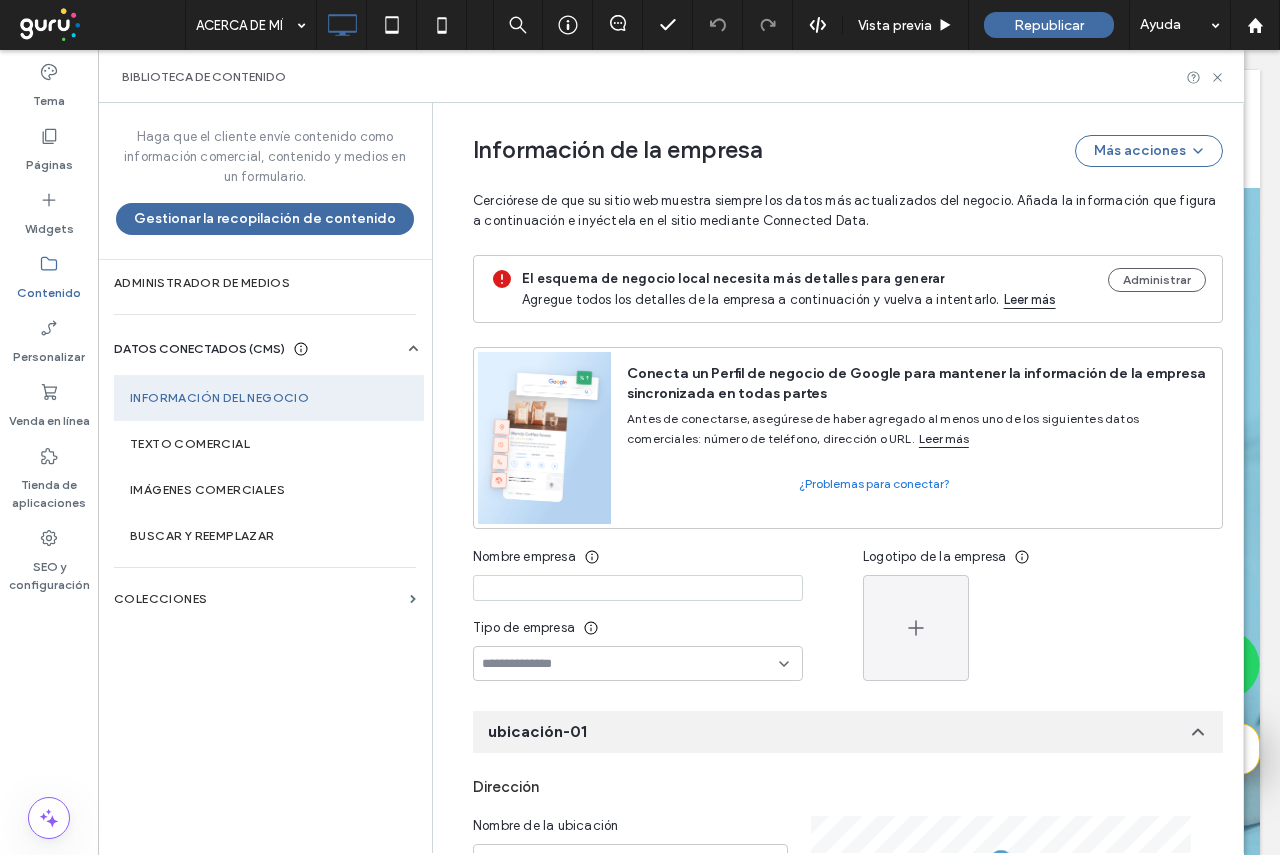 scroll, scrollTop: 218, scrollLeft: 0, axis: vertical 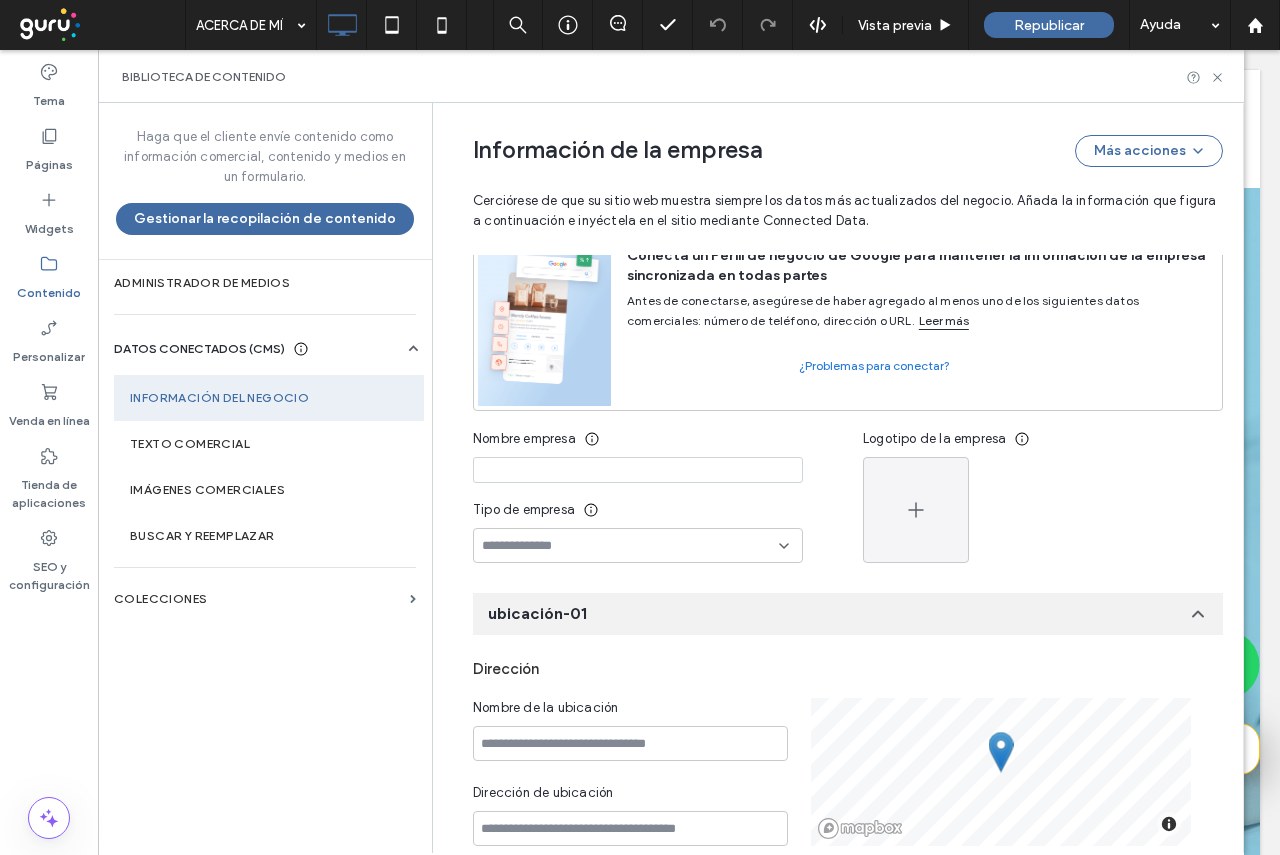 click at bounding box center (638, 470) 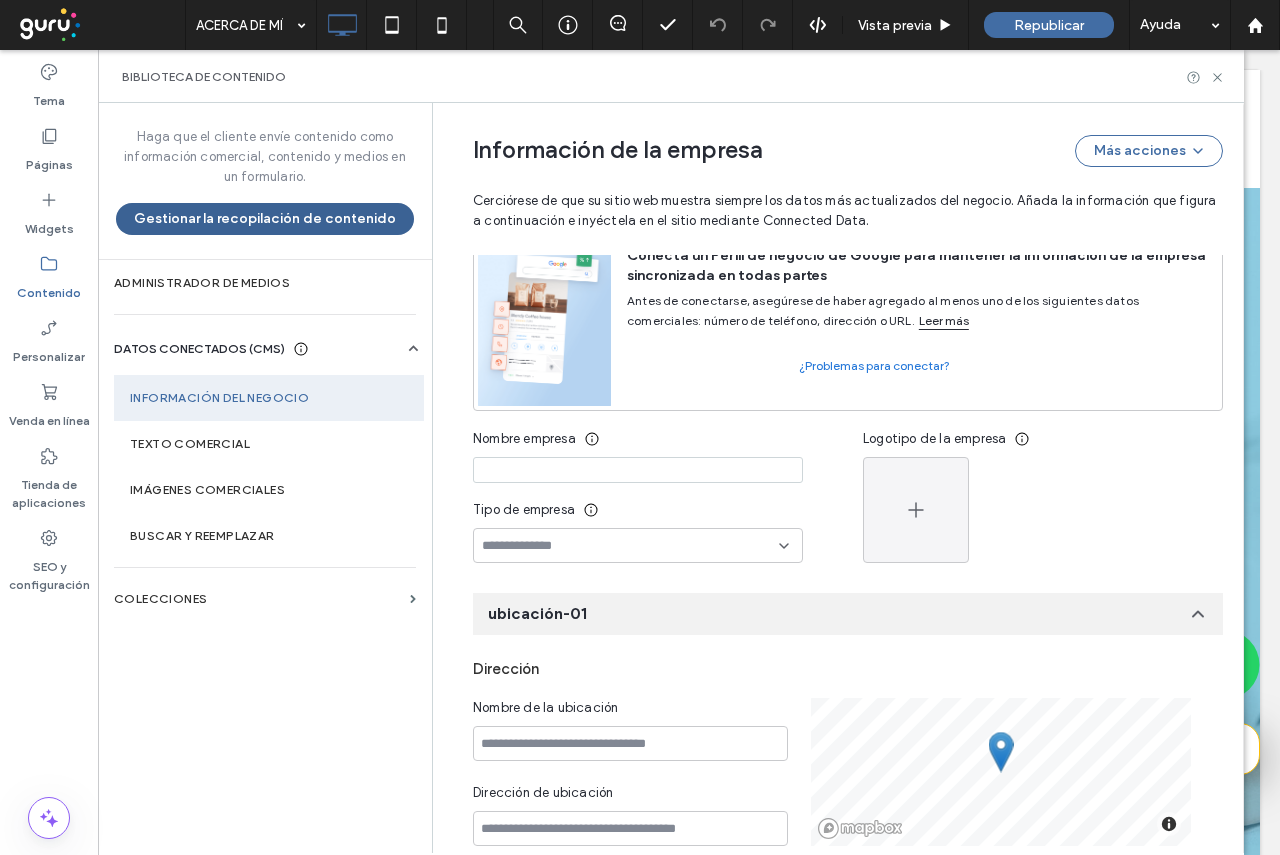paste on "**********" 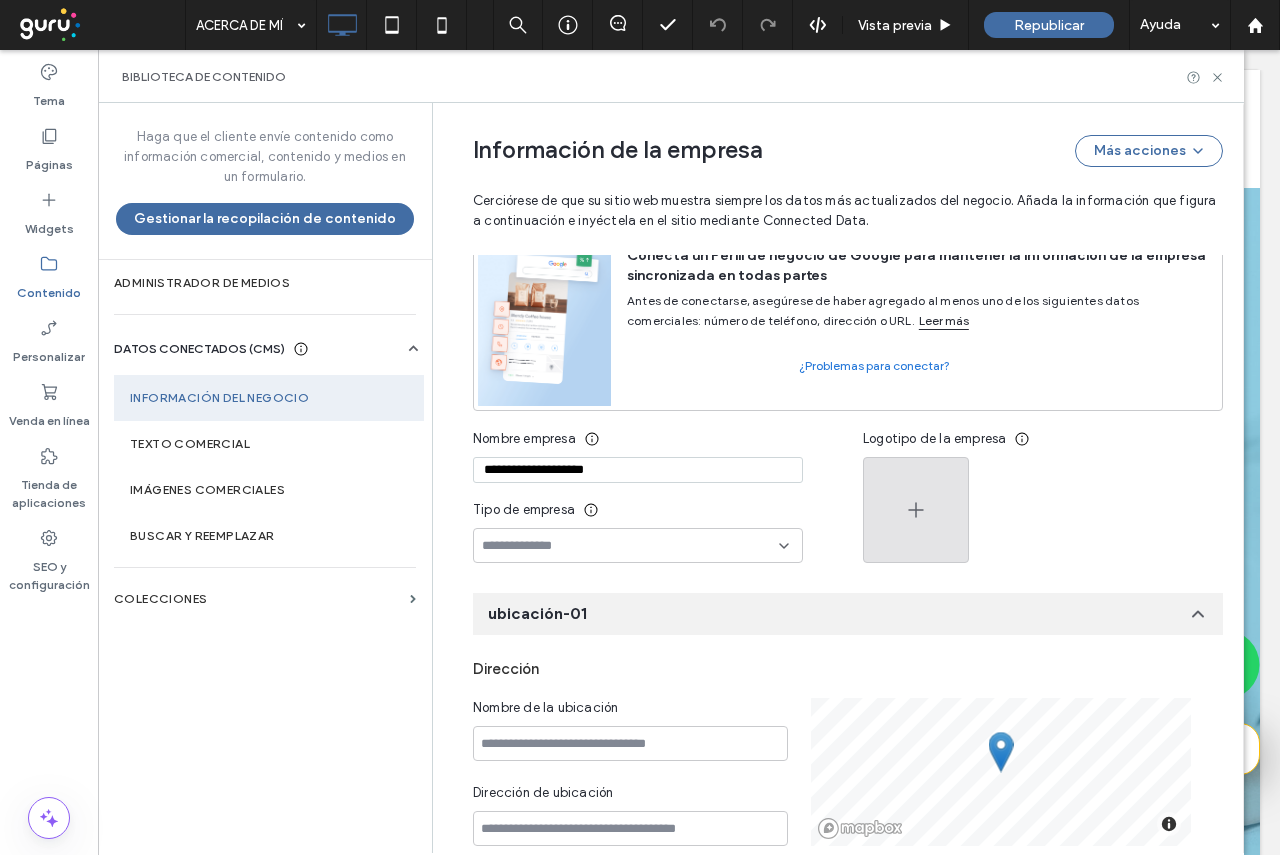 type on "**********" 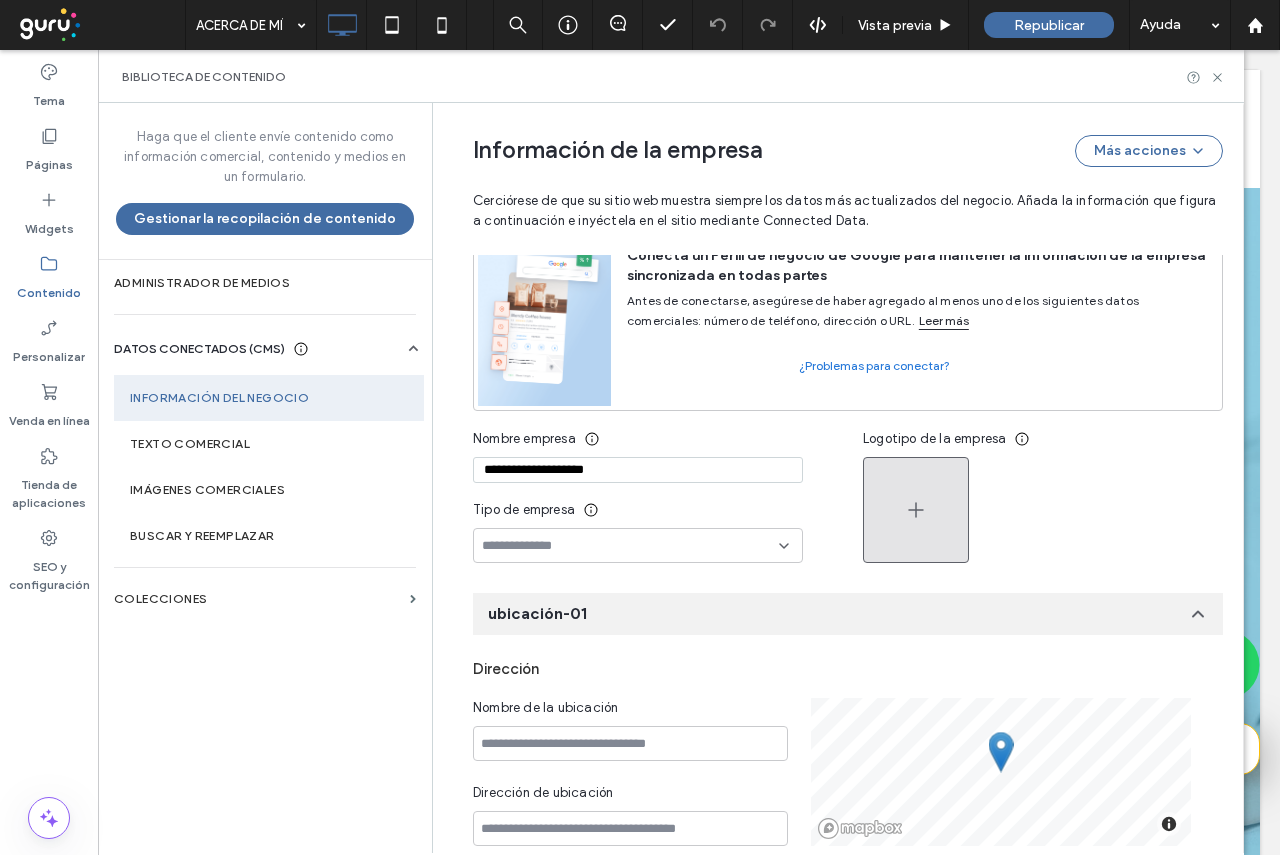 click 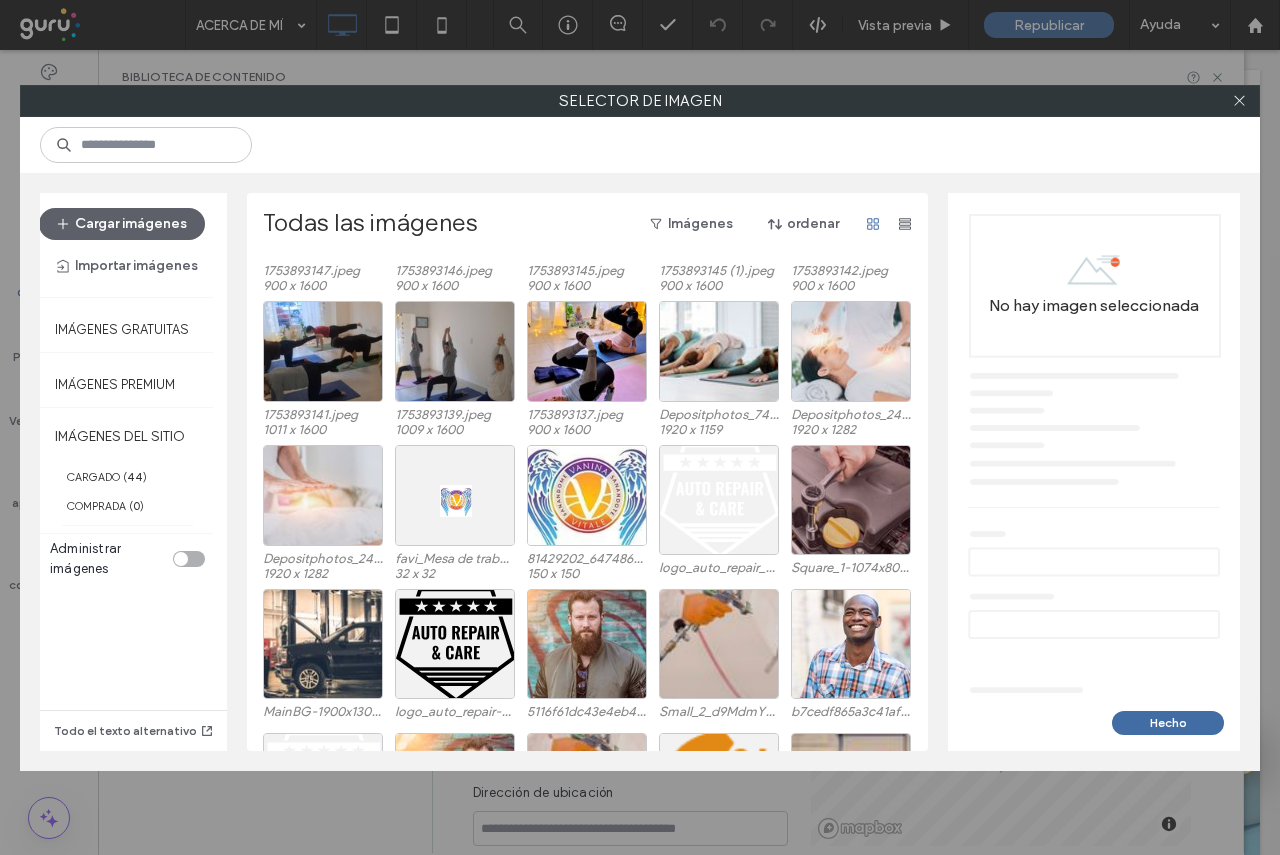 scroll, scrollTop: 323, scrollLeft: 0, axis: vertical 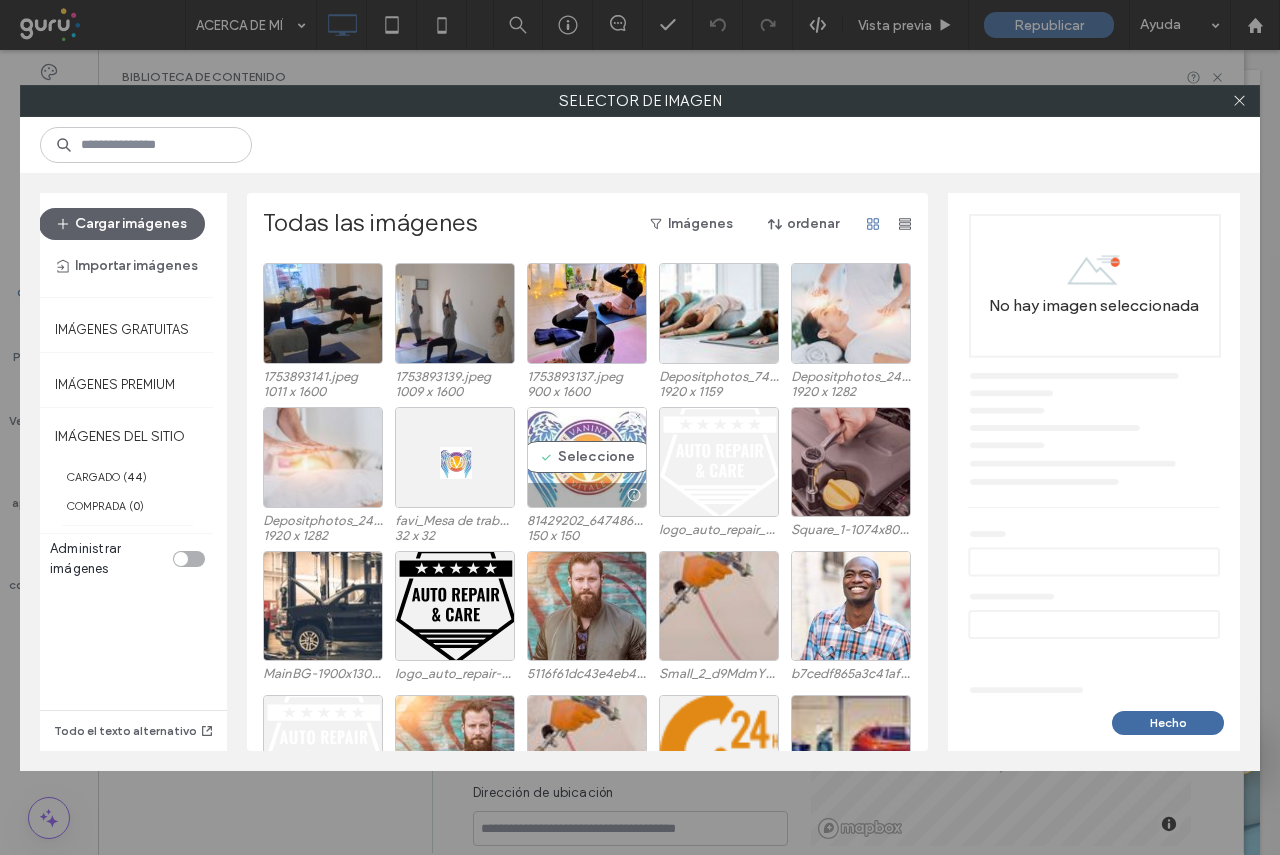 click on "Seleccione" at bounding box center [587, 457] 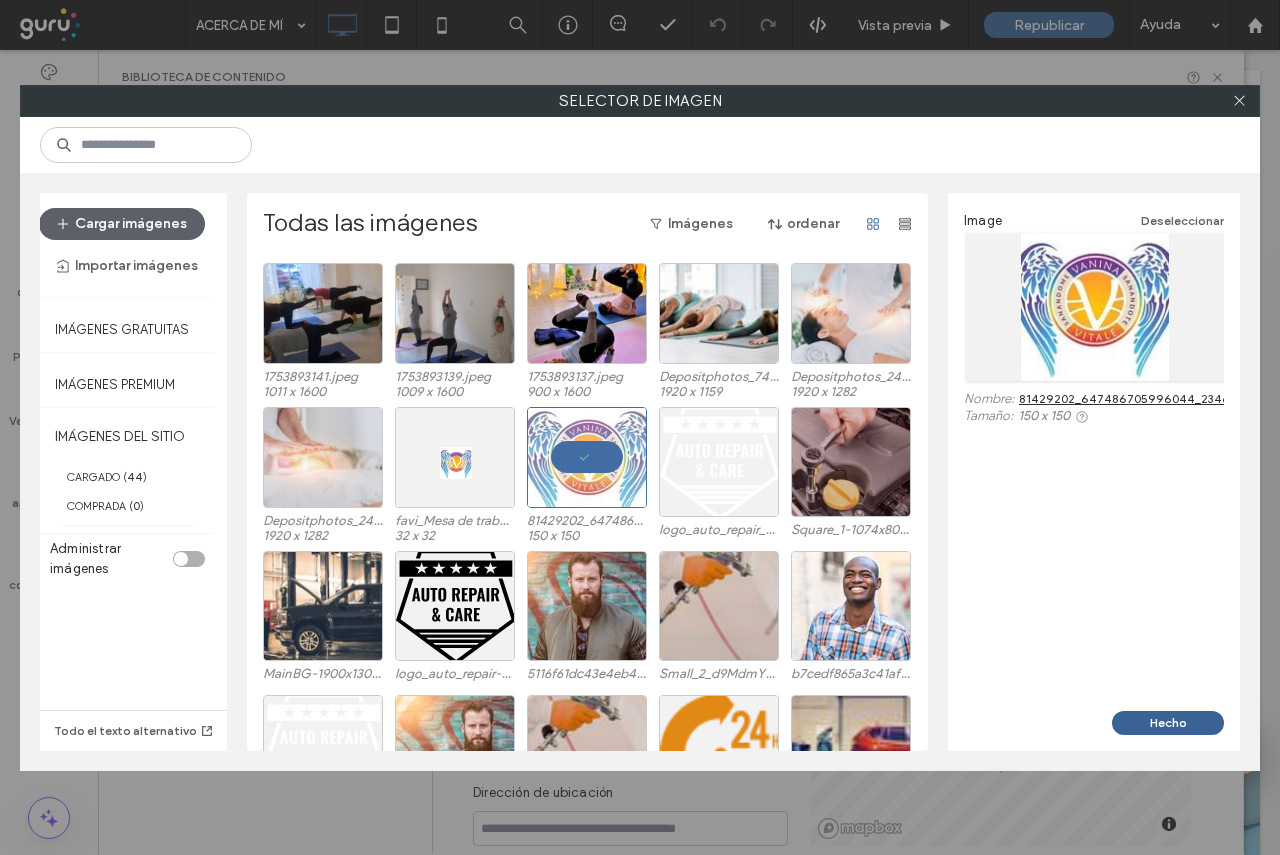 click on "Hecho" at bounding box center [1168, 723] 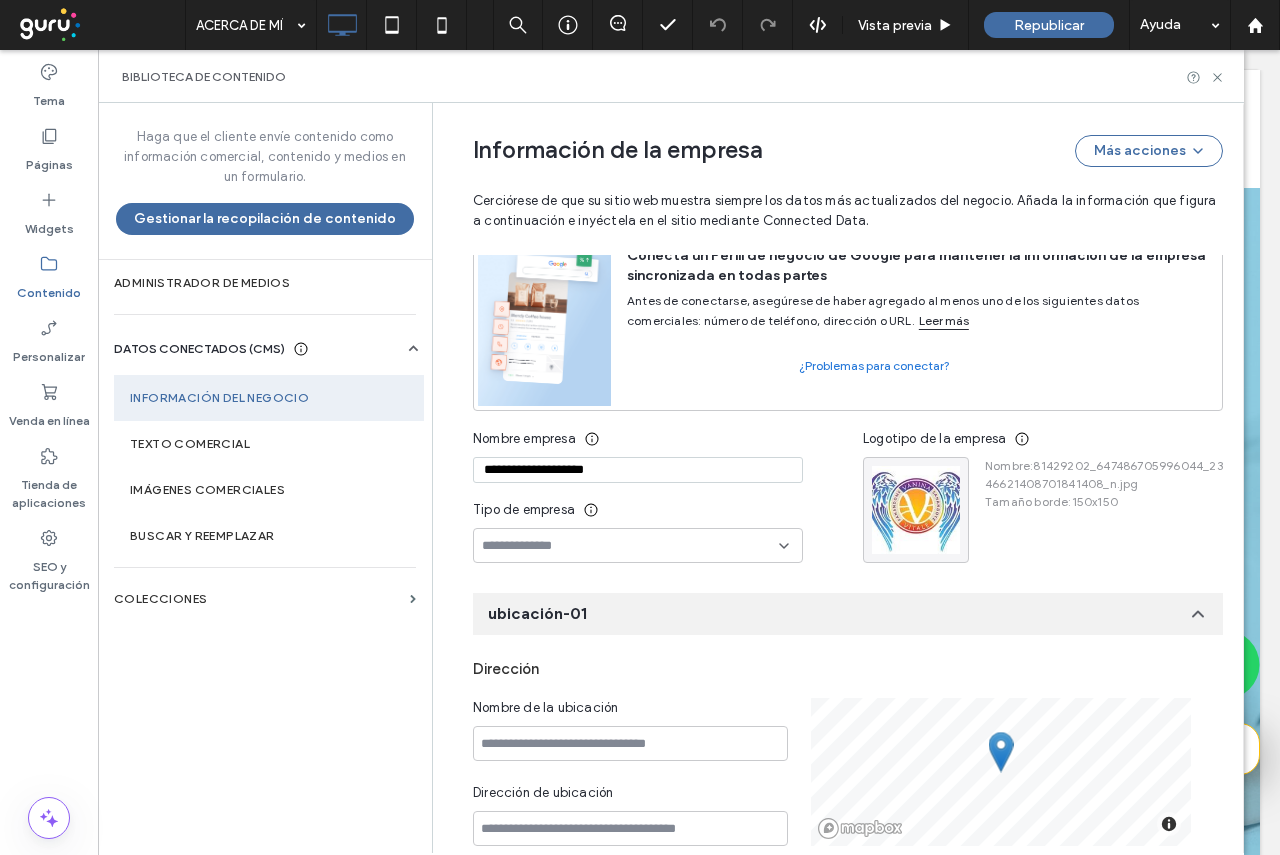 click at bounding box center (630, 546) 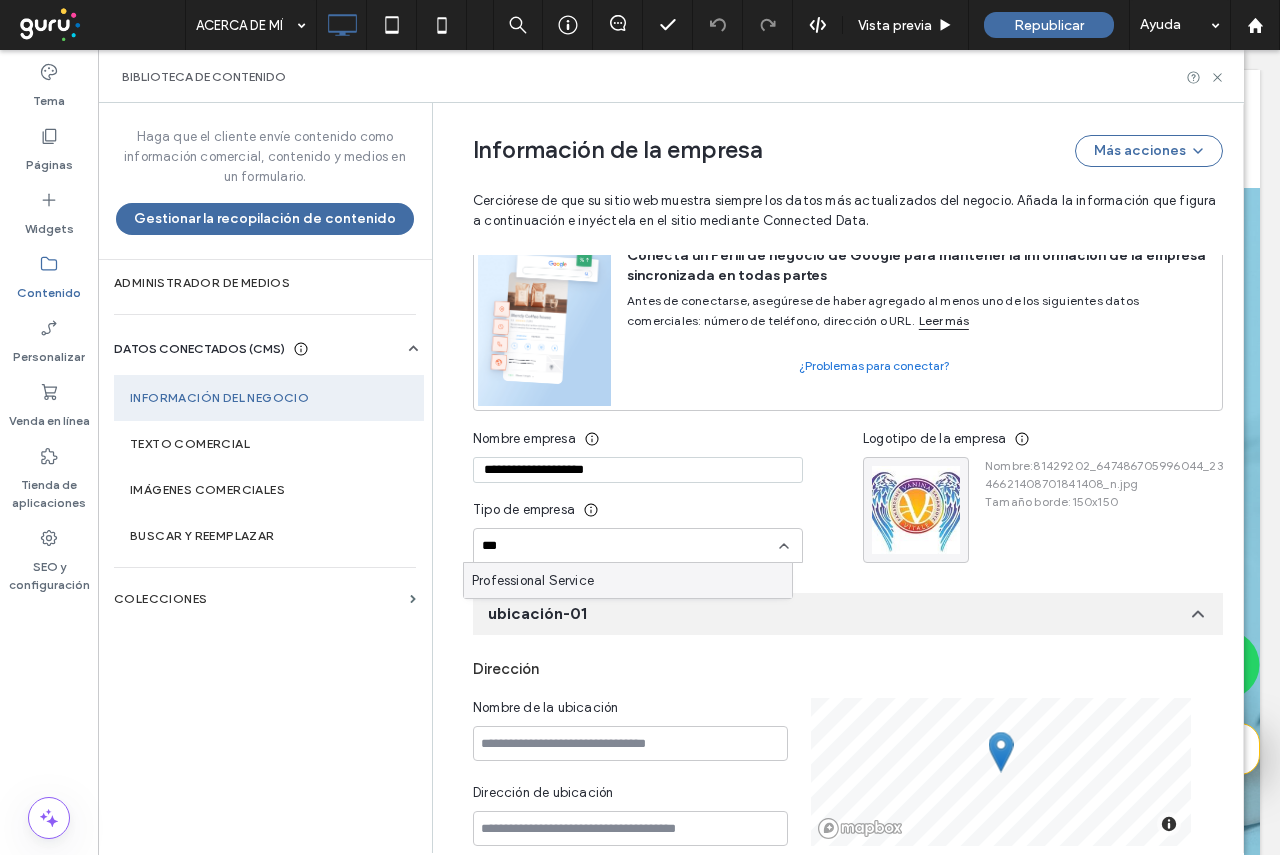 type on "***" 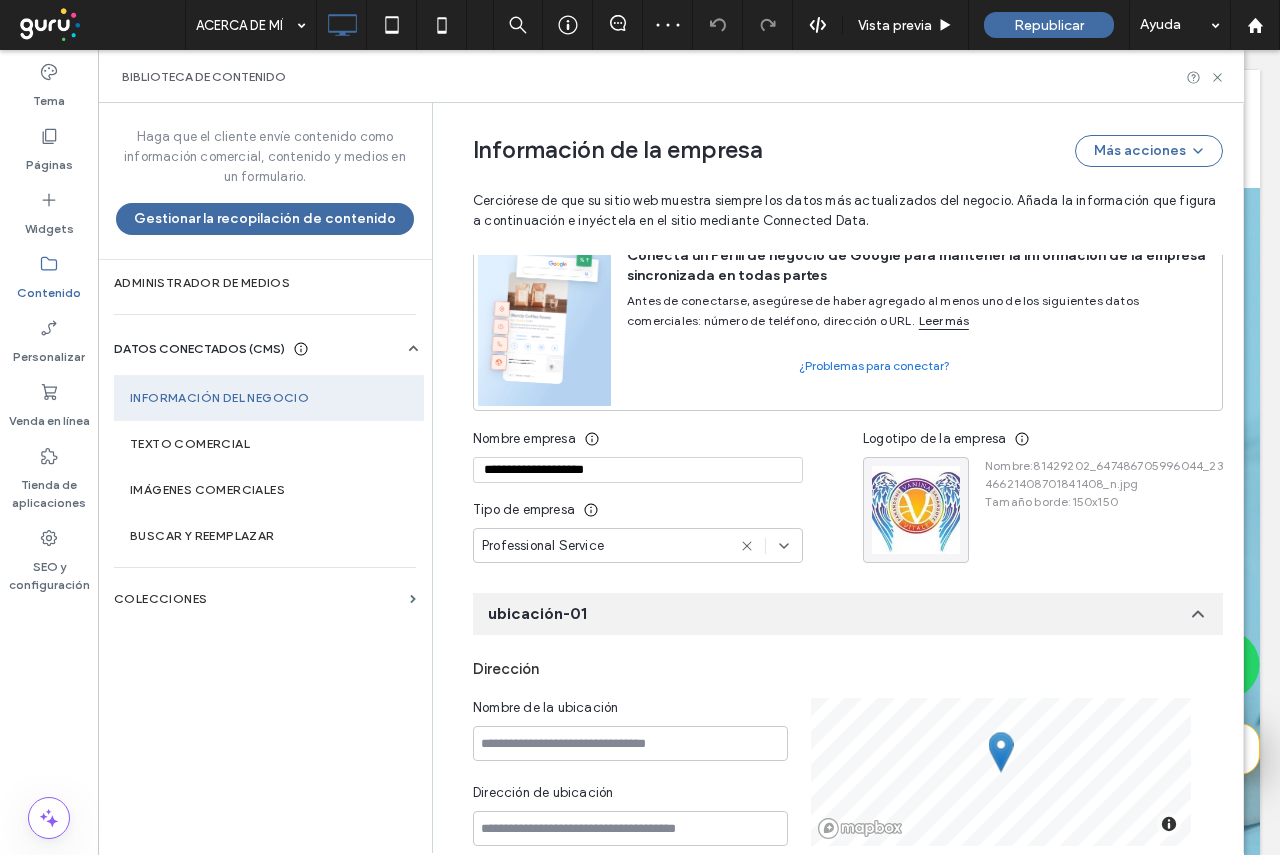 click on "Professional Service" at bounding box center [603, 546] 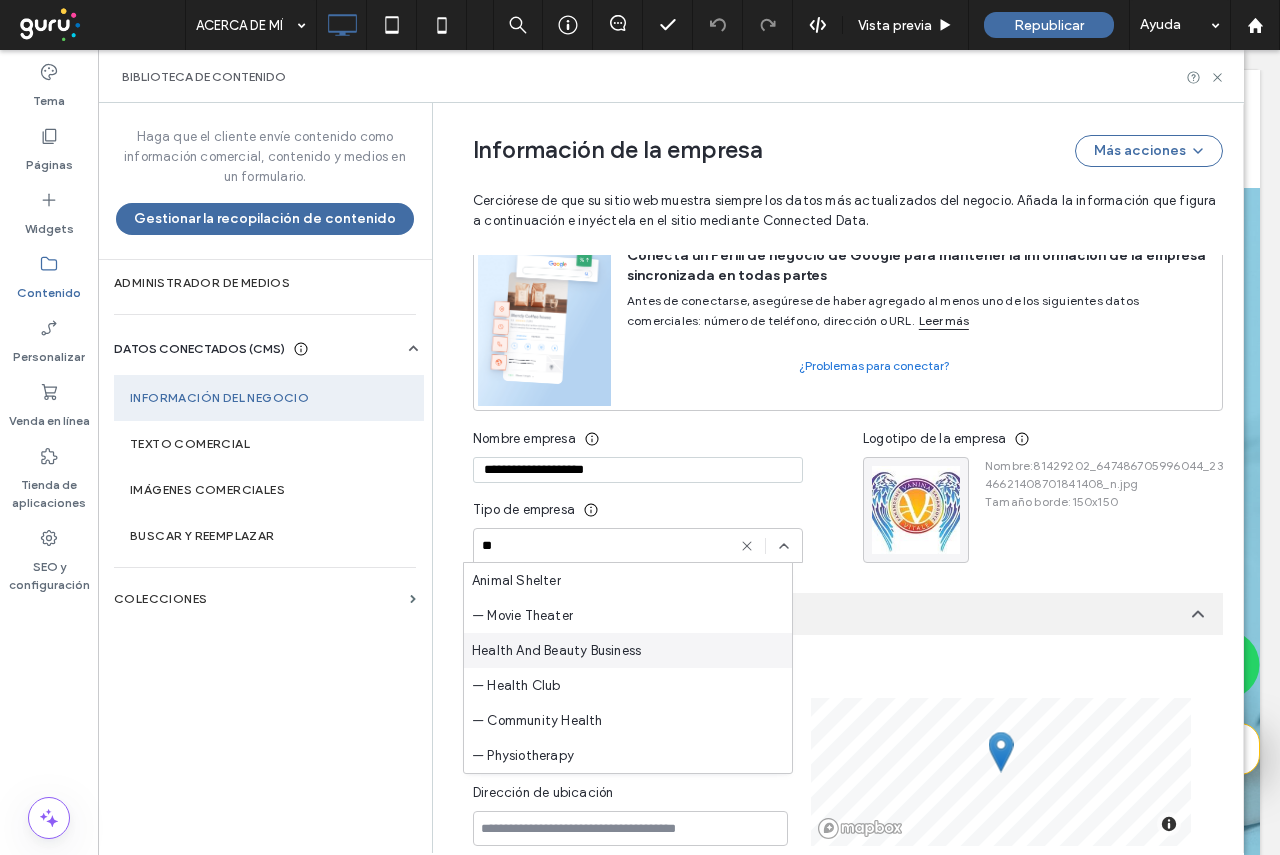 type on "**" 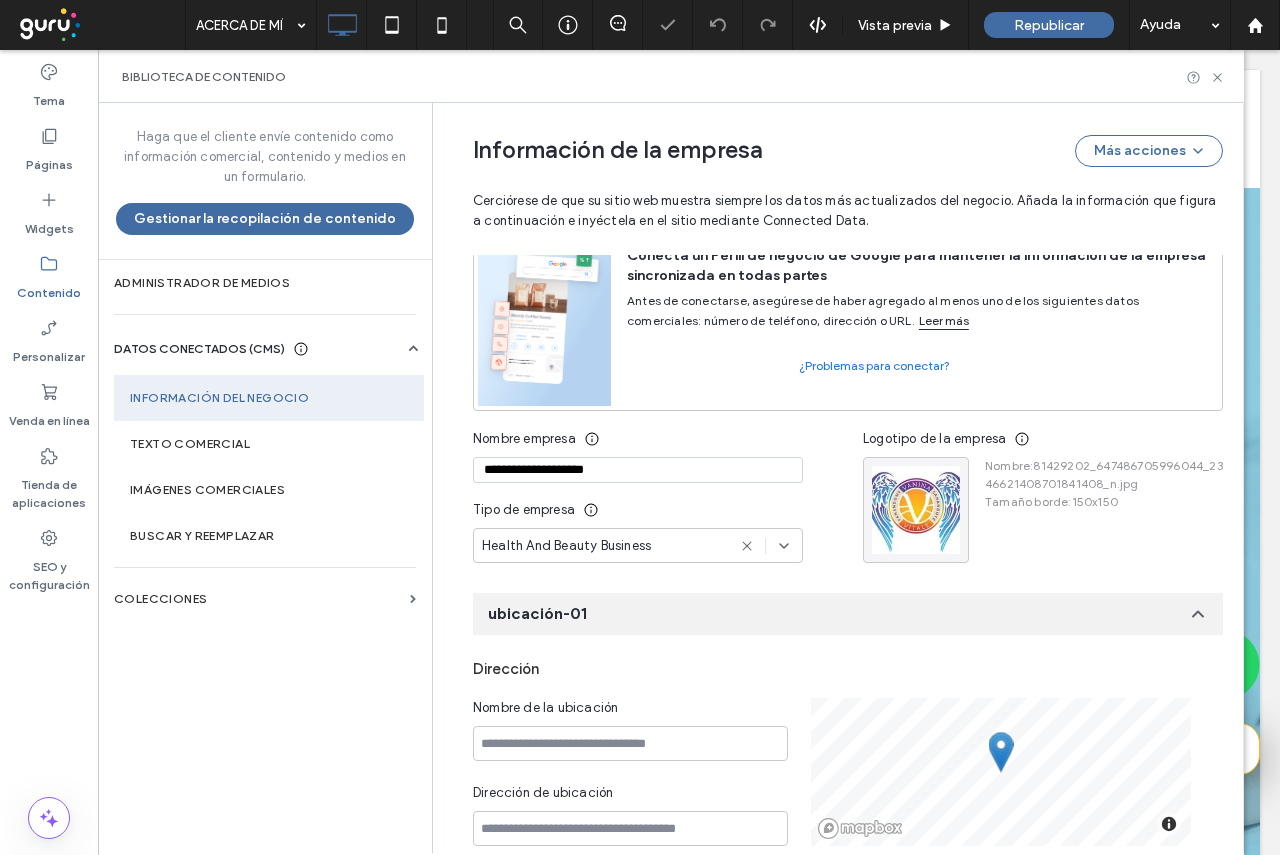 scroll, scrollTop: 218, scrollLeft: 0, axis: vertical 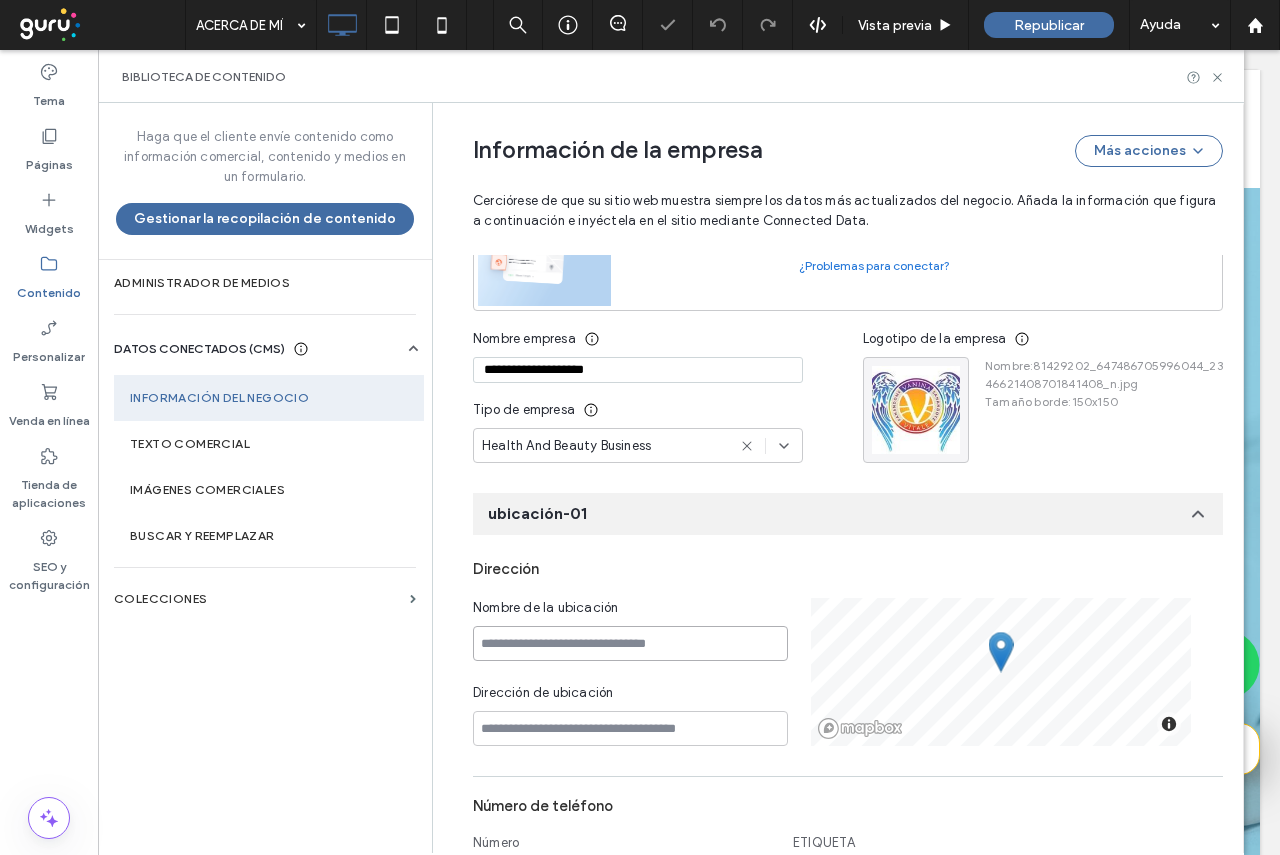 click at bounding box center [630, 643] 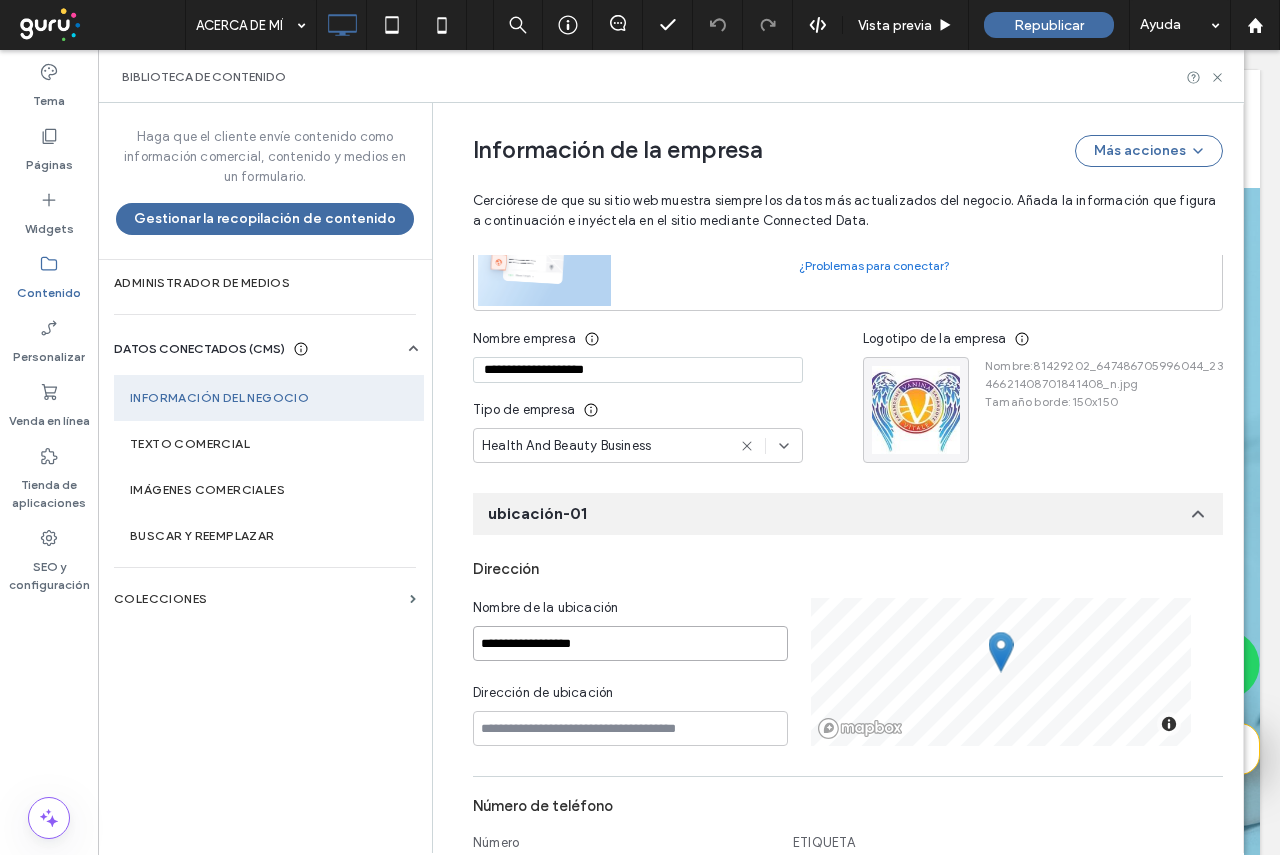 type on "**********" 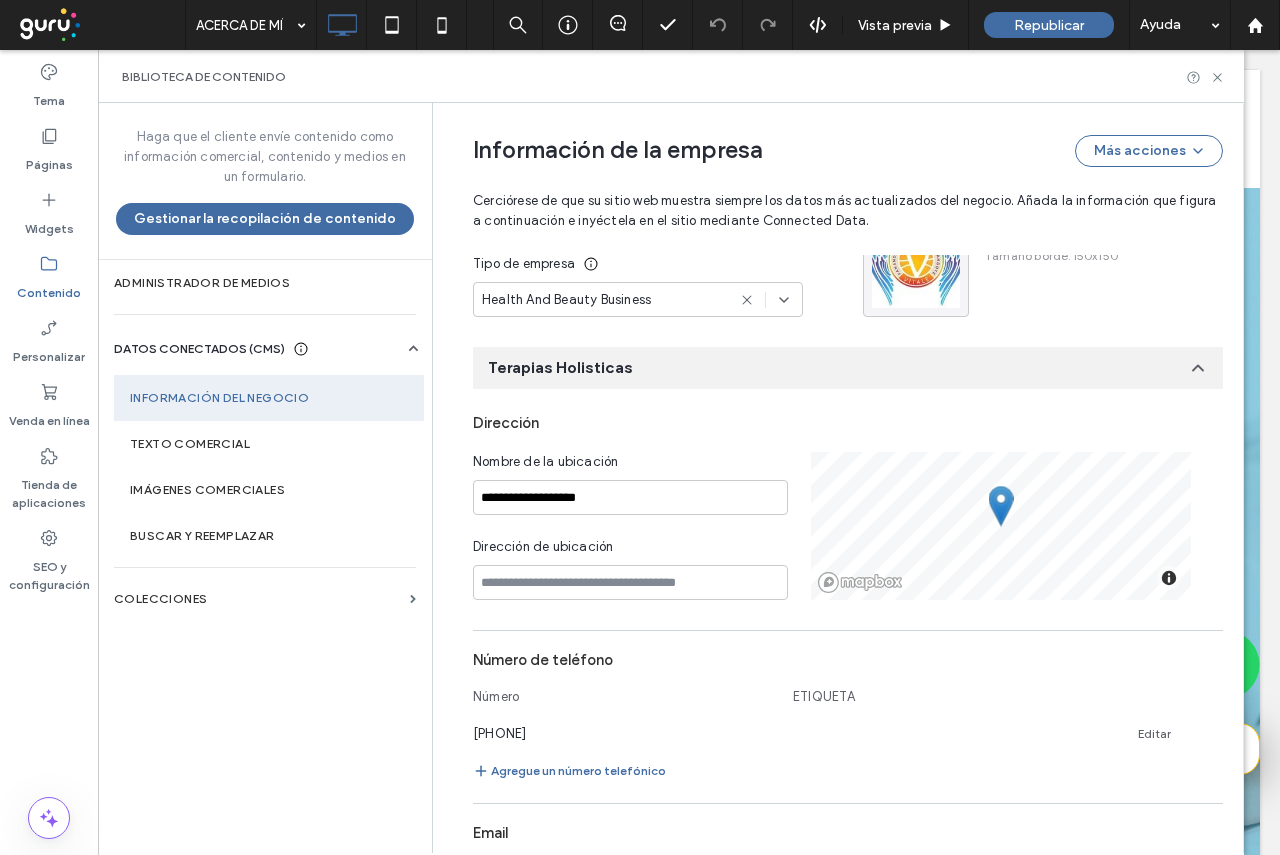 scroll, scrollTop: 424, scrollLeft: 0, axis: vertical 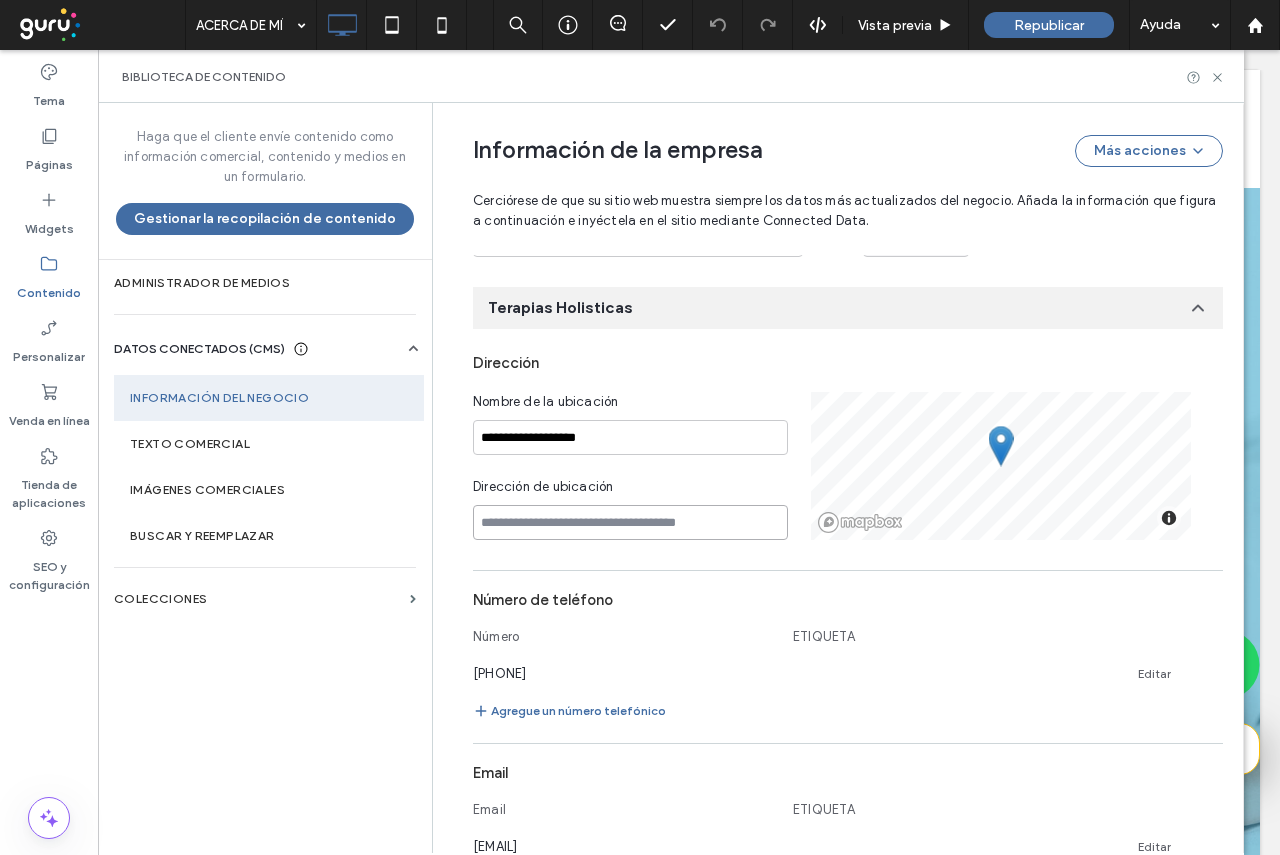 click at bounding box center (630, 522) 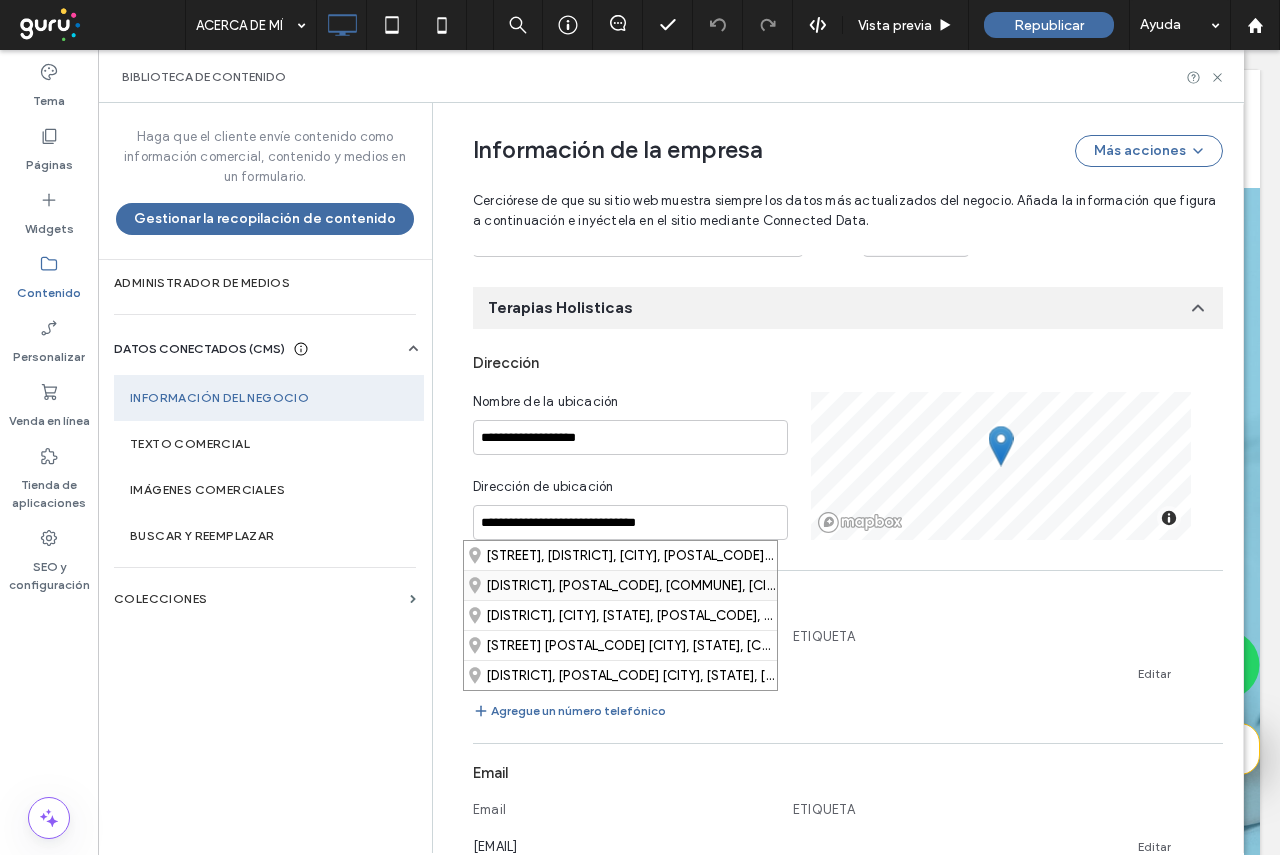 click on "Villa Del Parque, C1417, Comuna 11, Buenos Aires, Argentina" at bounding box center [620, 585] 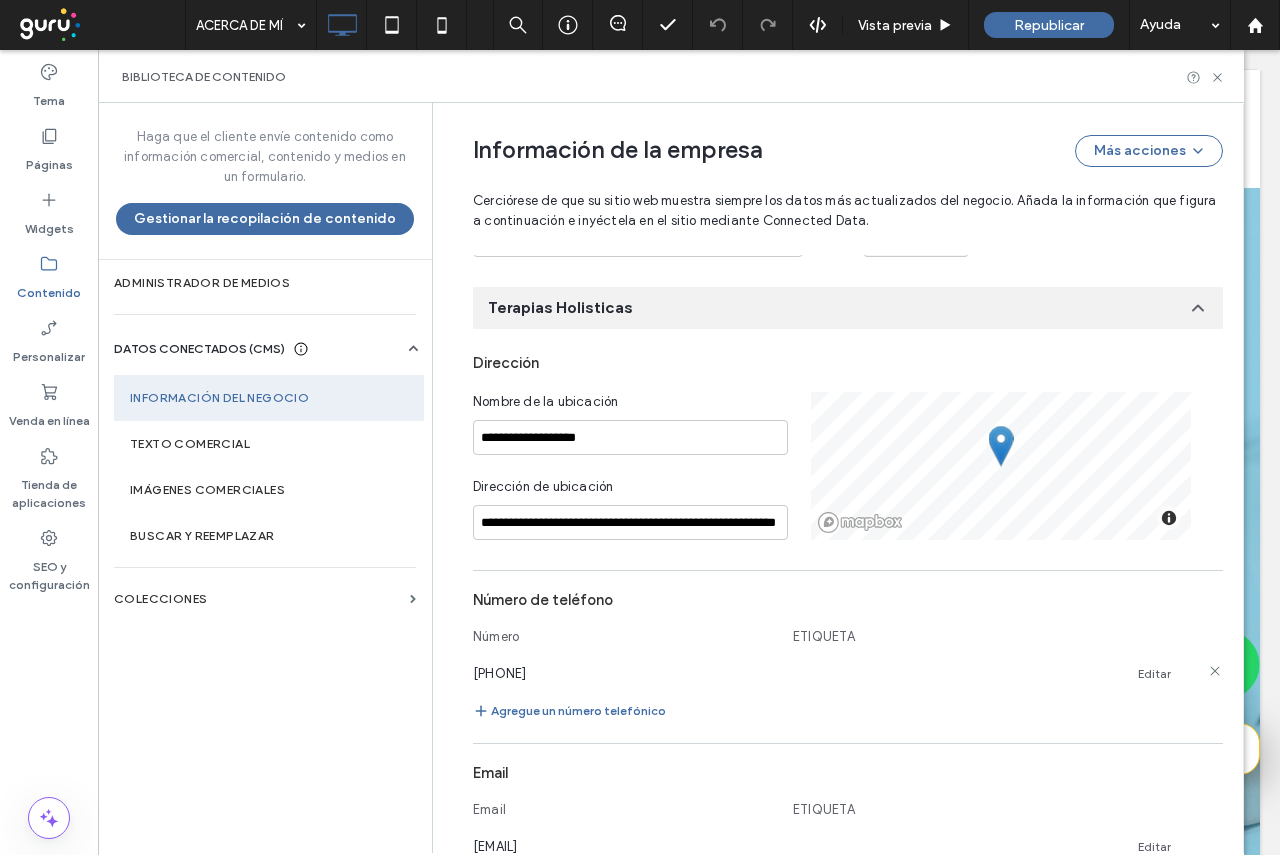 click on "Editar" at bounding box center [1154, 674] 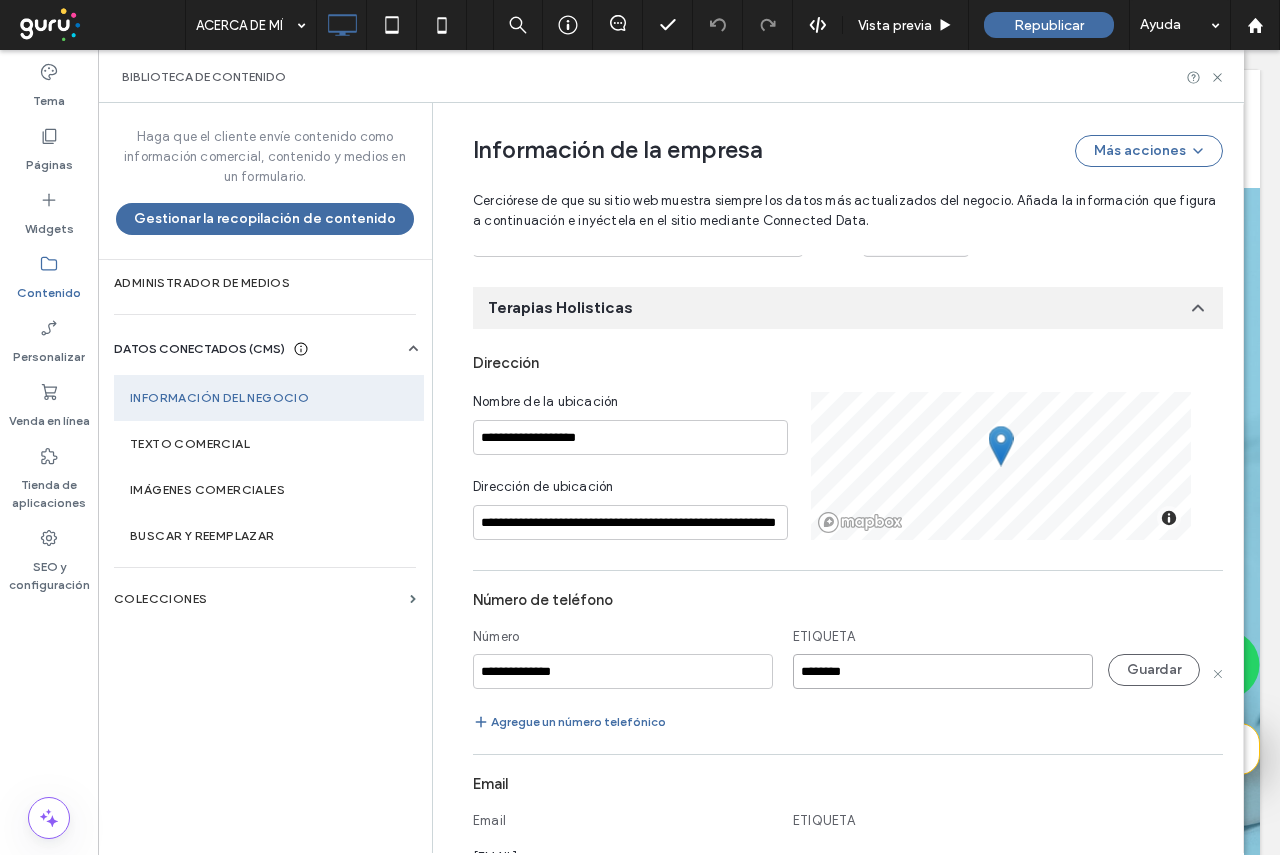 type on "********" 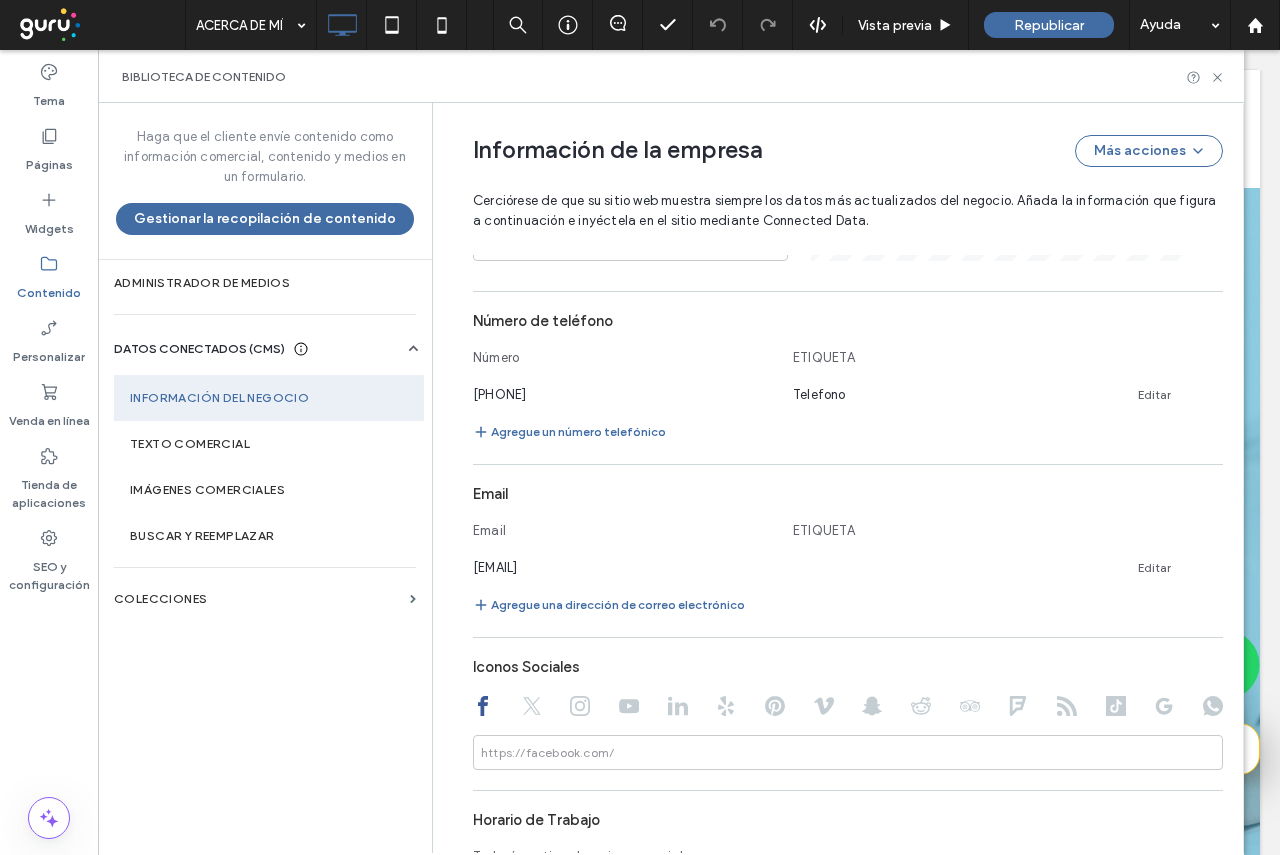scroll, scrollTop: 724, scrollLeft: 0, axis: vertical 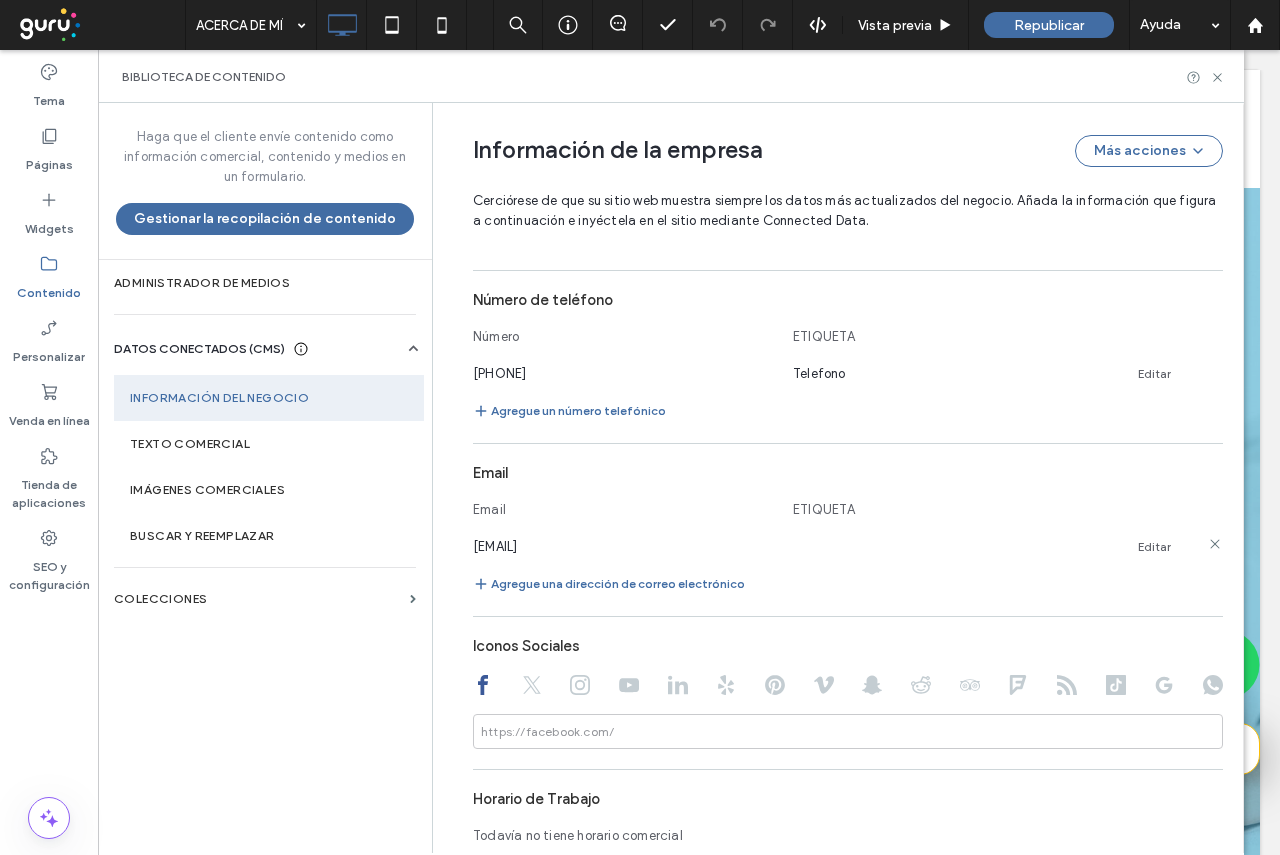click on "Editar" at bounding box center [1154, 547] 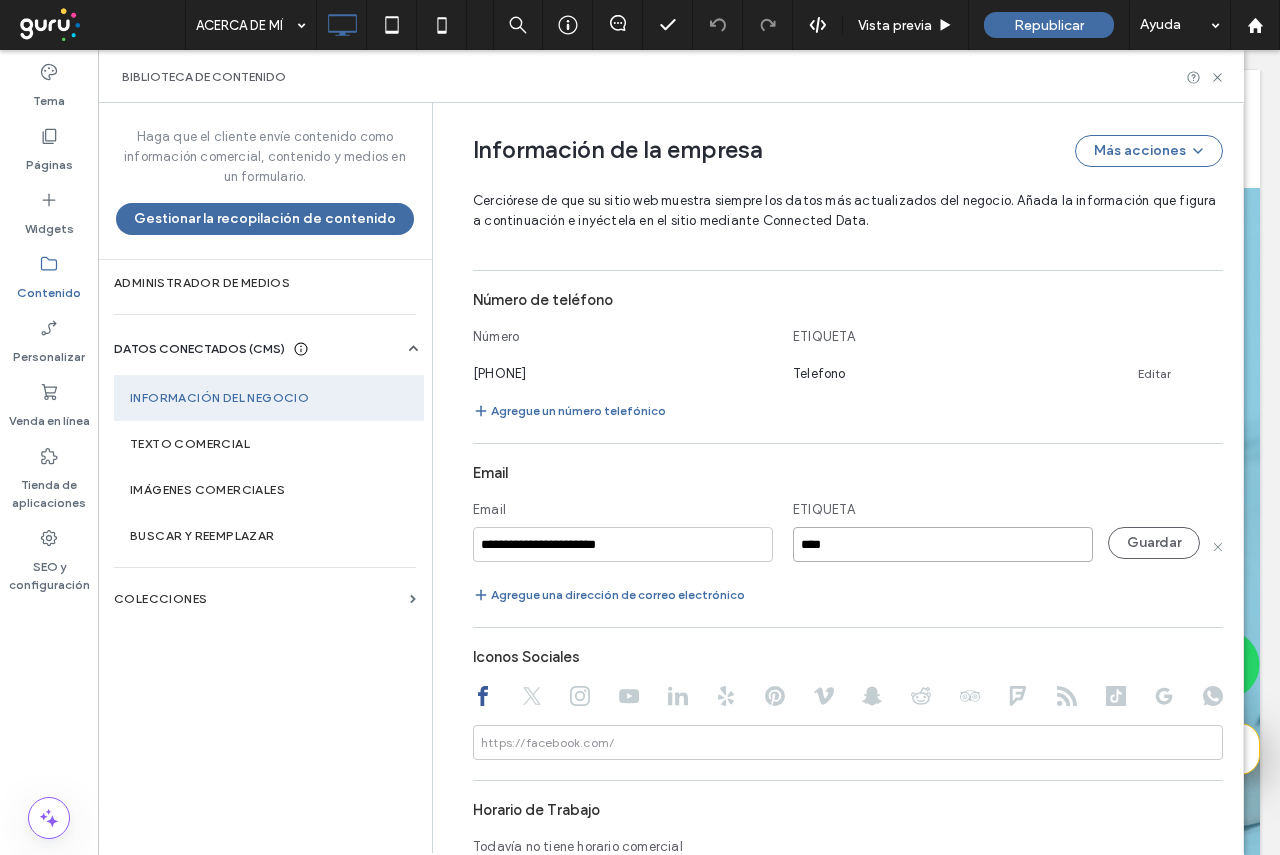 type on "****" 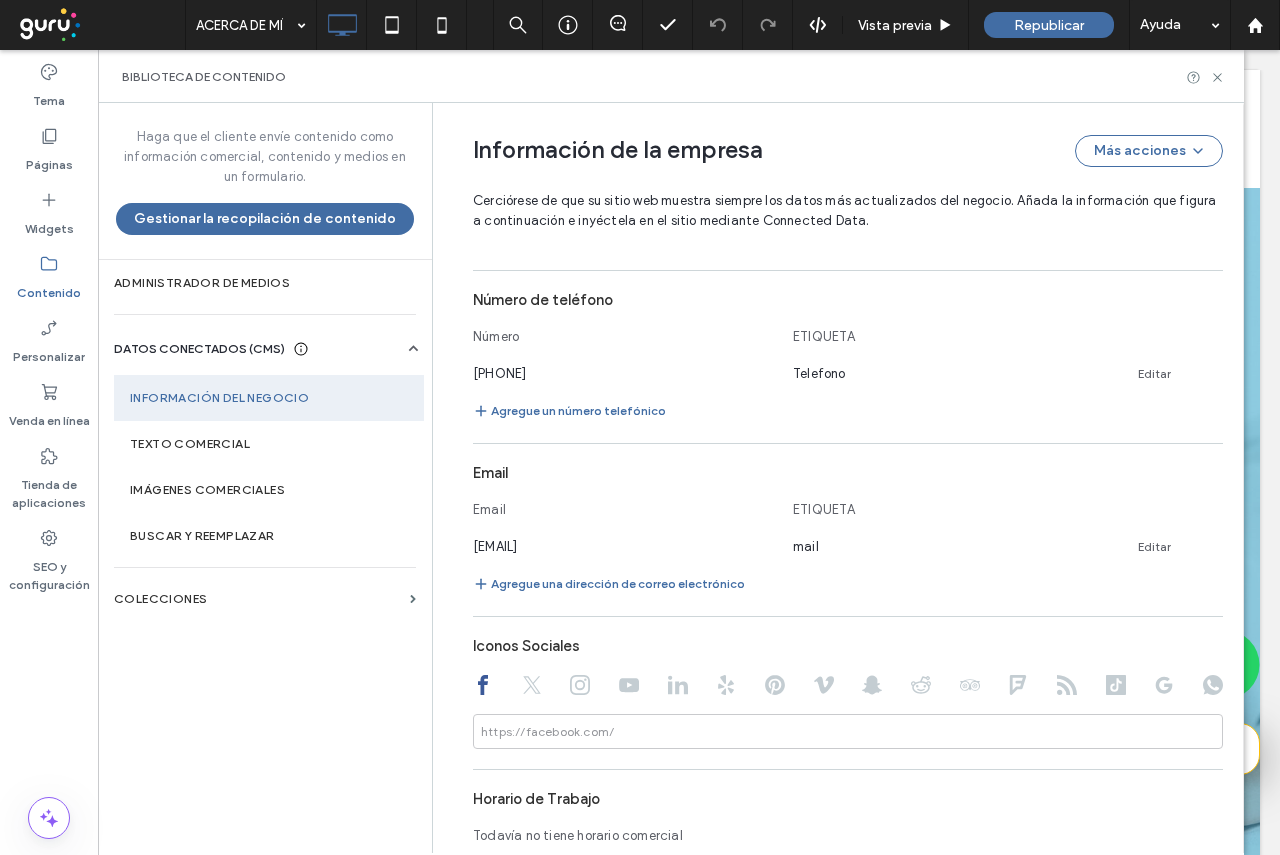 click 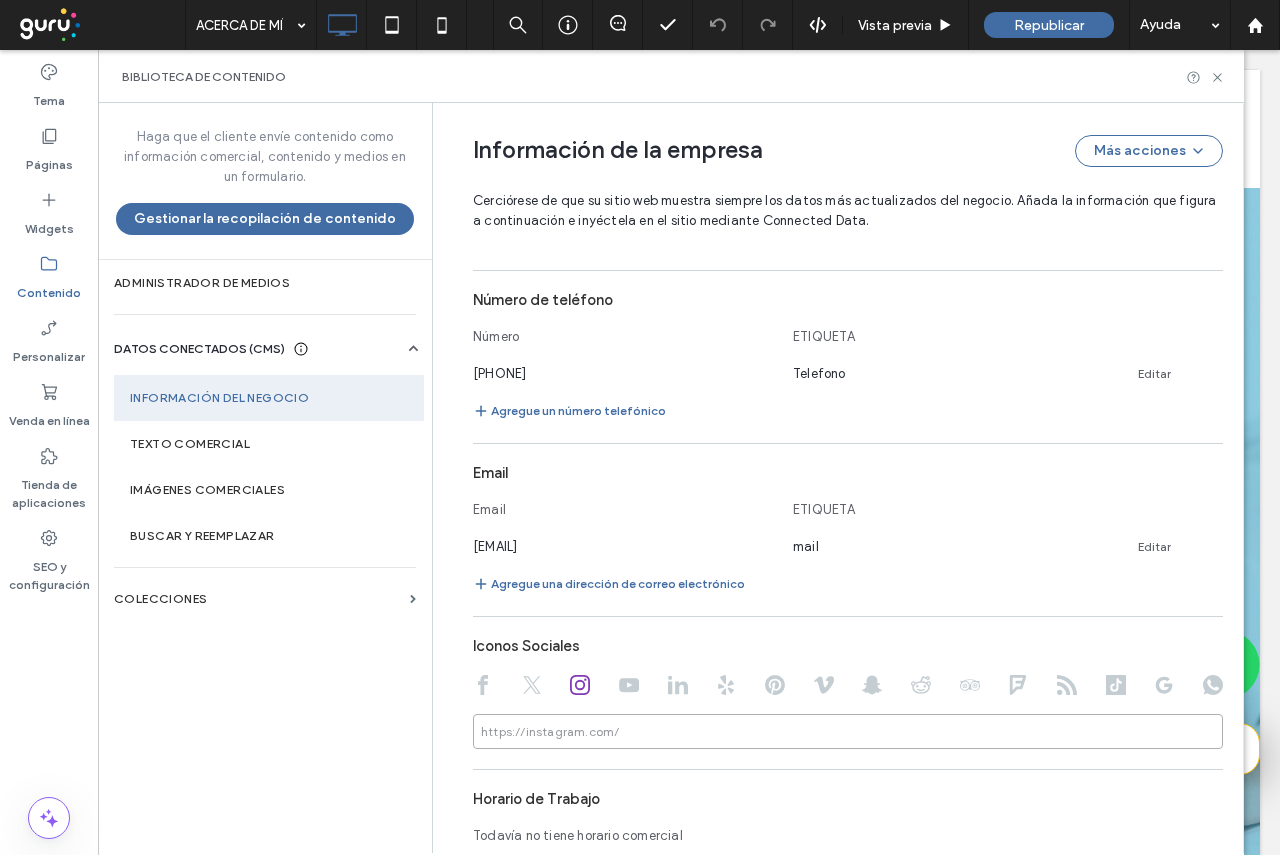 click at bounding box center [848, 731] 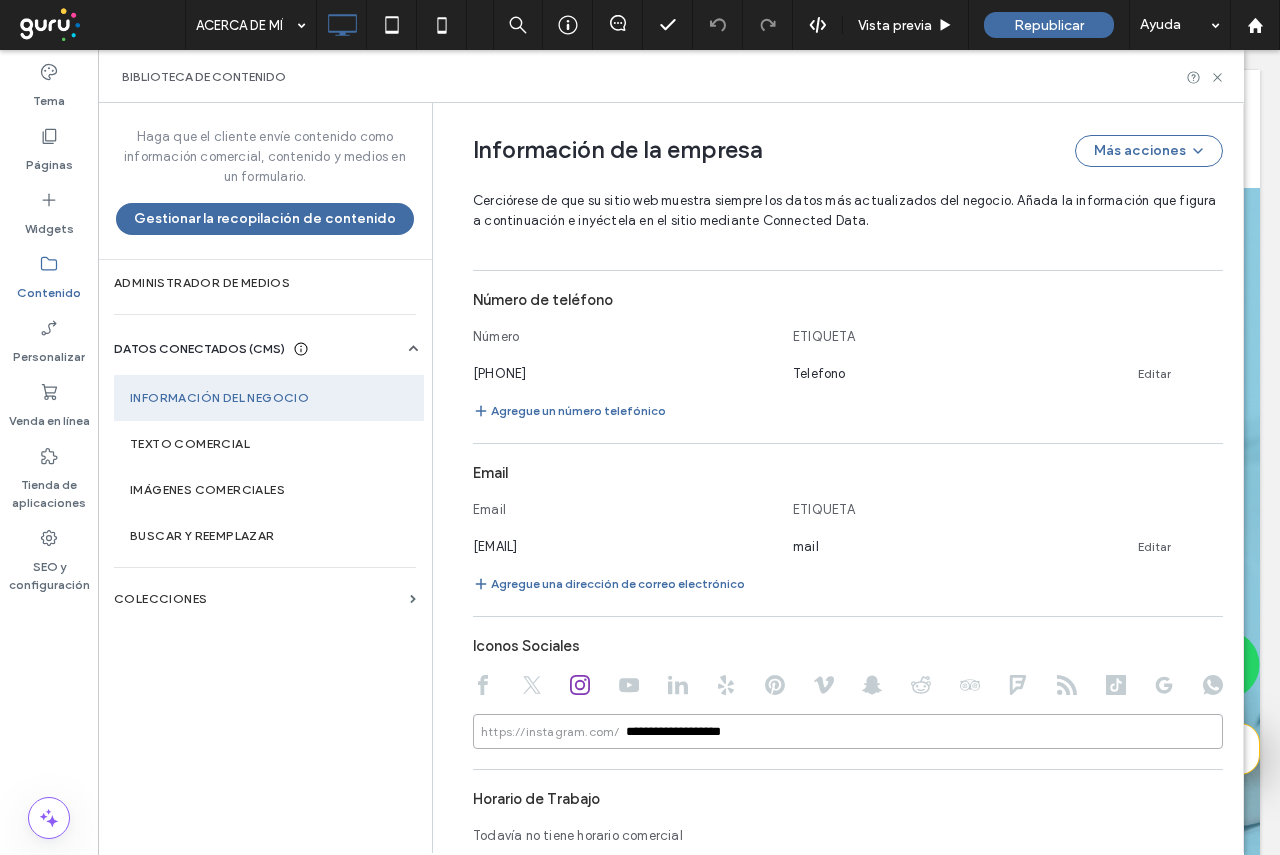 type on "**********" 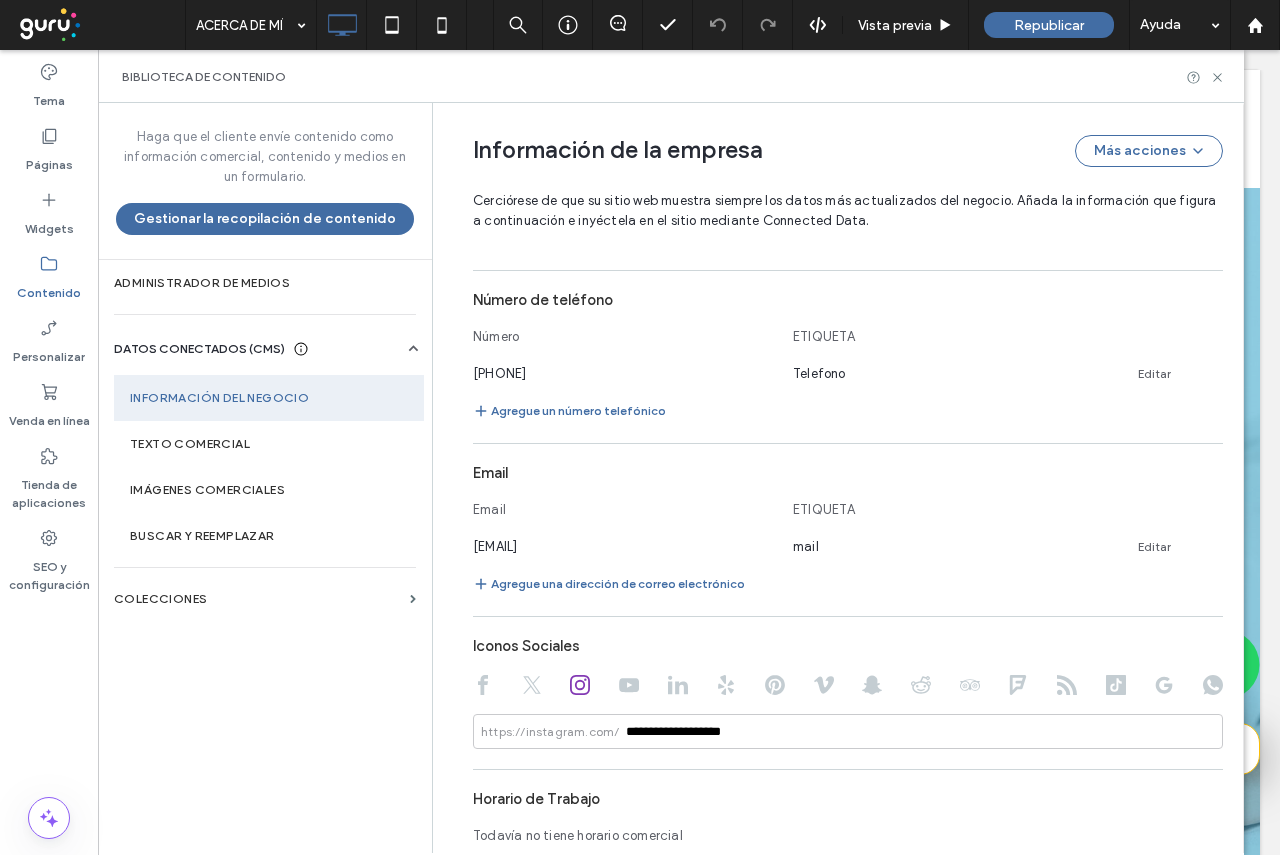 click 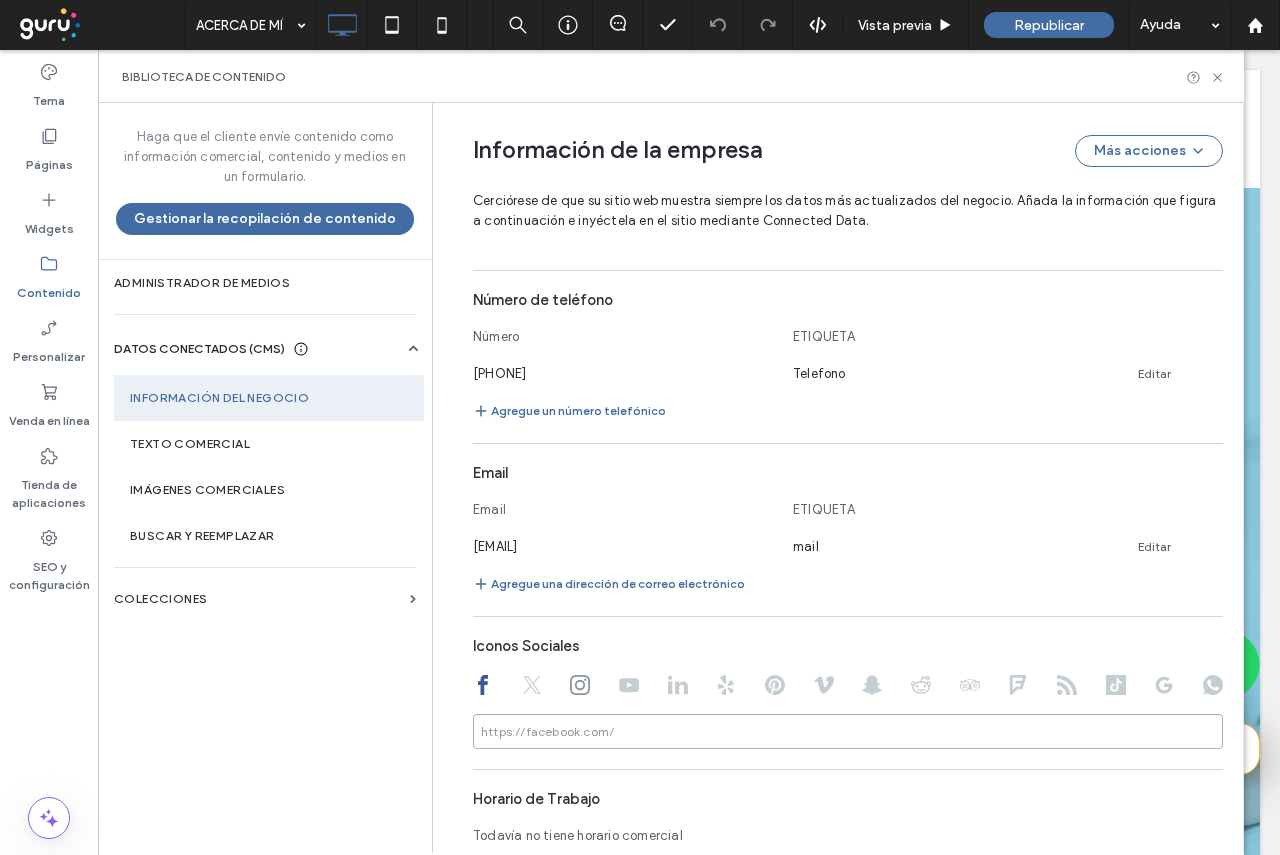 click at bounding box center (848, 731) 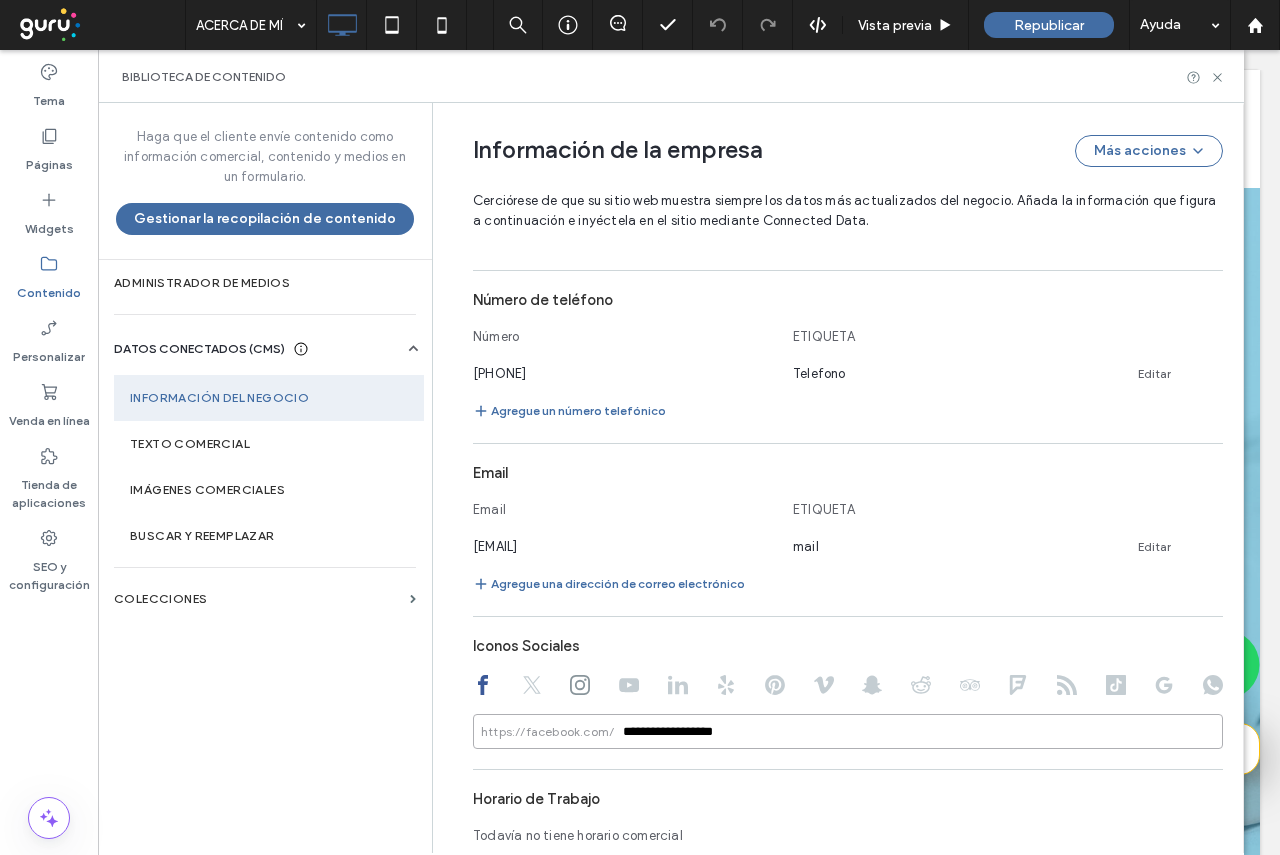 type on "**********" 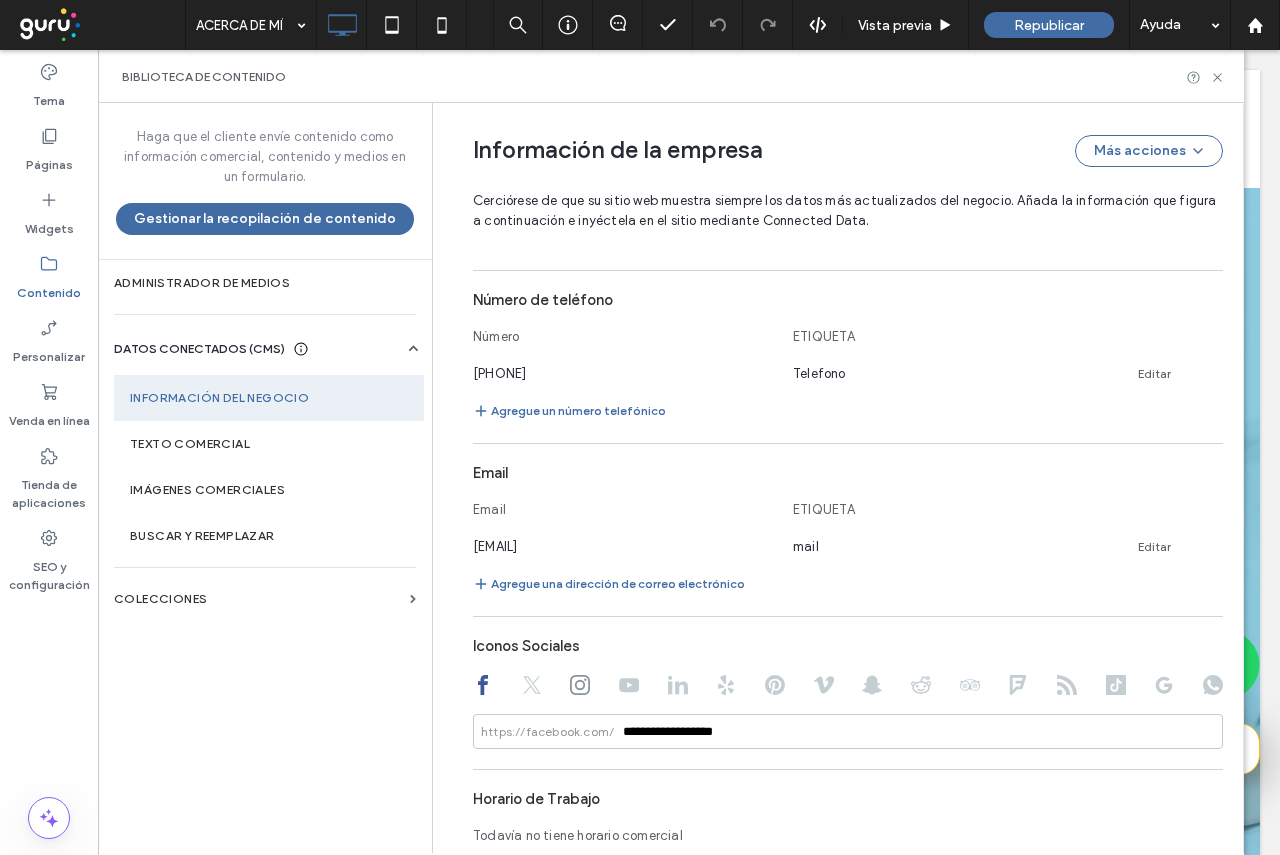 click on "**********" at bounding box center (833, 232) 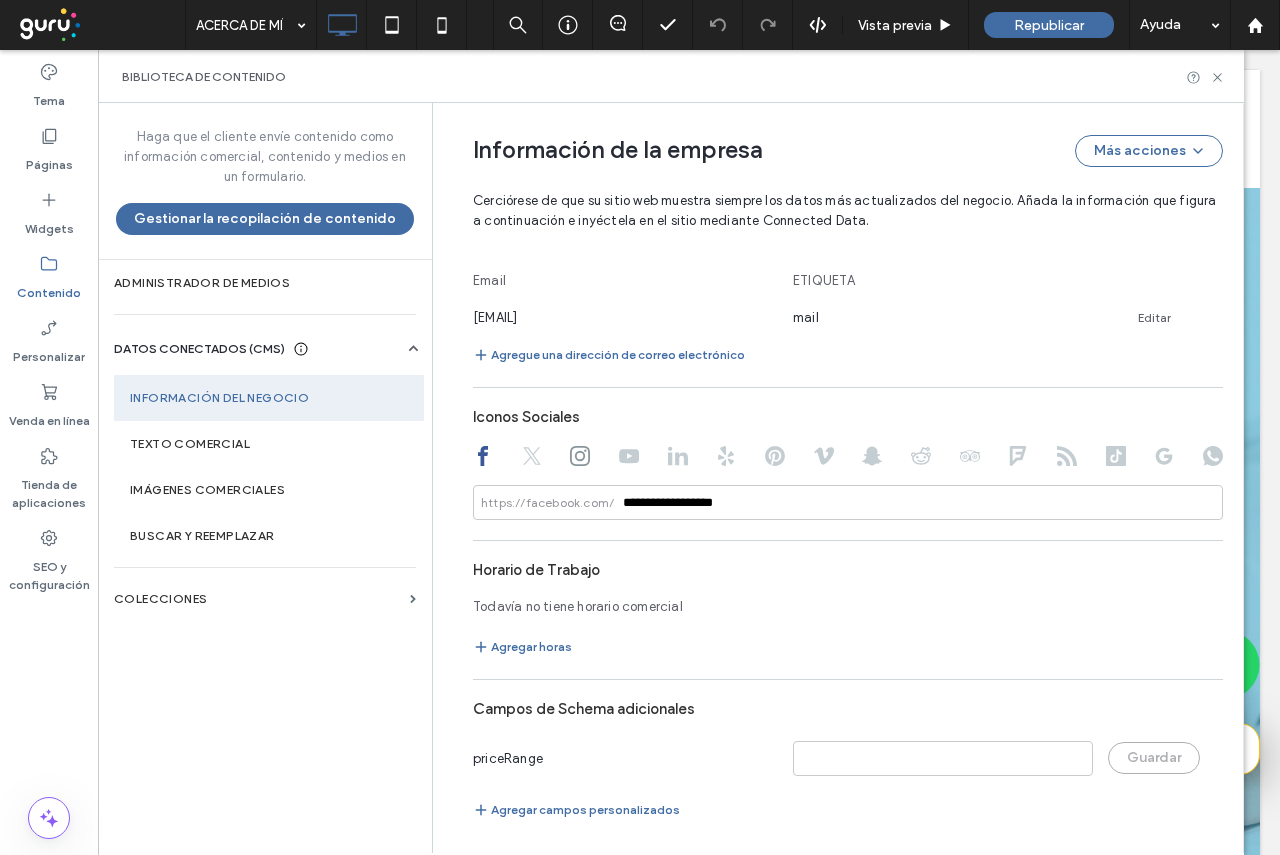 scroll, scrollTop: 957, scrollLeft: 0, axis: vertical 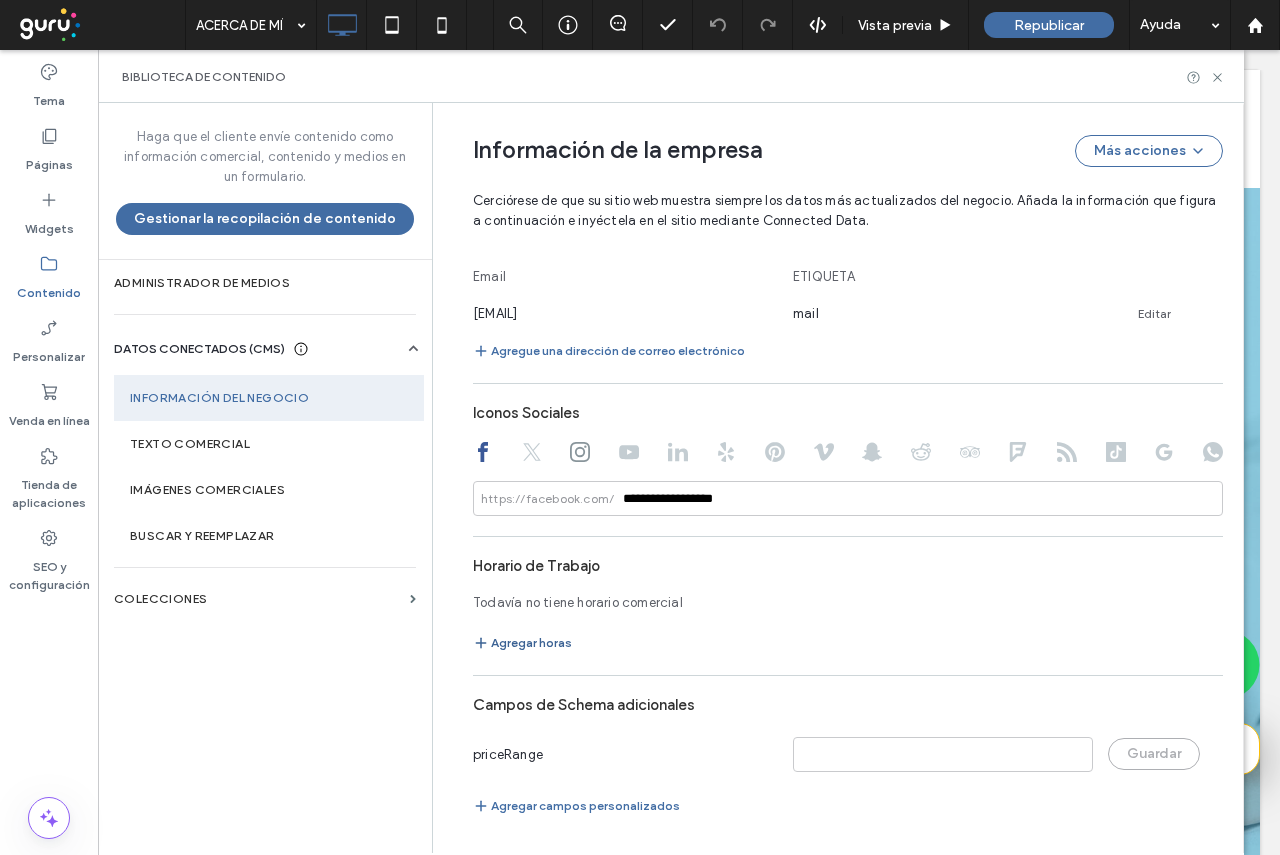 click on "Agregar horas" at bounding box center [522, 643] 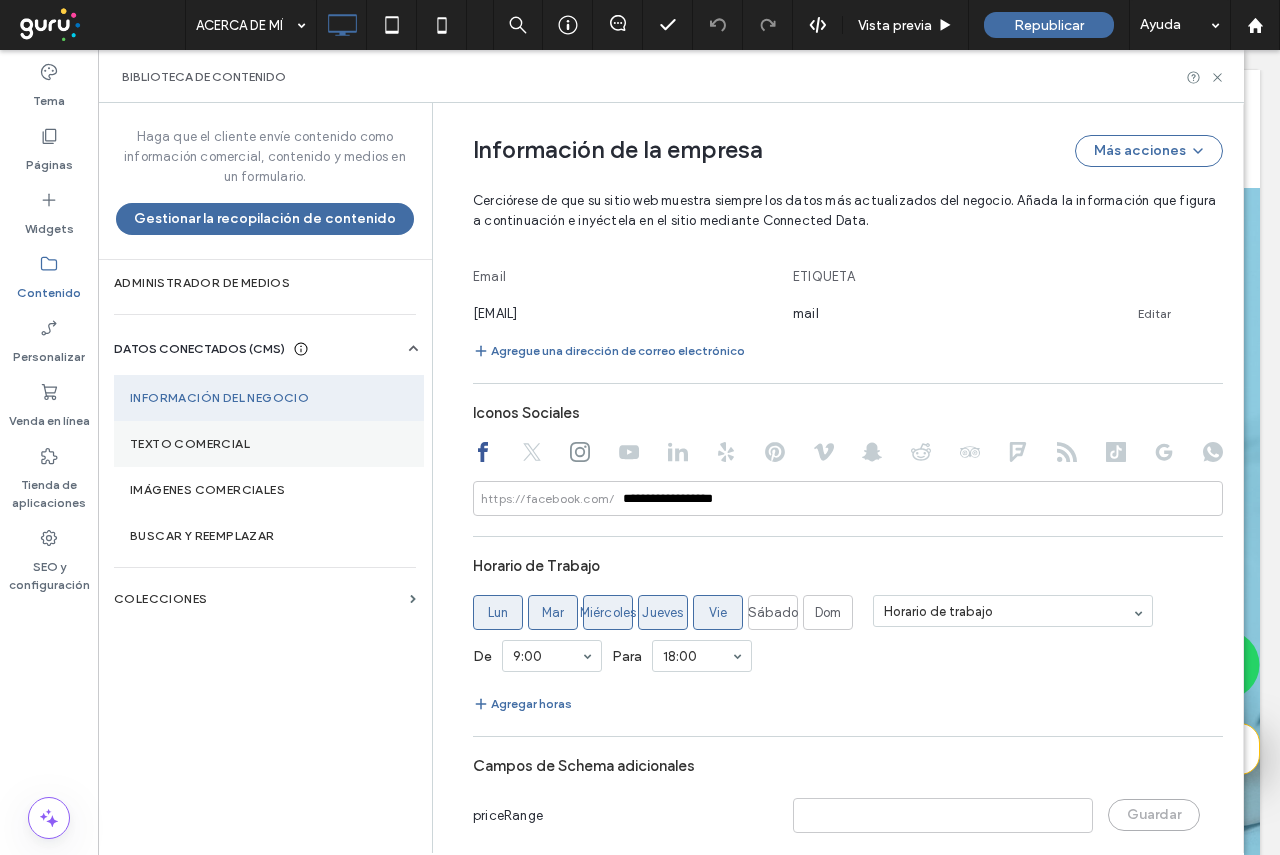 click on "Texto comercial" at bounding box center (269, 444) 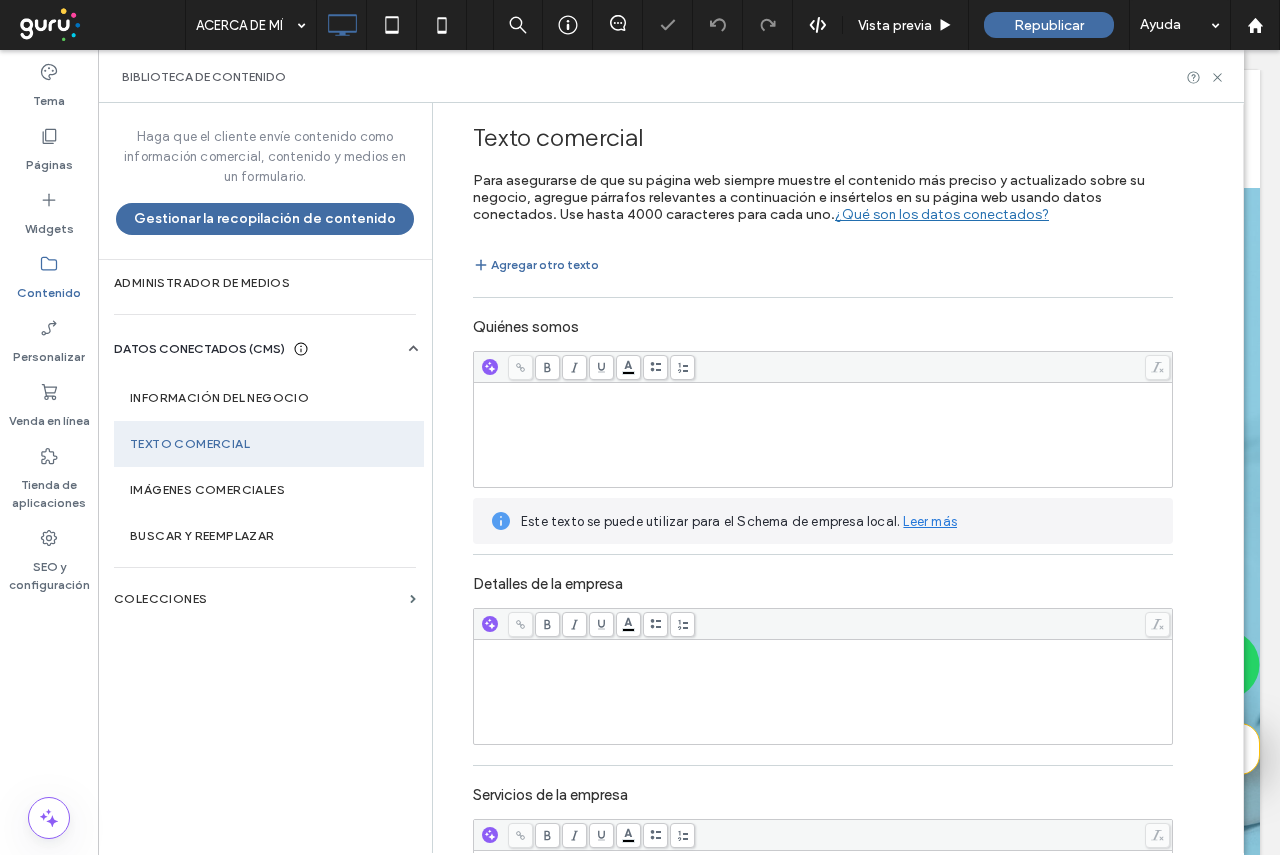 click at bounding box center [823, 435] 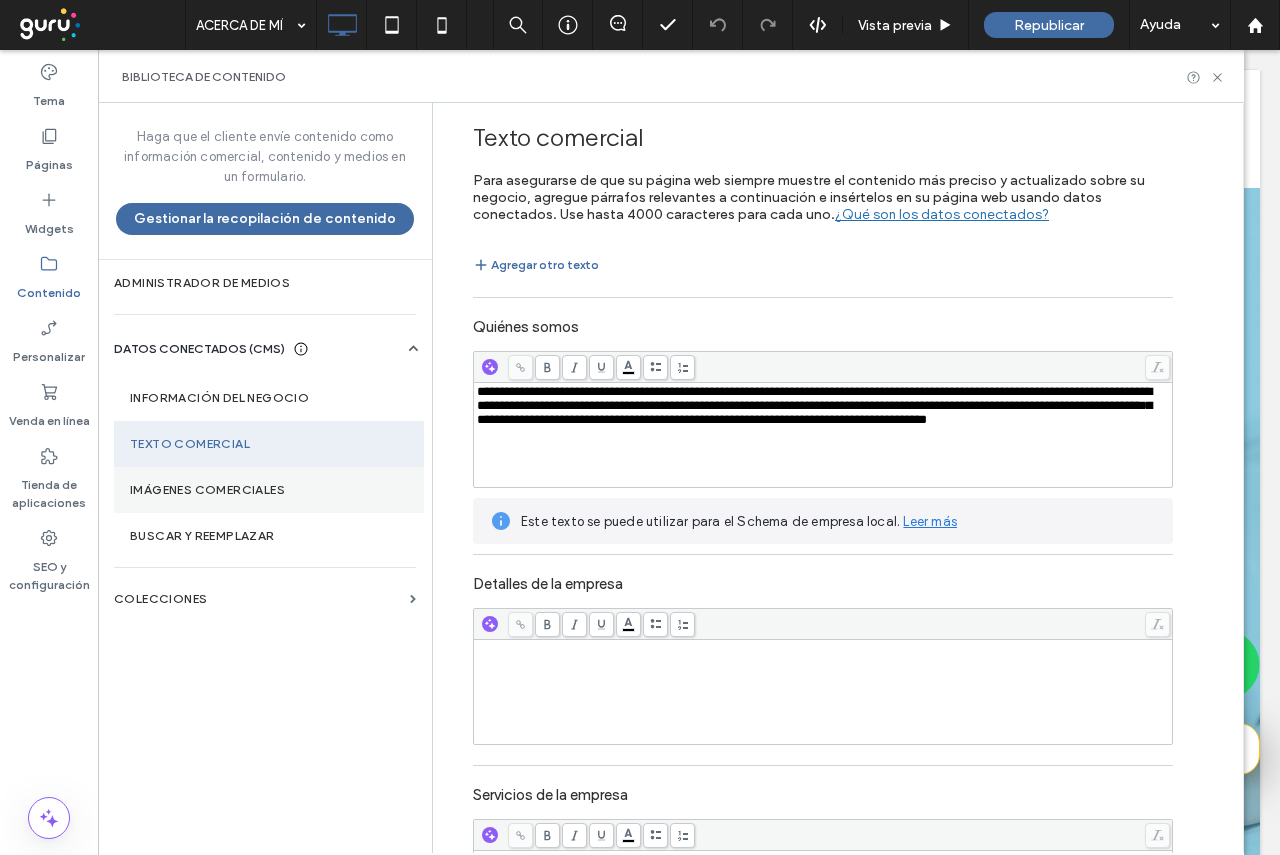 click on "Imágenes comerciales" at bounding box center (269, 490) 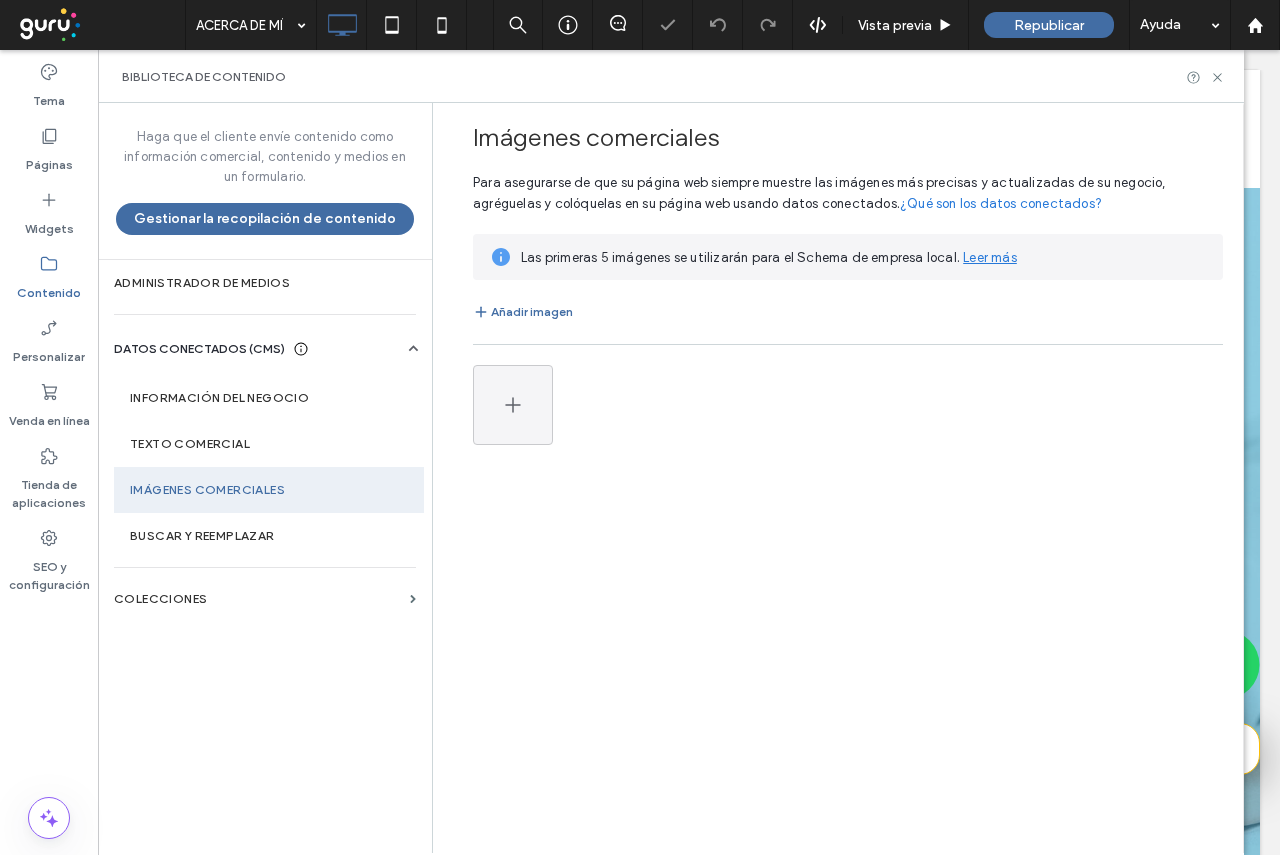 click at bounding box center (848, 405) 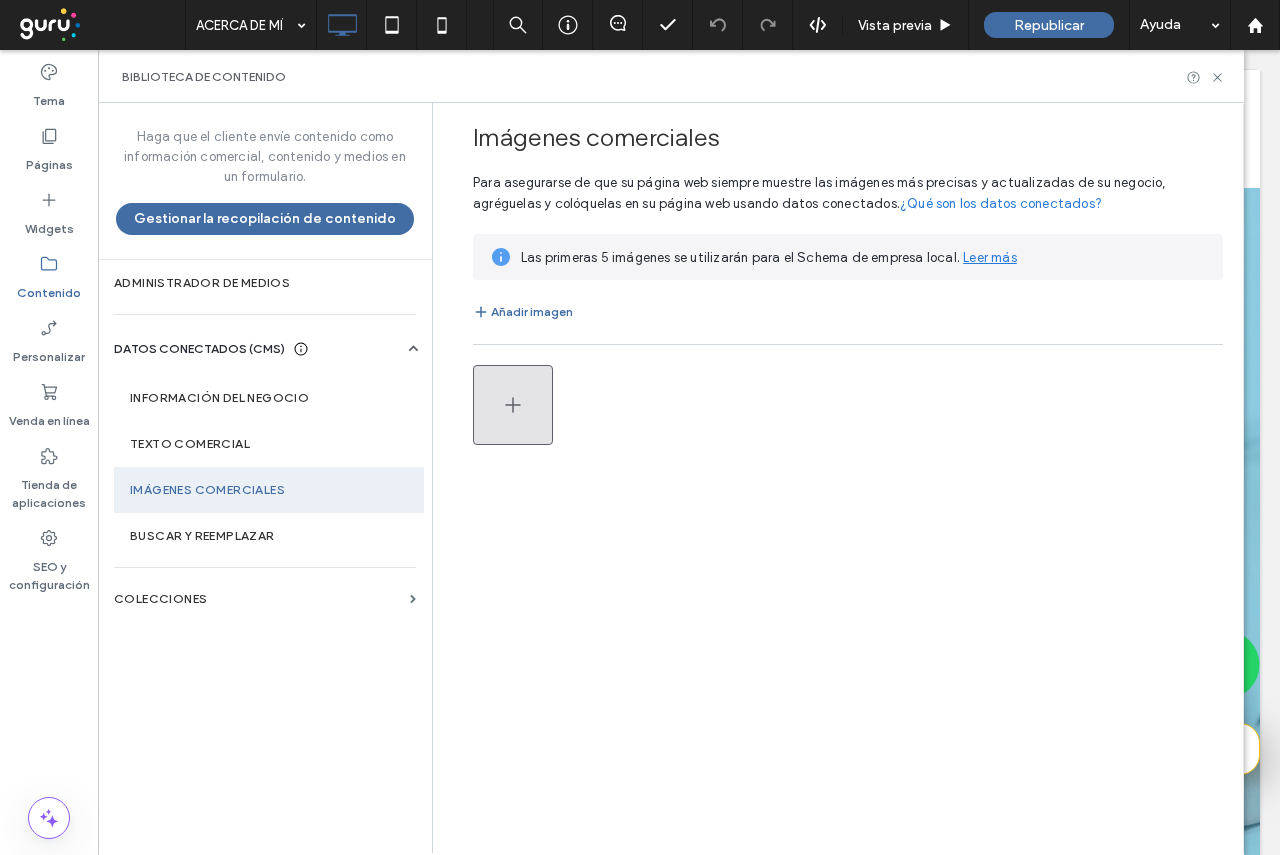 click at bounding box center (513, 405) 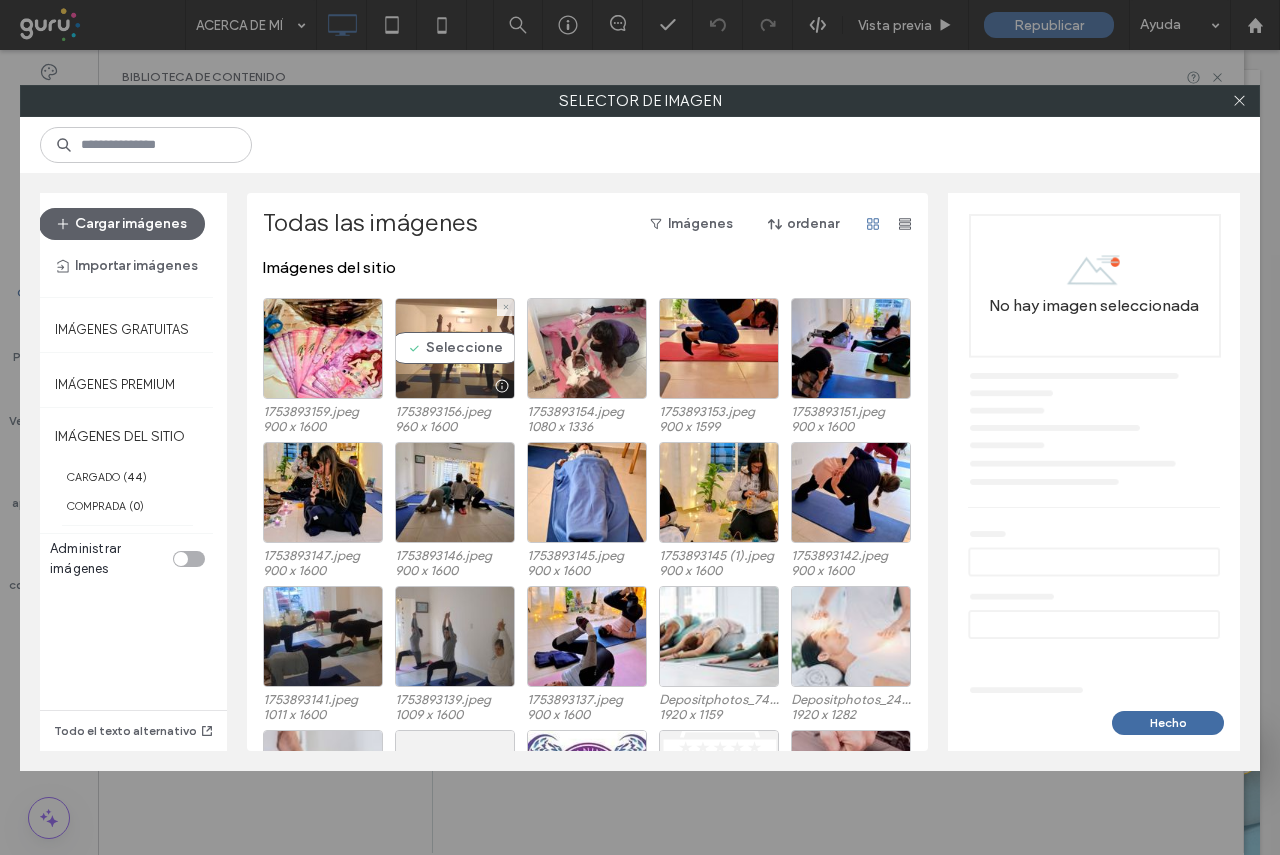 click on "Seleccione" at bounding box center (455, 348) 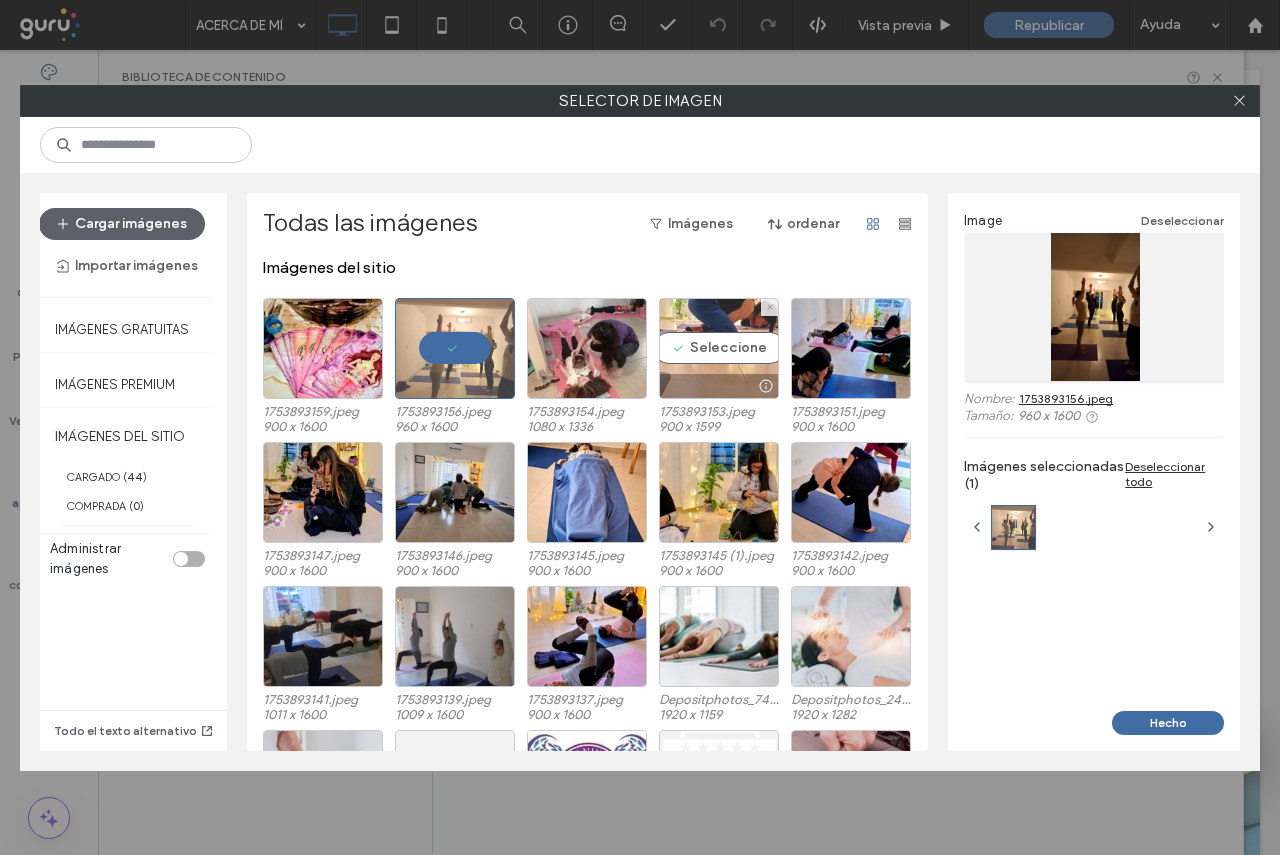 drag, startPoint x: 716, startPoint y: 331, endPoint x: 702, endPoint y: 342, distance: 17.804493 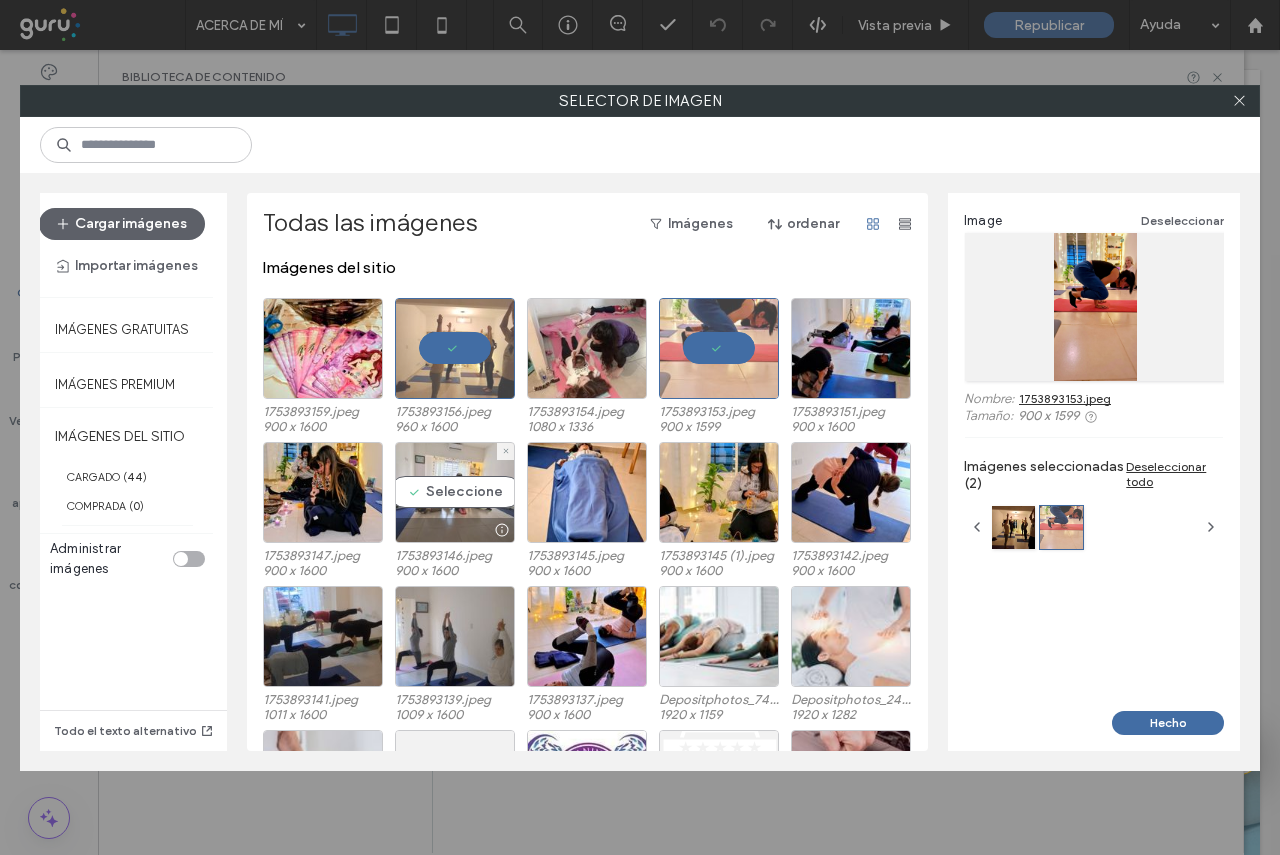 click on "Seleccione" at bounding box center [455, 492] 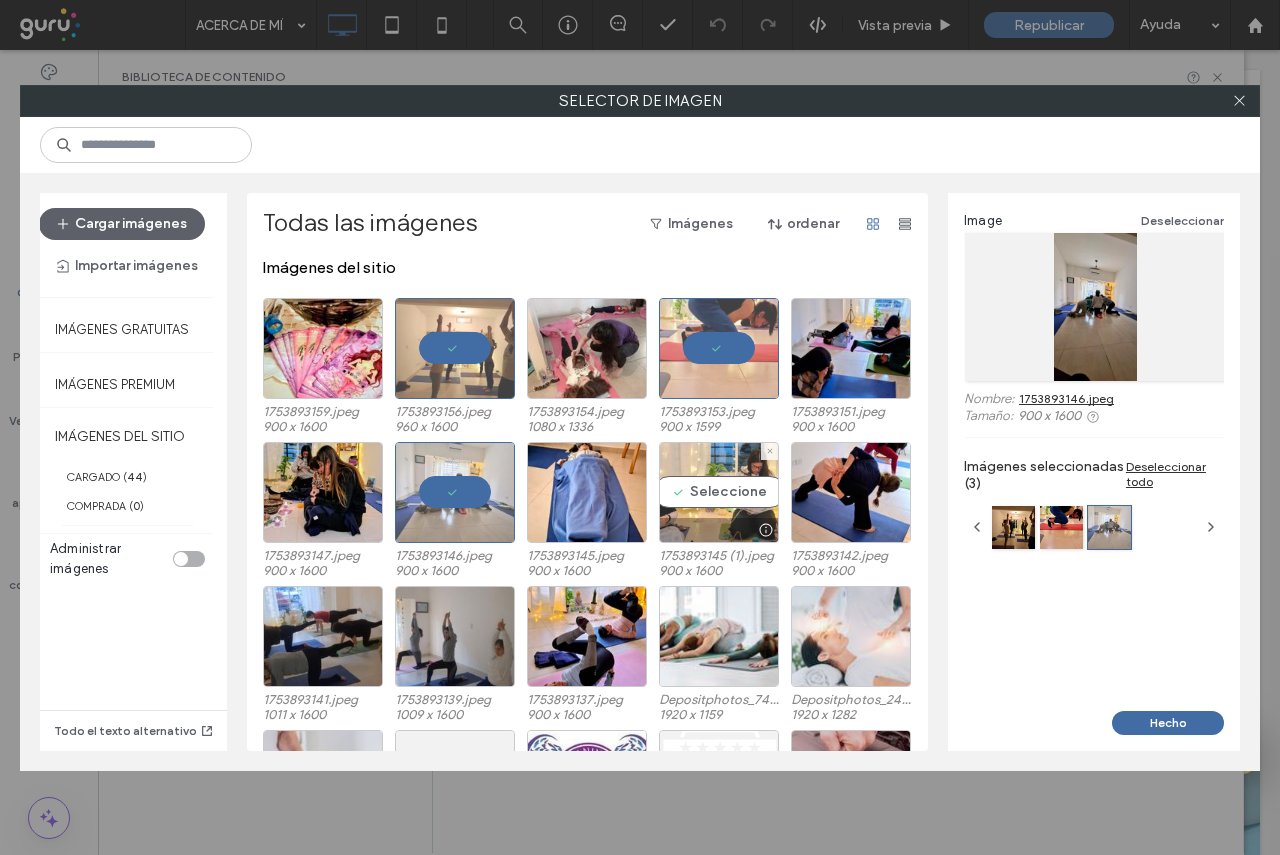 click on "Seleccione" at bounding box center [719, 492] 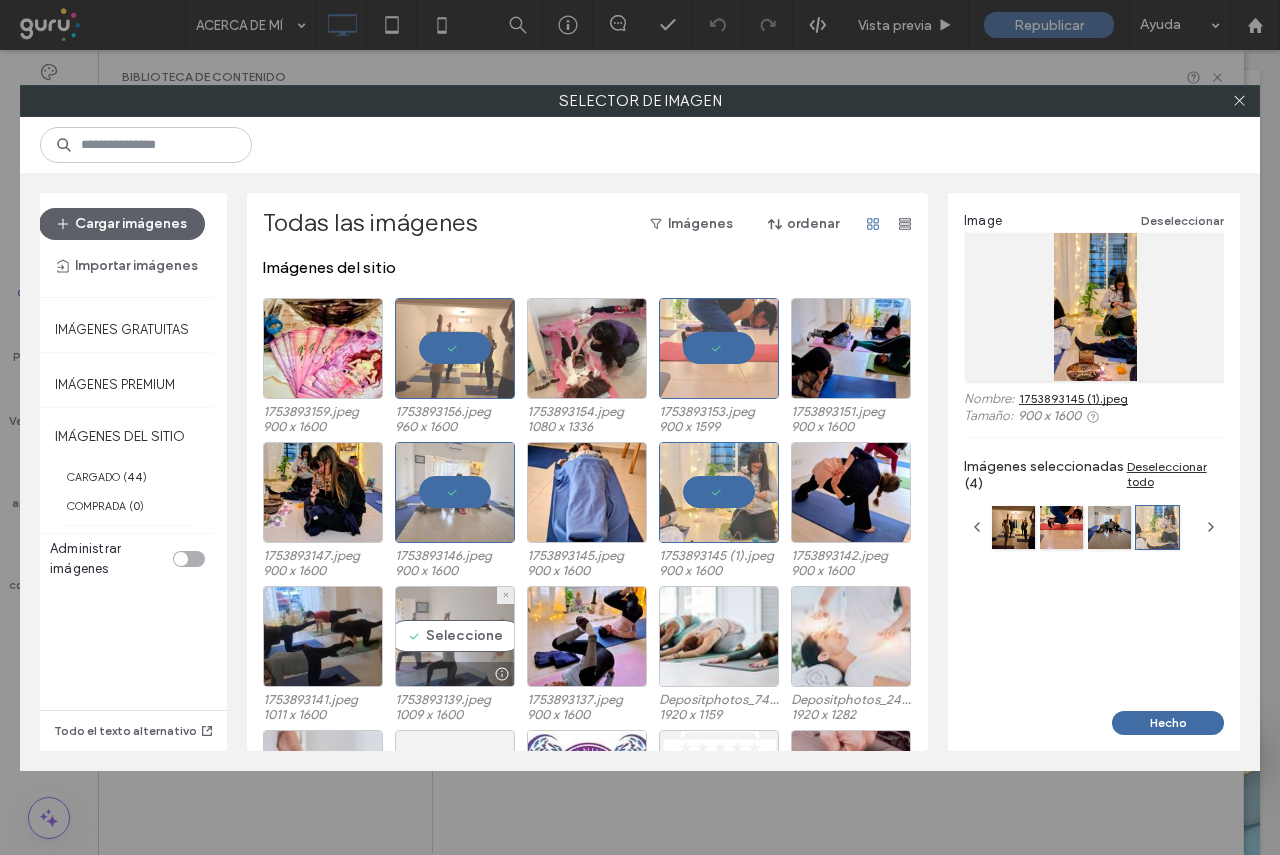 click on "Seleccione" at bounding box center (455, 636) 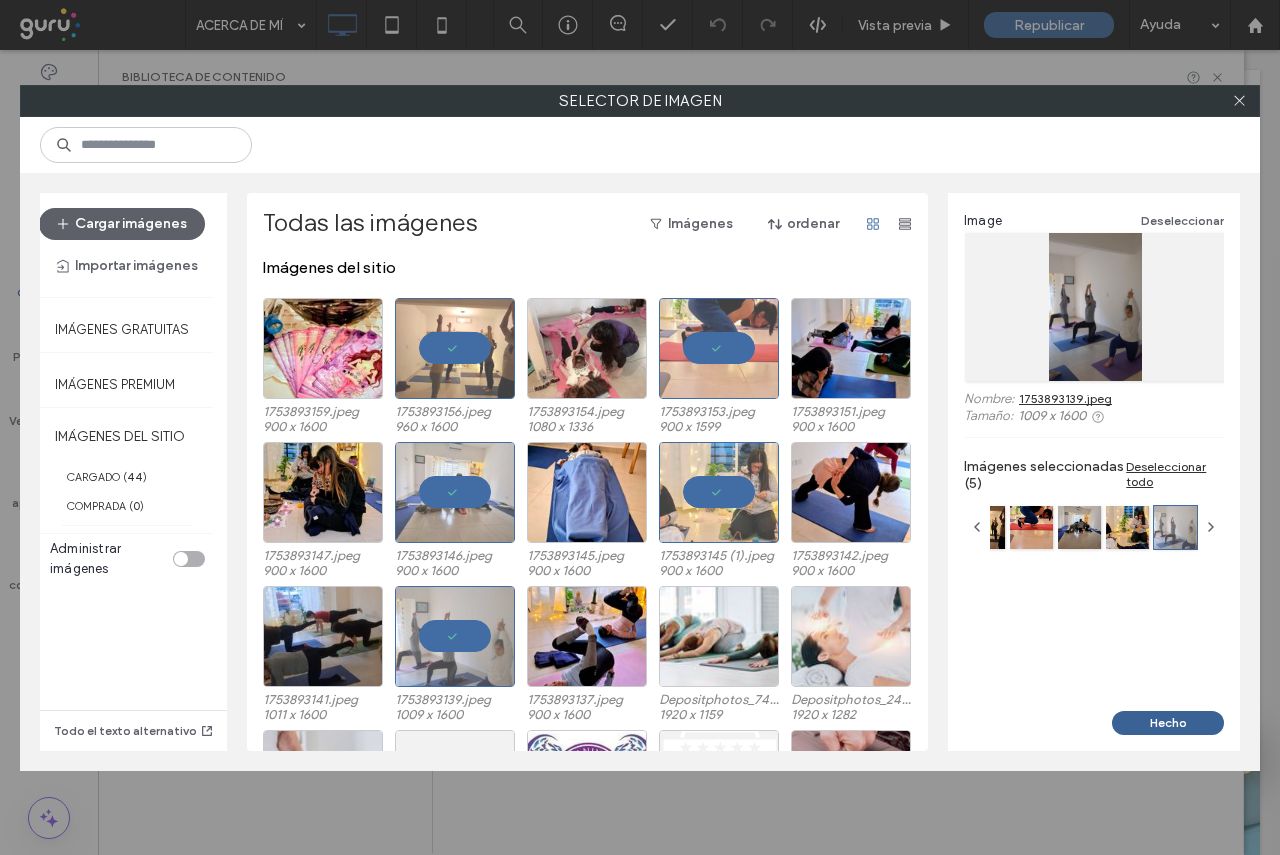 click on "Hecho" at bounding box center [1168, 723] 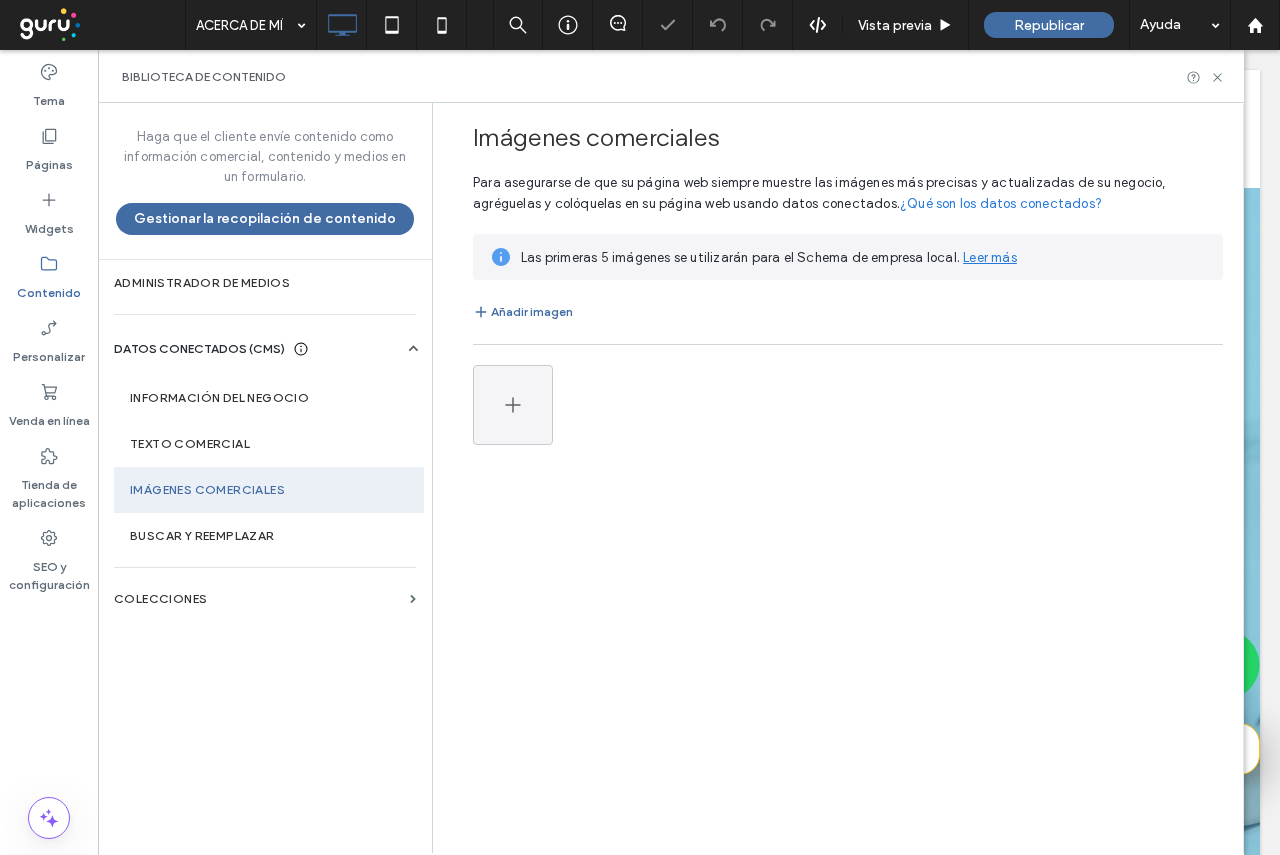 scroll, scrollTop: 482, scrollLeft: 0, axis: vertical 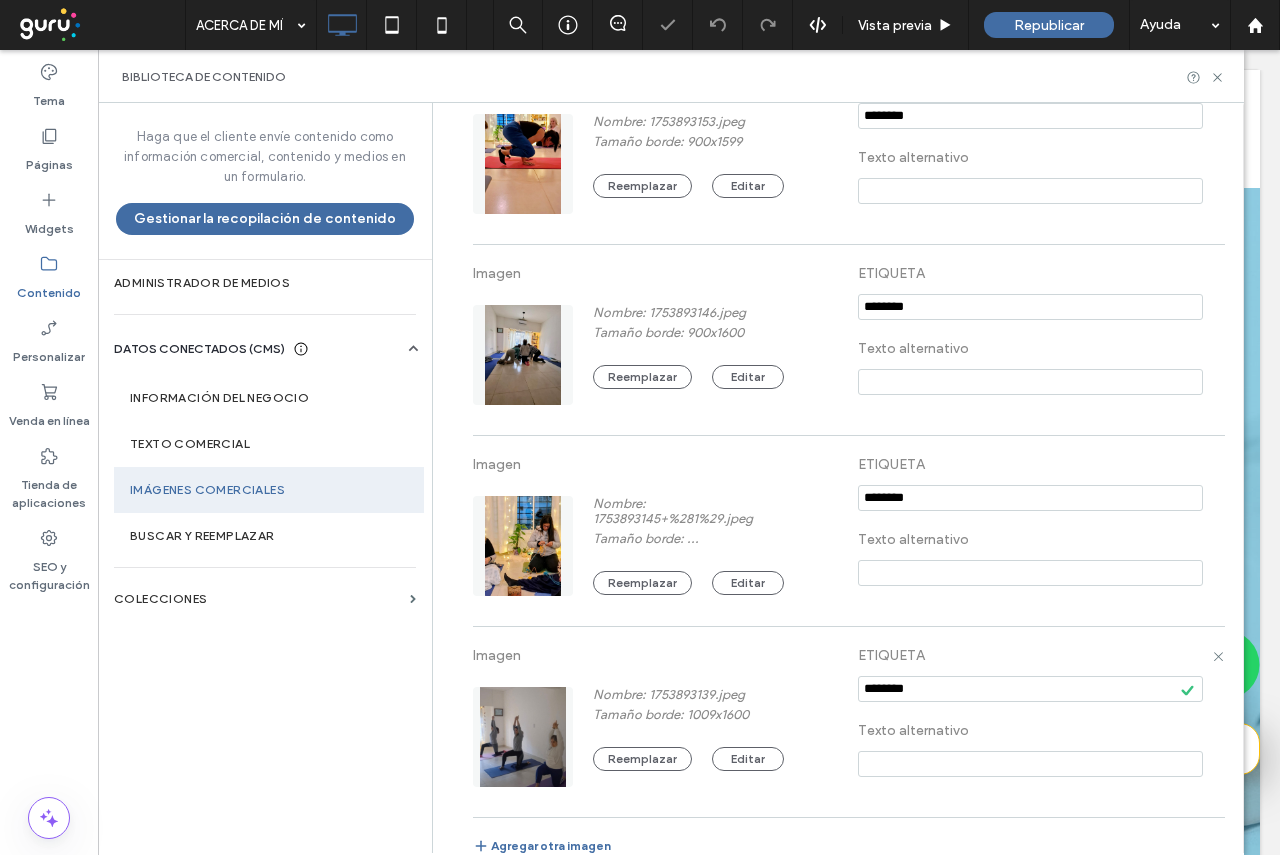 click at bounding box center [1030, 764] 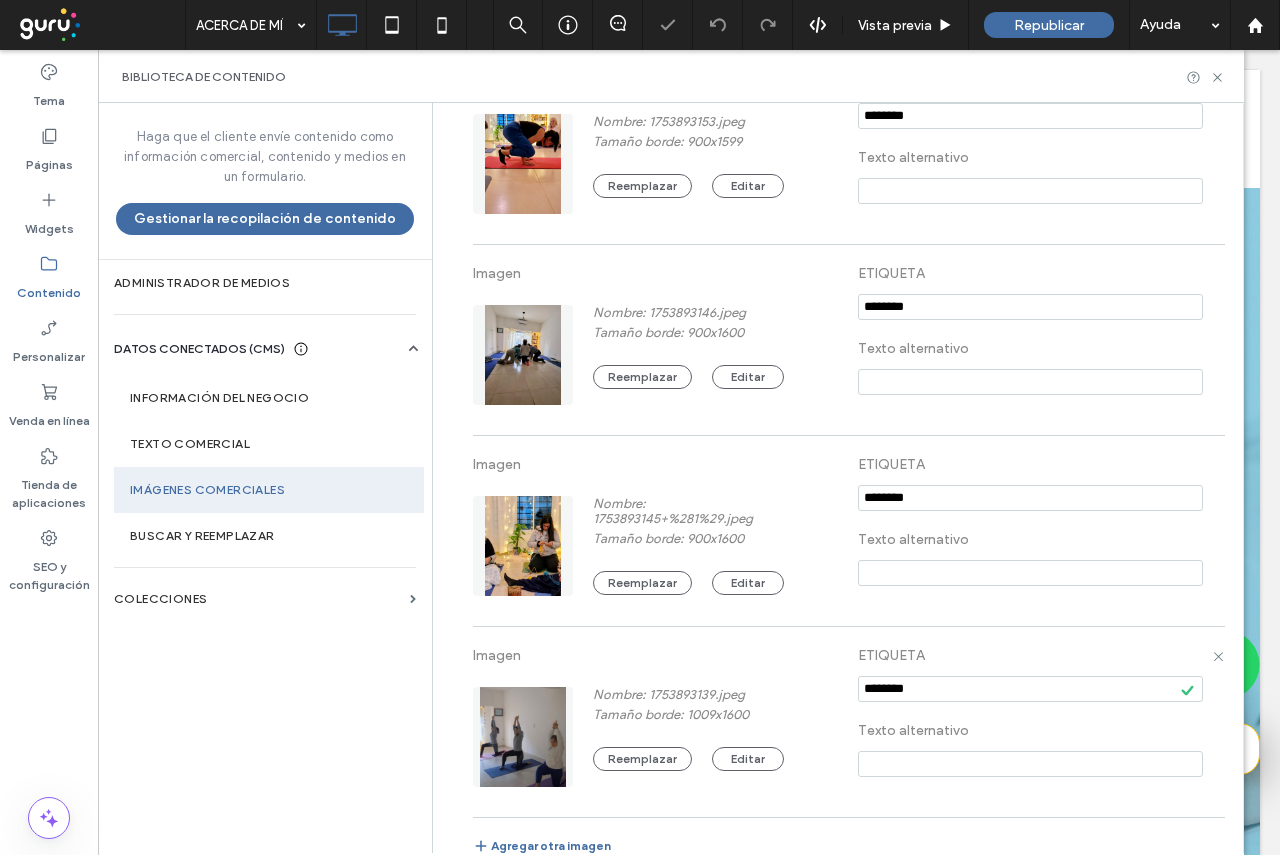 paste on "**********" 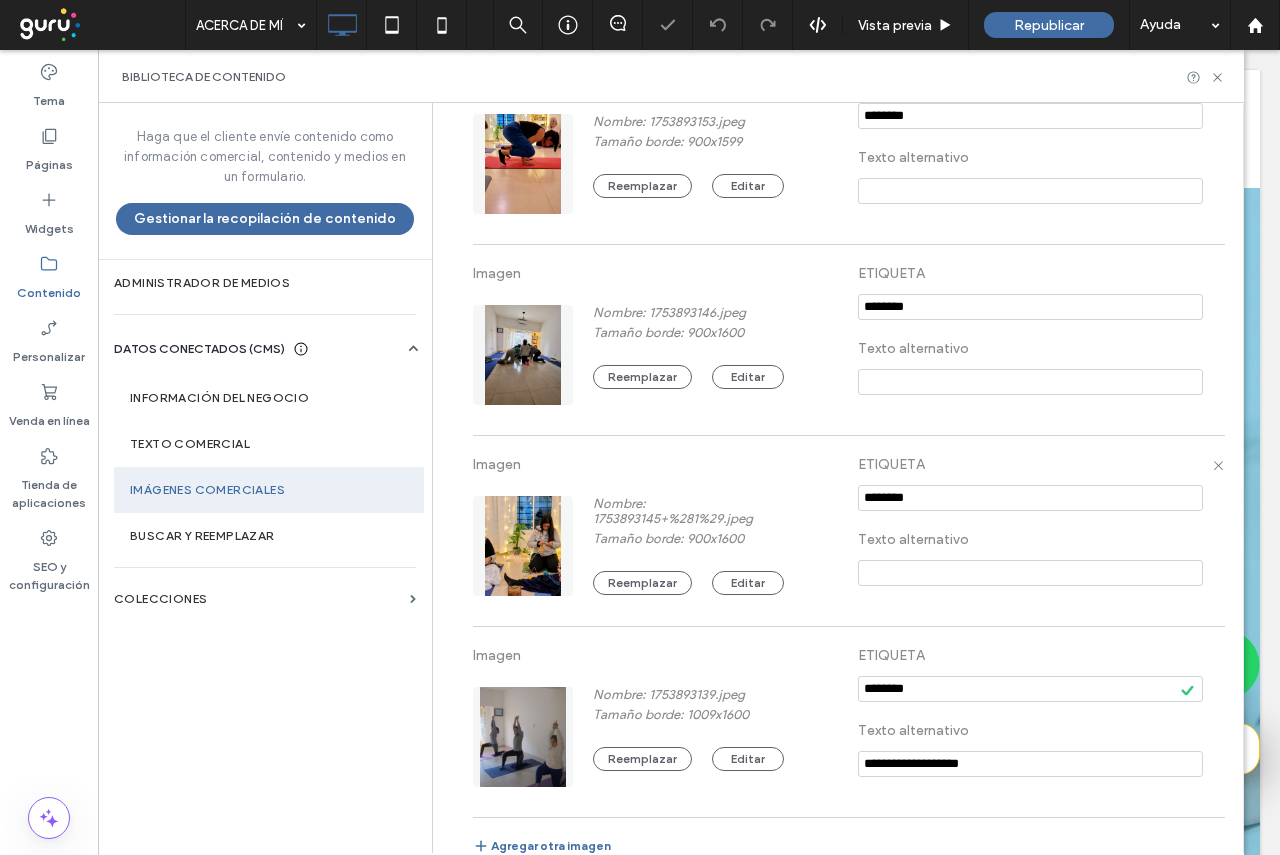 type on "**********" 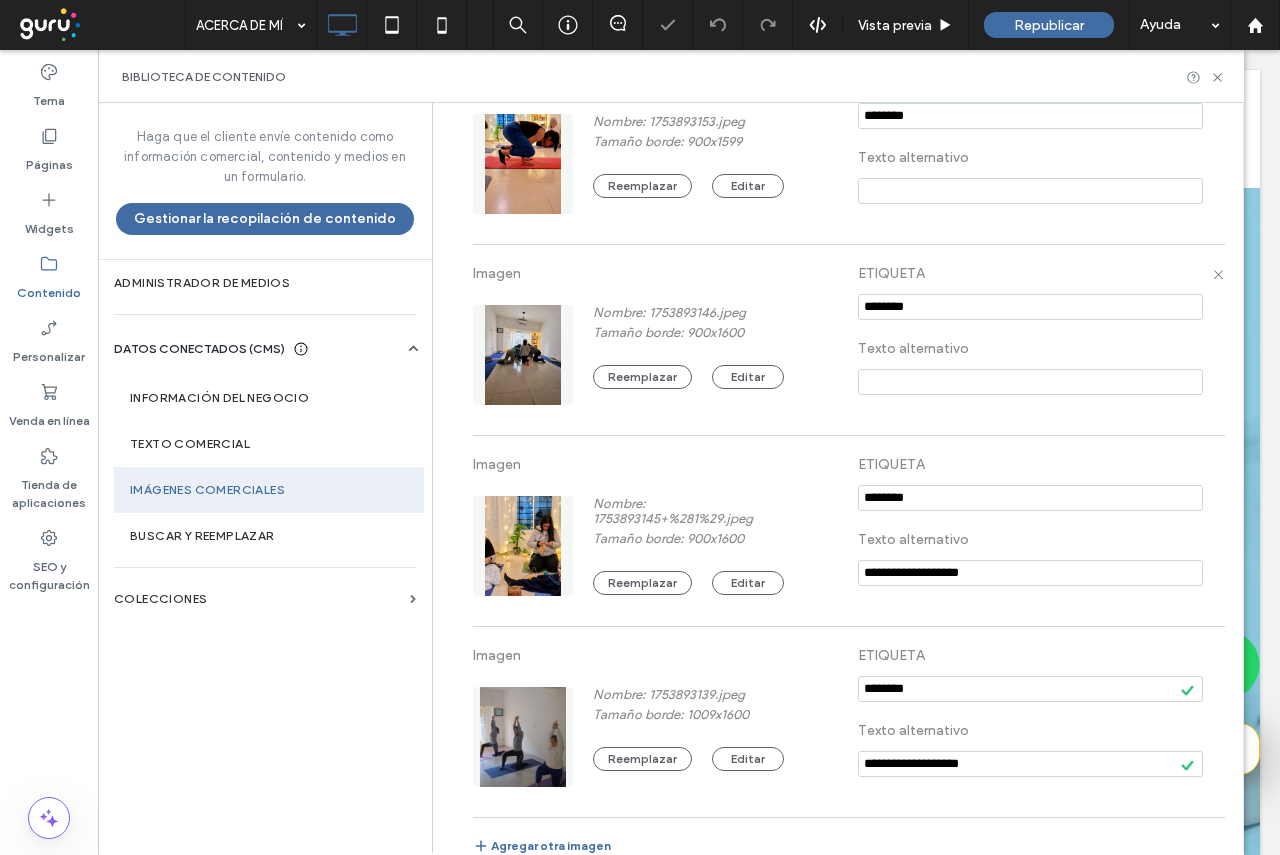 type on "**********" 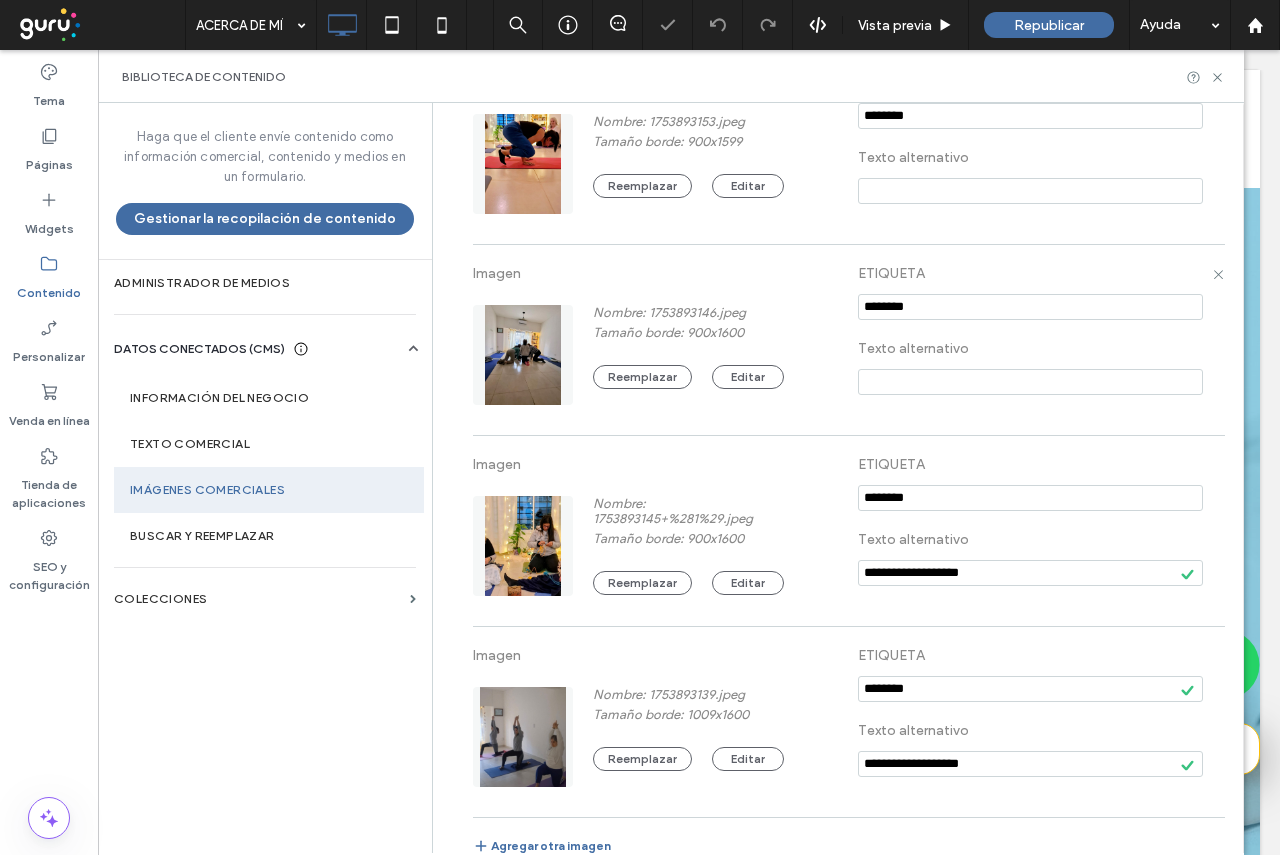 click at bounding box center (1030, 387) 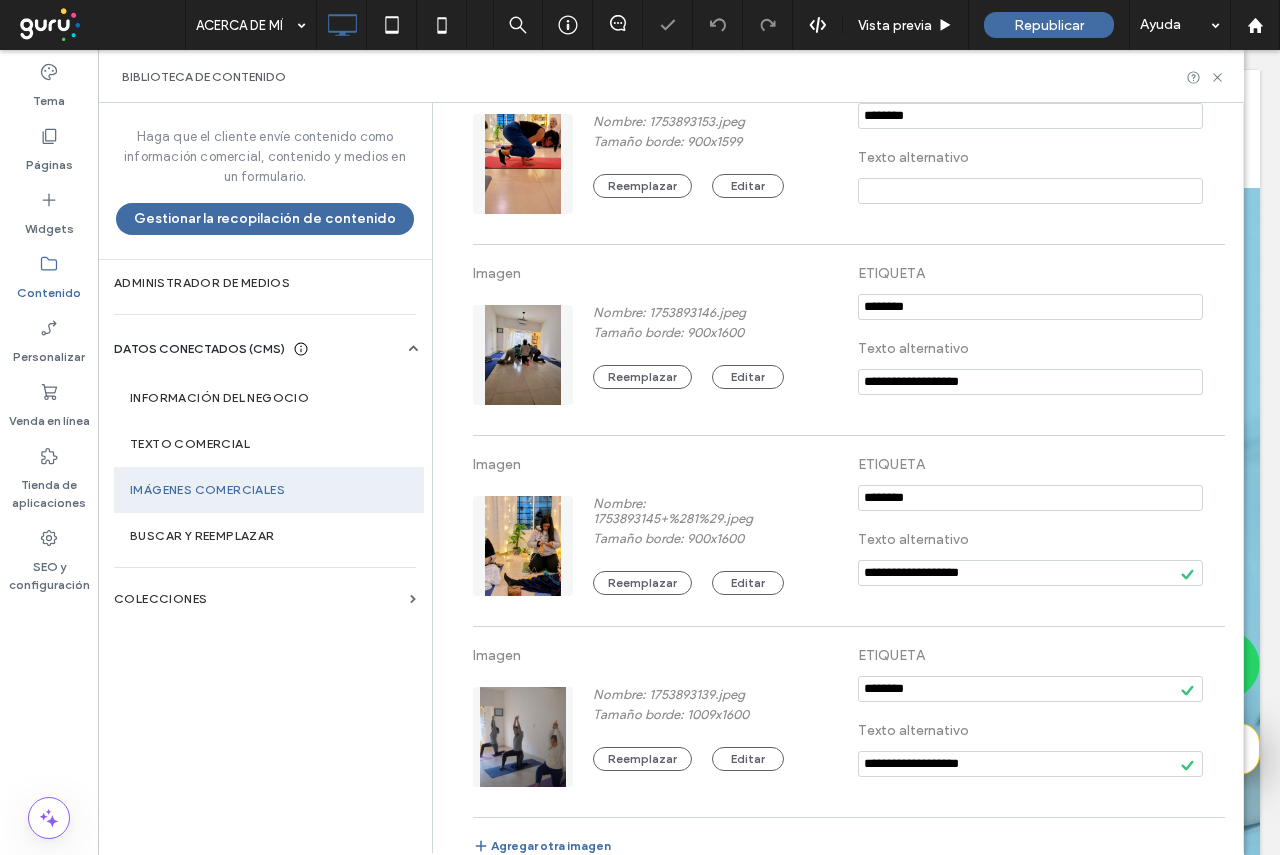type on "**********" 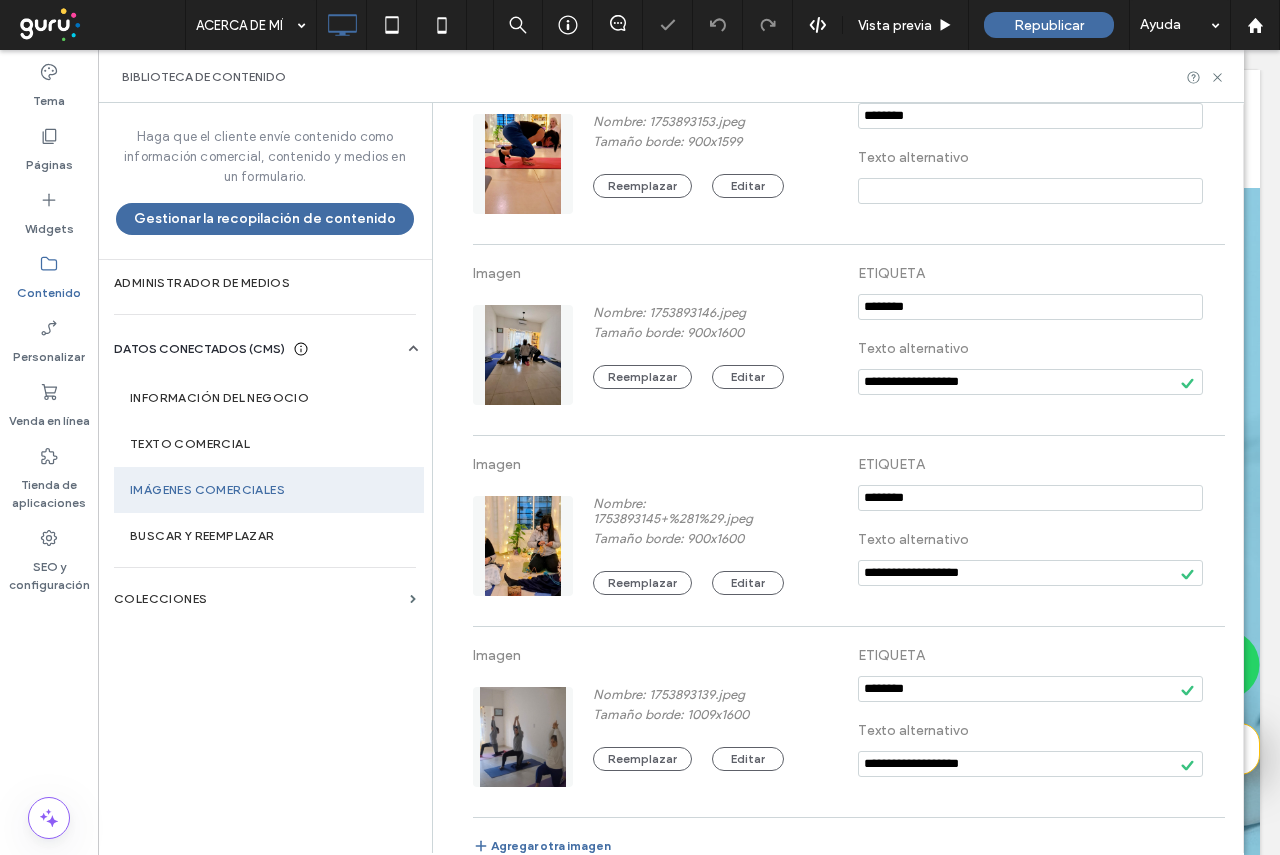 click at bounding box center (1030, 191) 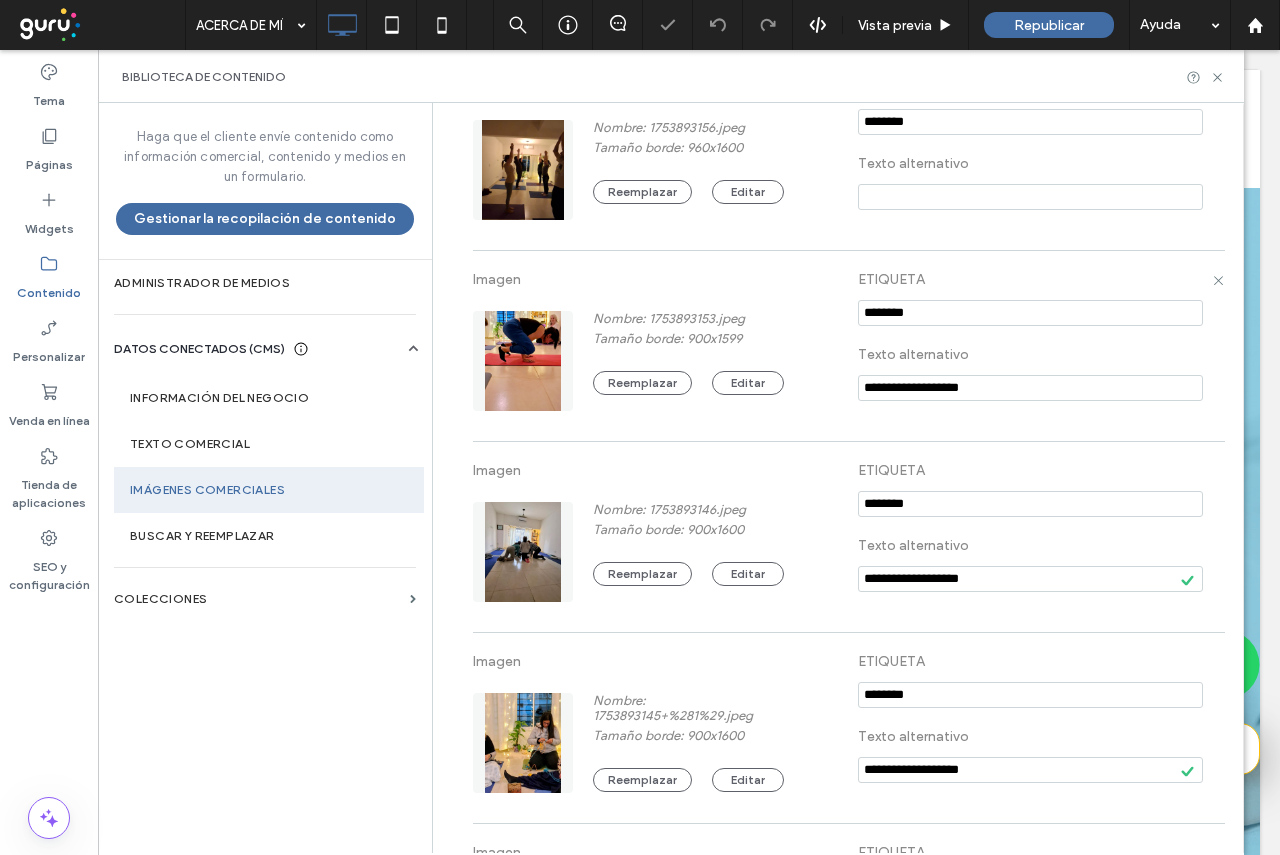 scroll, scrollTop: 282, scrollLeft: 0, axis: vertical 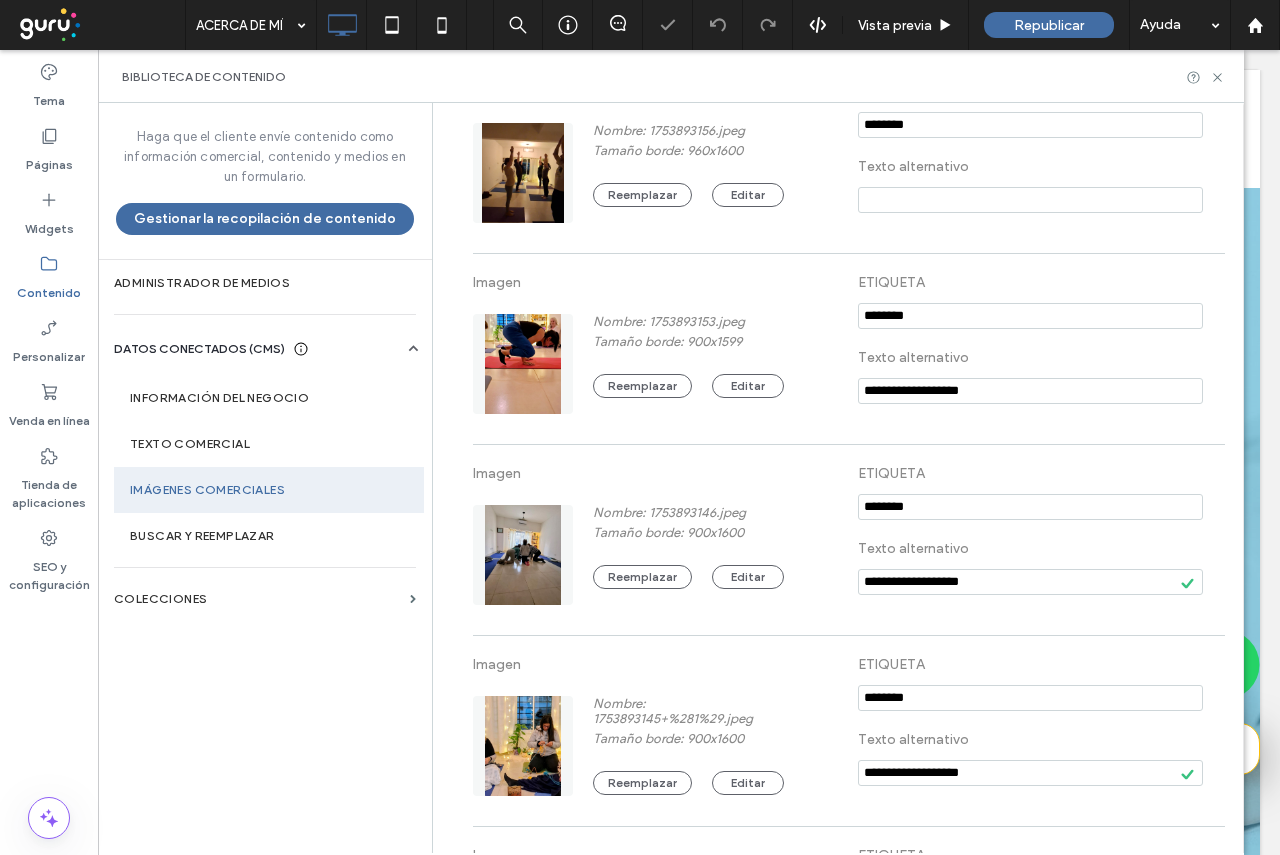 type on "**********" 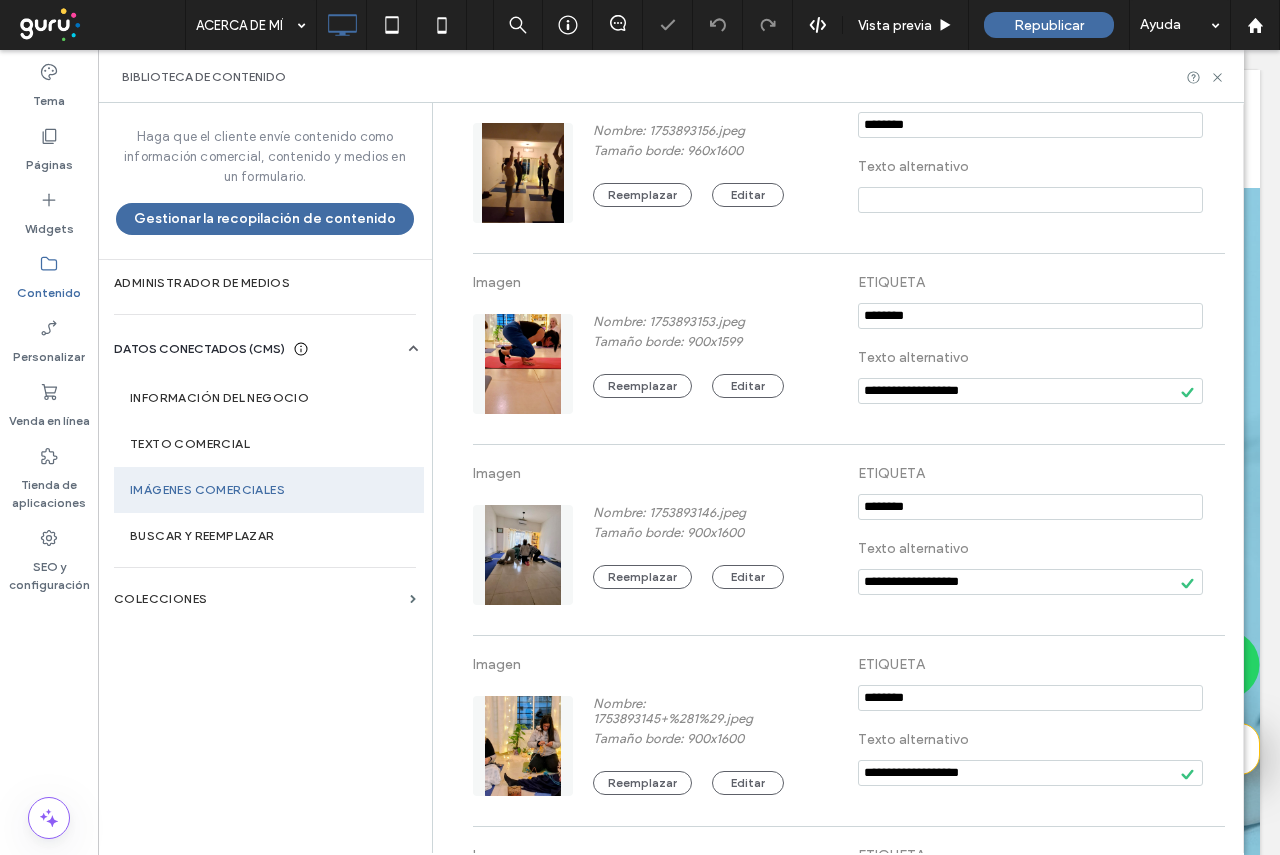 click at bounding box center (1030, 200) 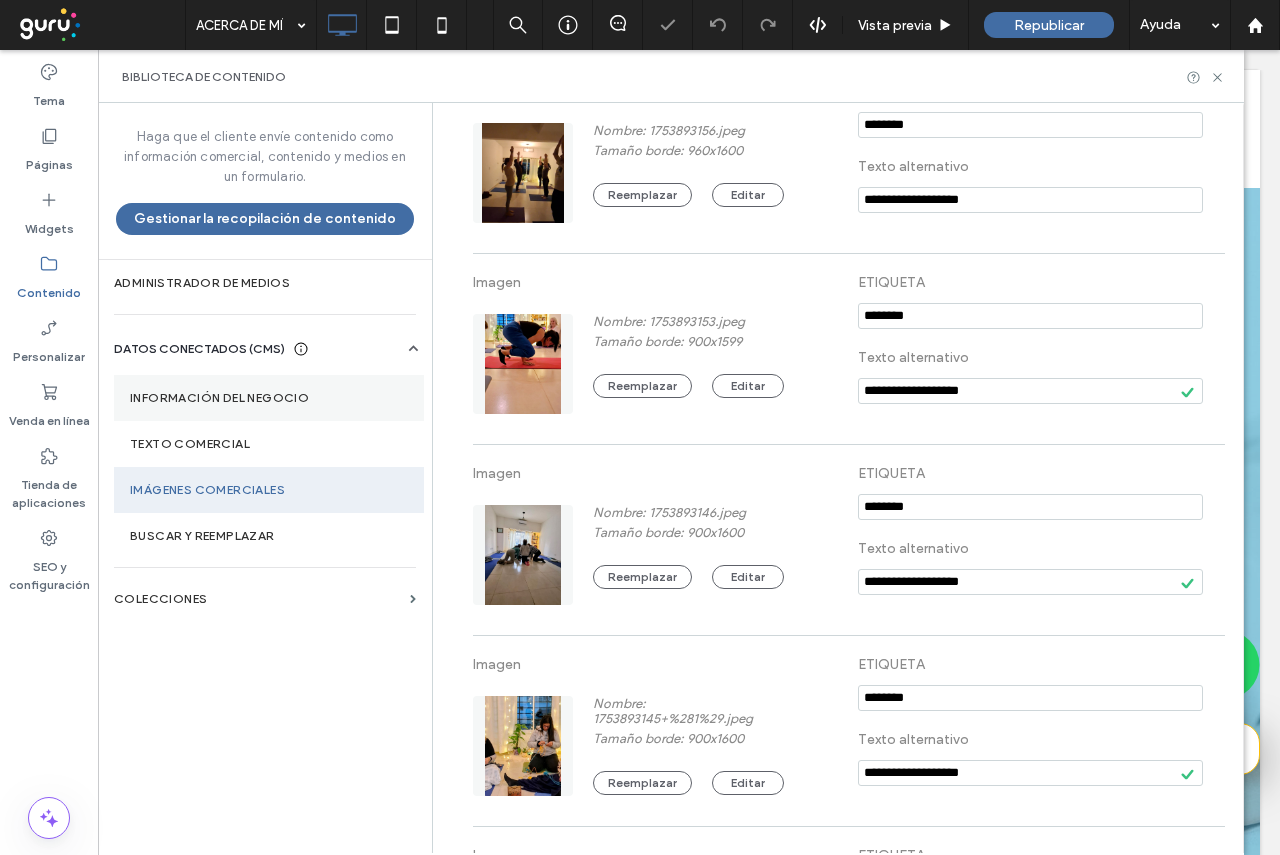 type on "**********" 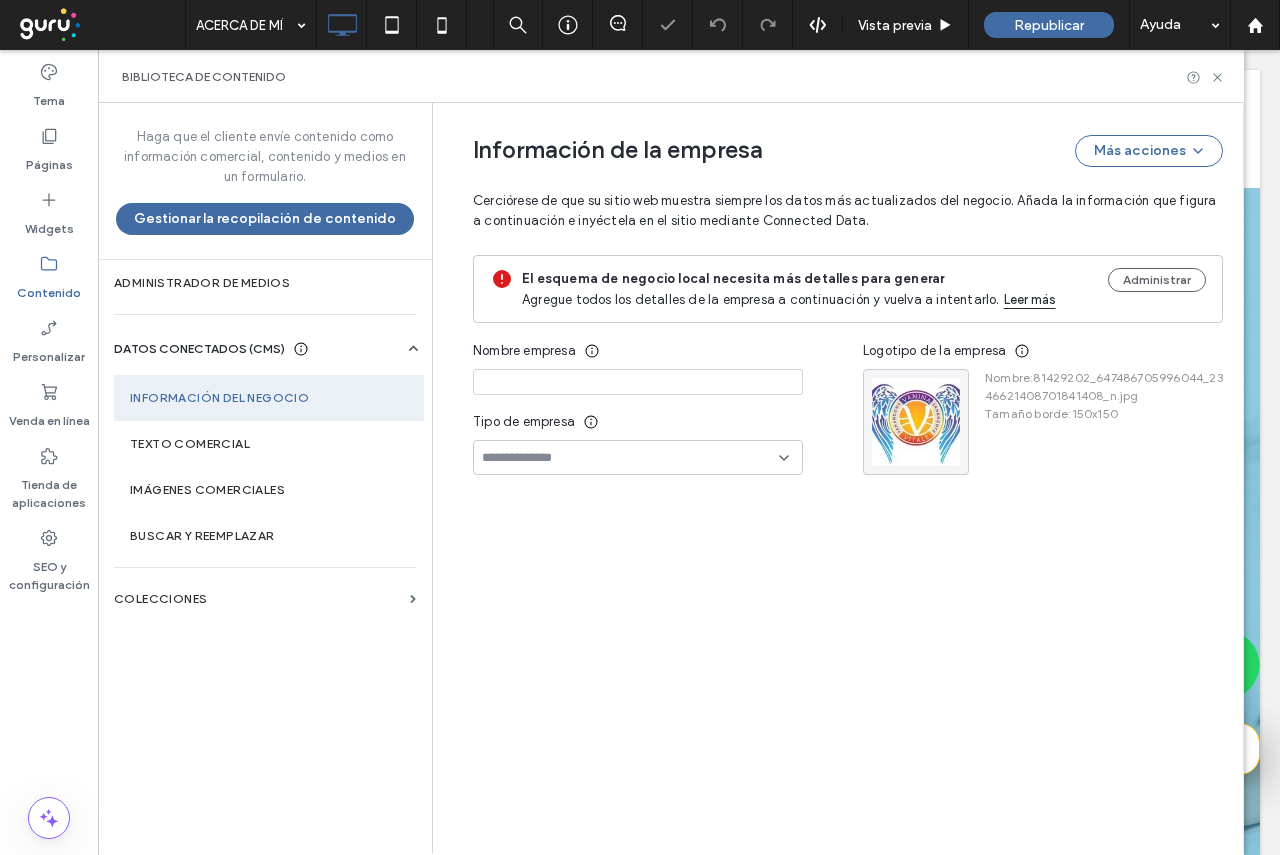 type on "**********" 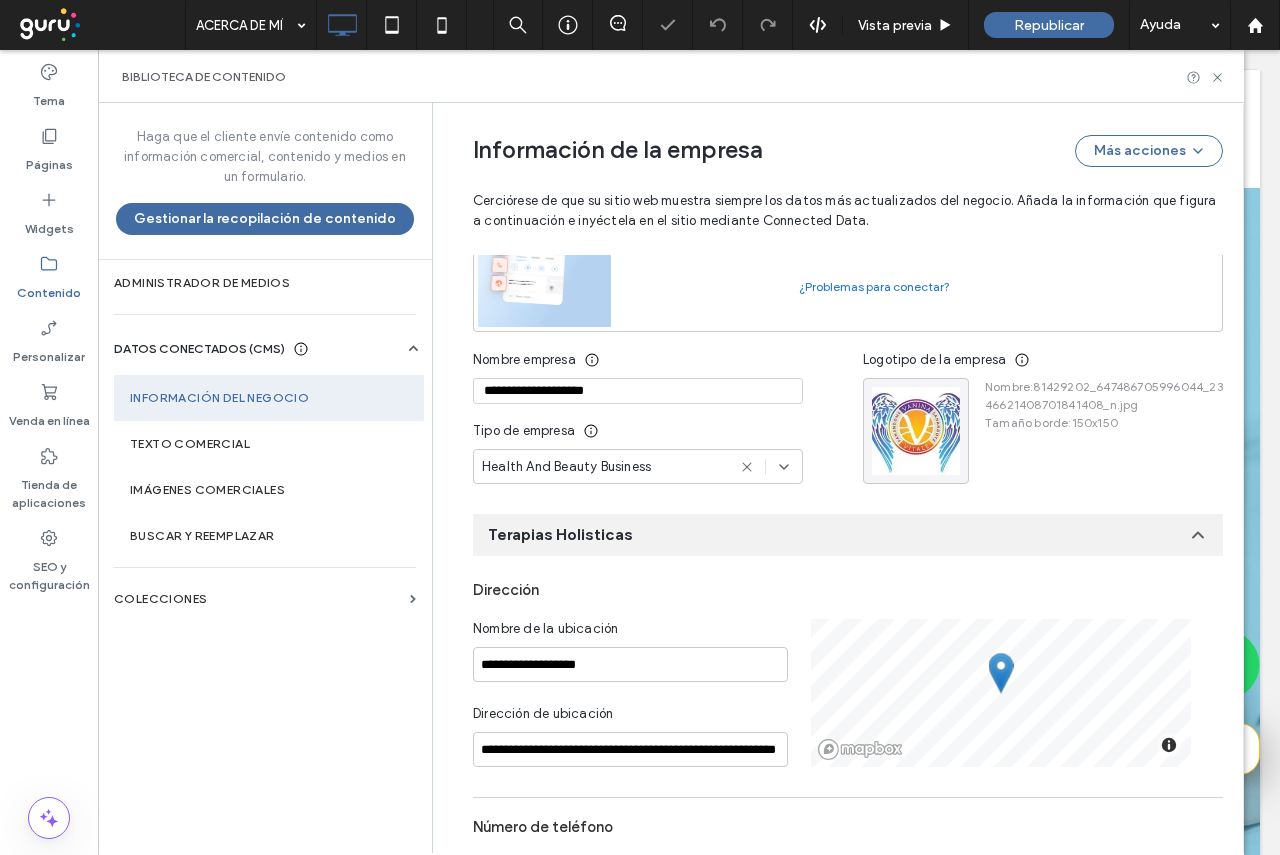 scroll, scrollTop: 0, scrollLeft: 0, axis: both 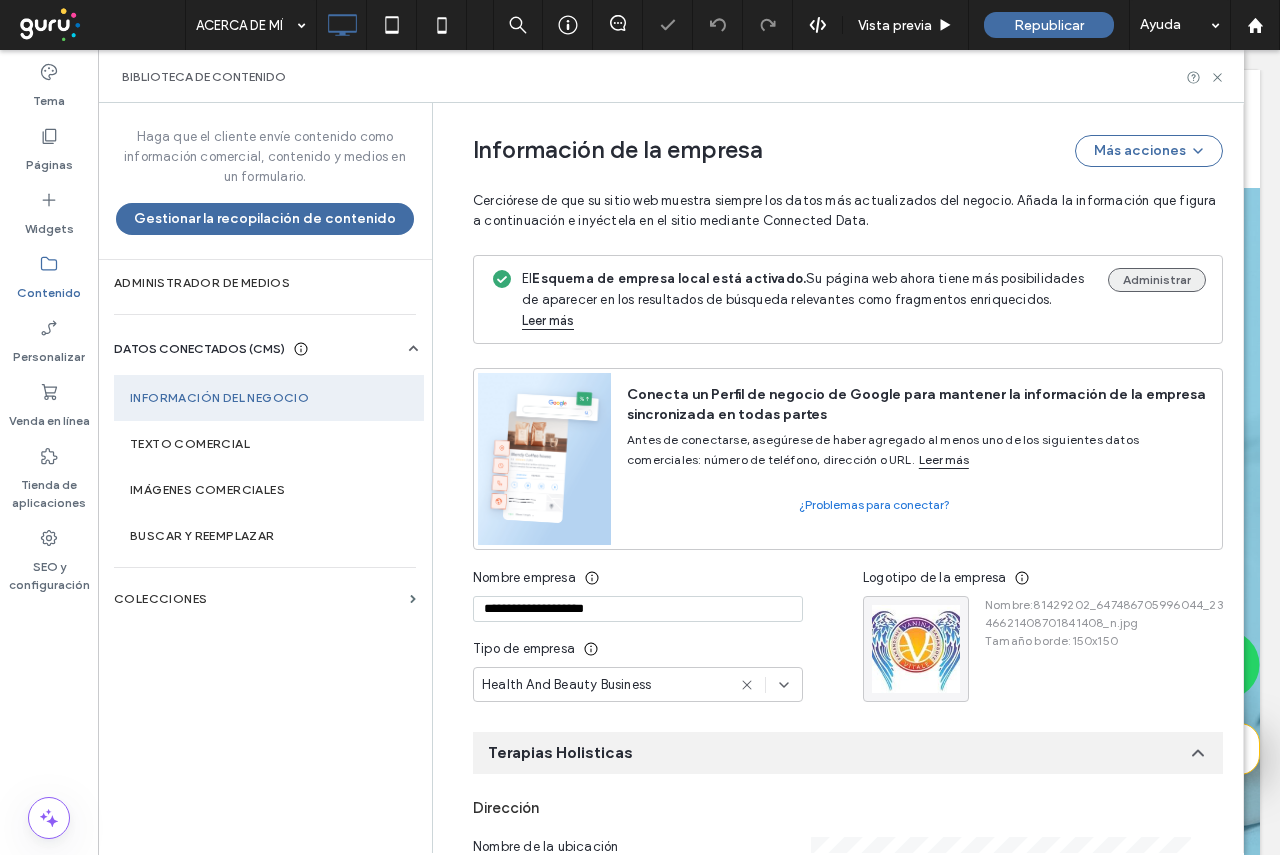 click on "Administrar" at bounding box center (1157, 280) 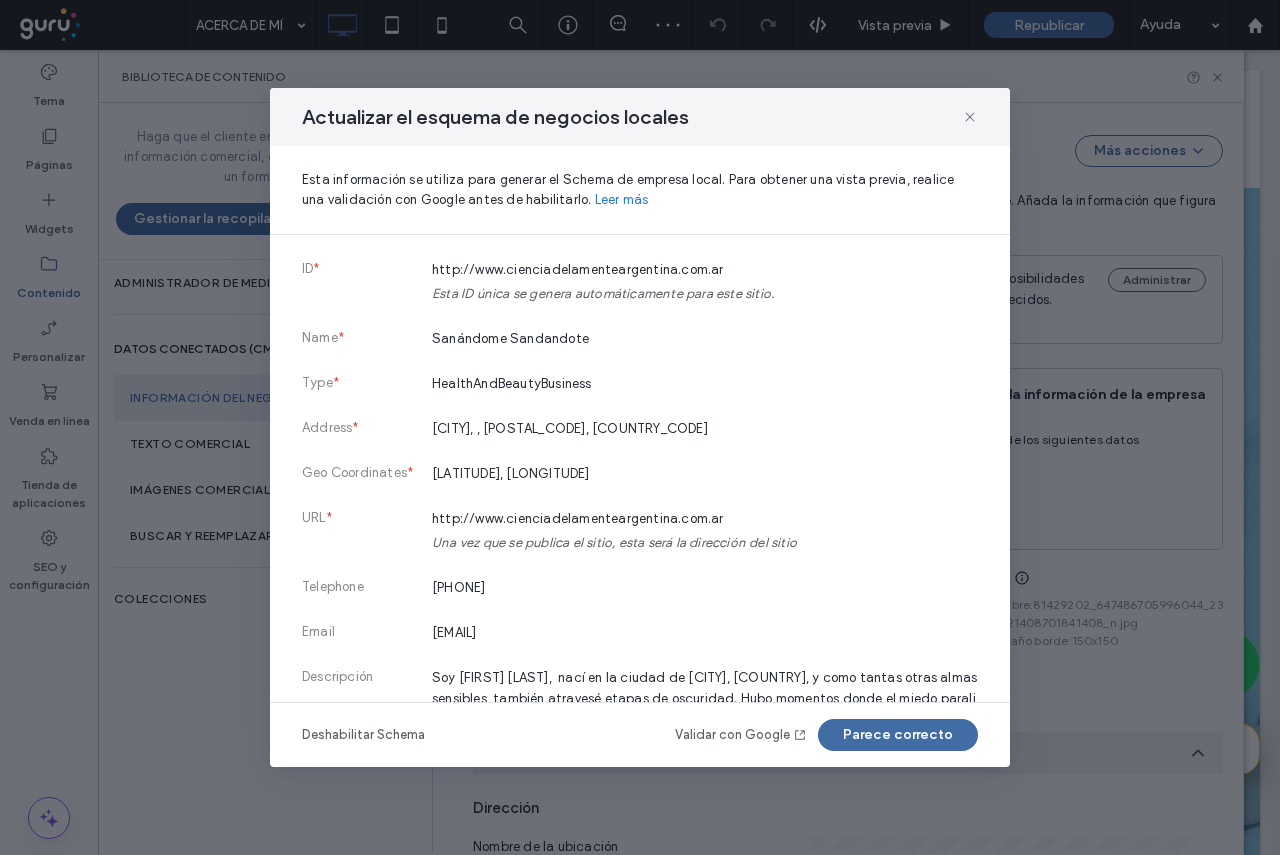 click on "Validar con Google" at bounding box center (741, 735) 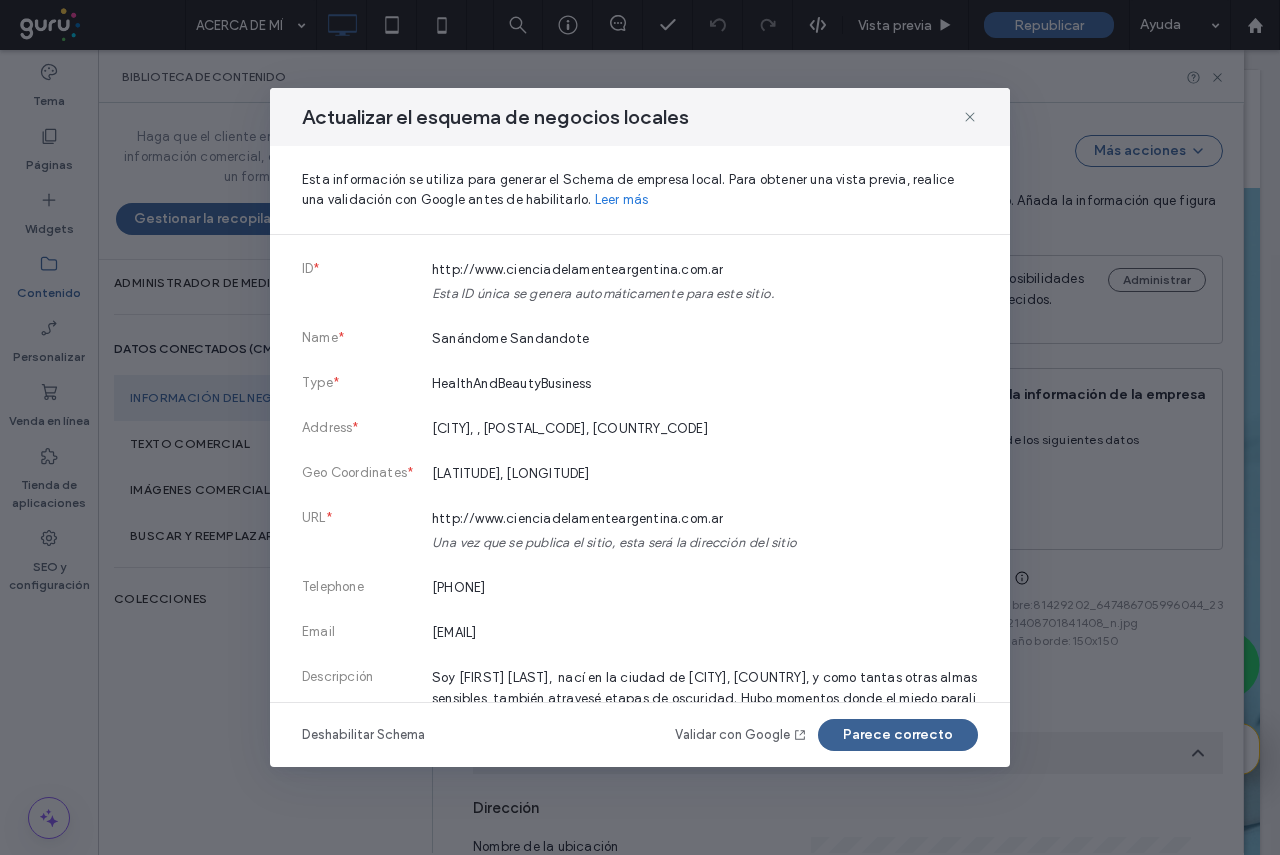 click on "Parece correcto" at bounding box center [898, 735] 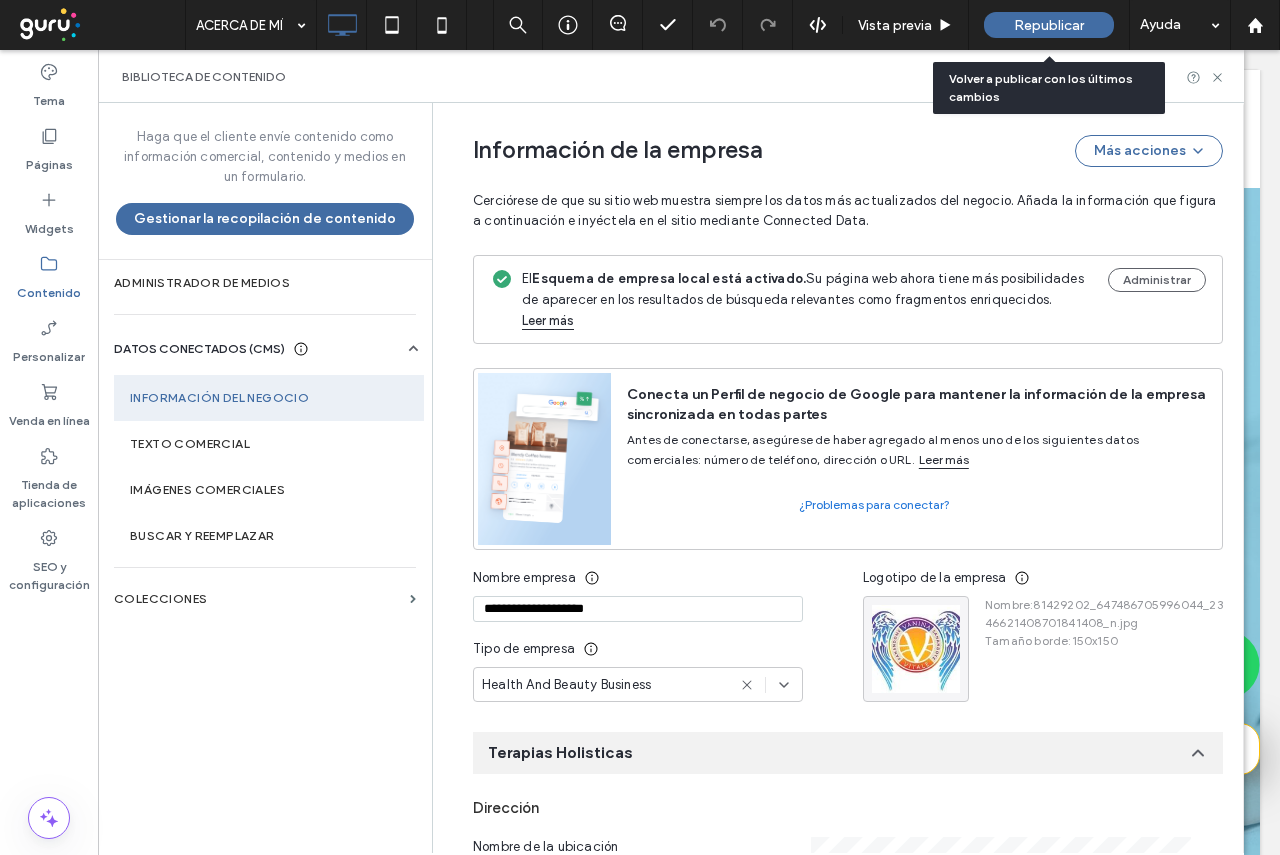 click on "Republicar" at bounding box center (1049, 25) 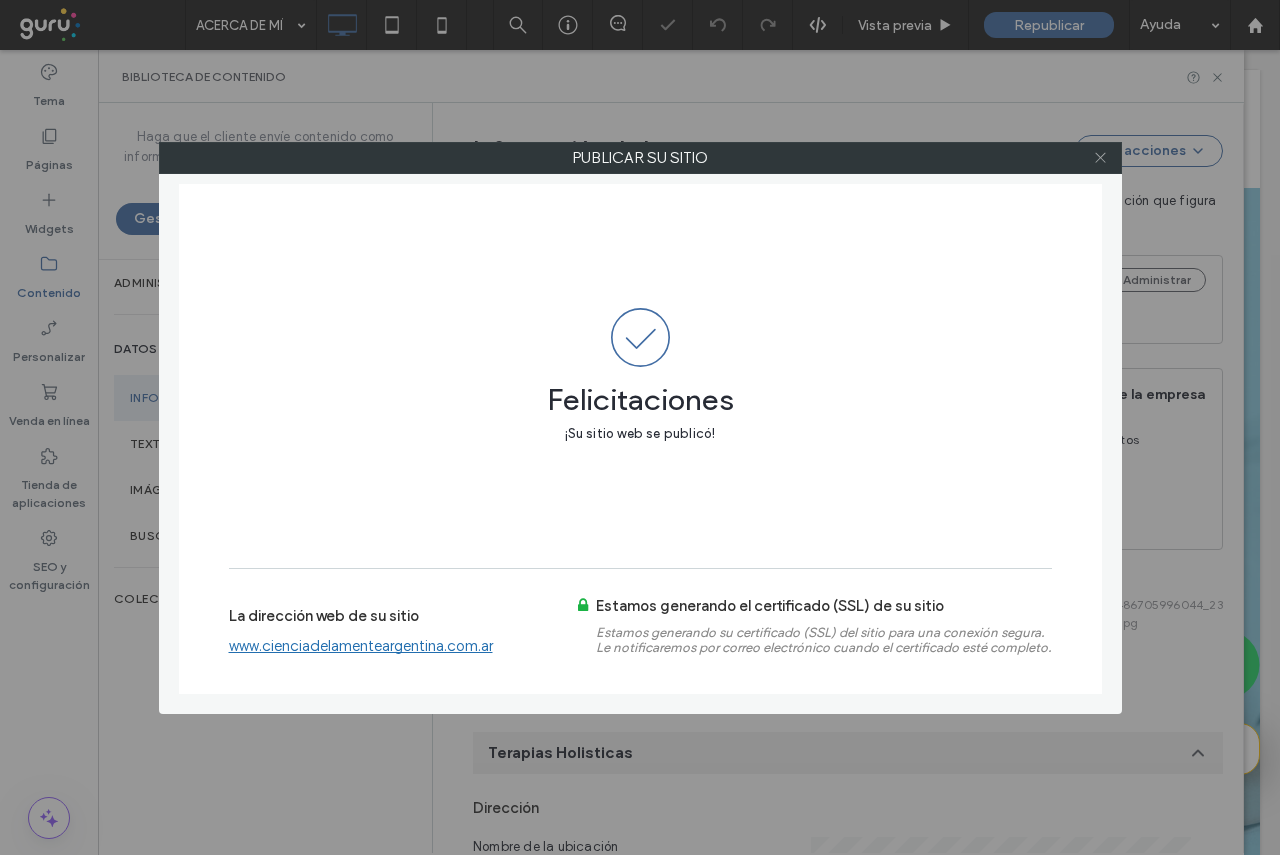click at bounding box center (1100, 158) 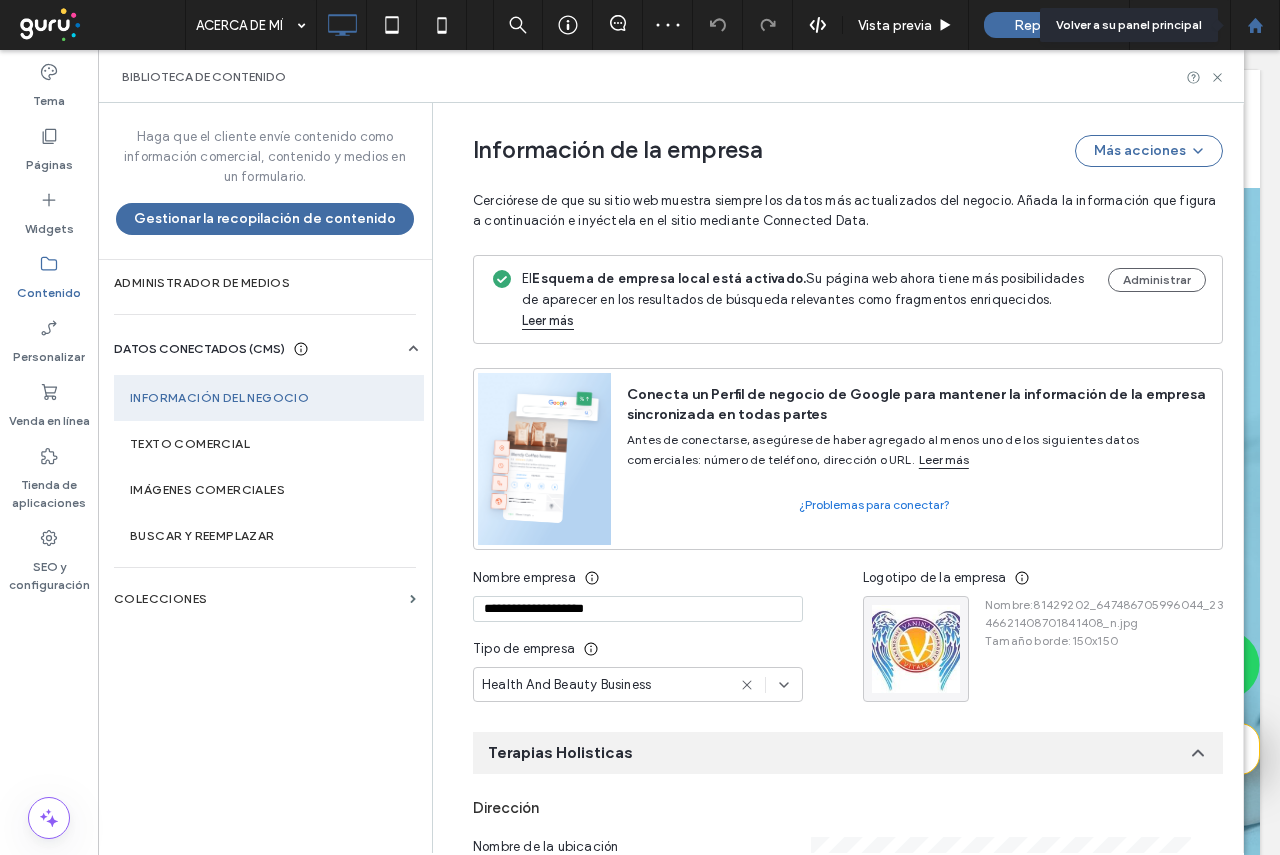 click 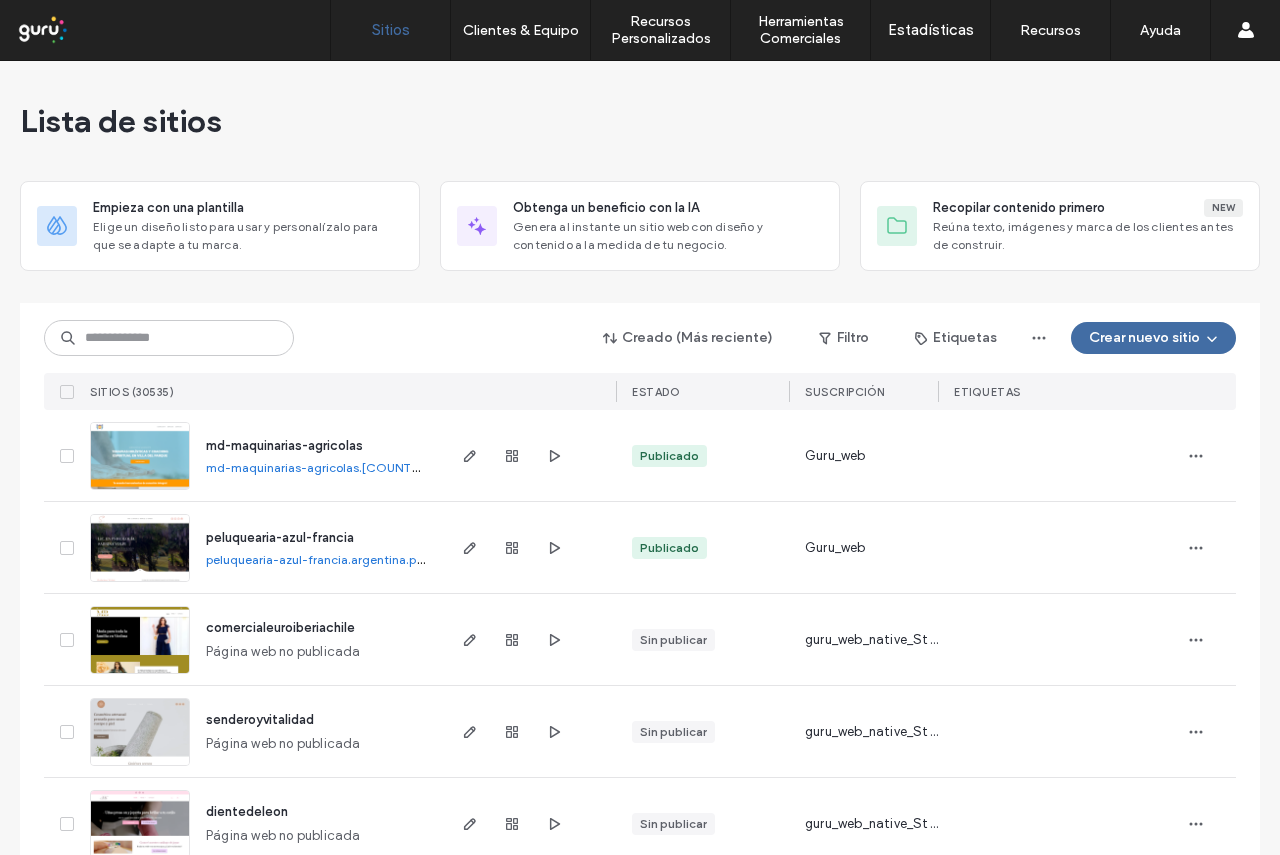 scroll, scrollTop: 0, scrollLeft: 0, axis: both 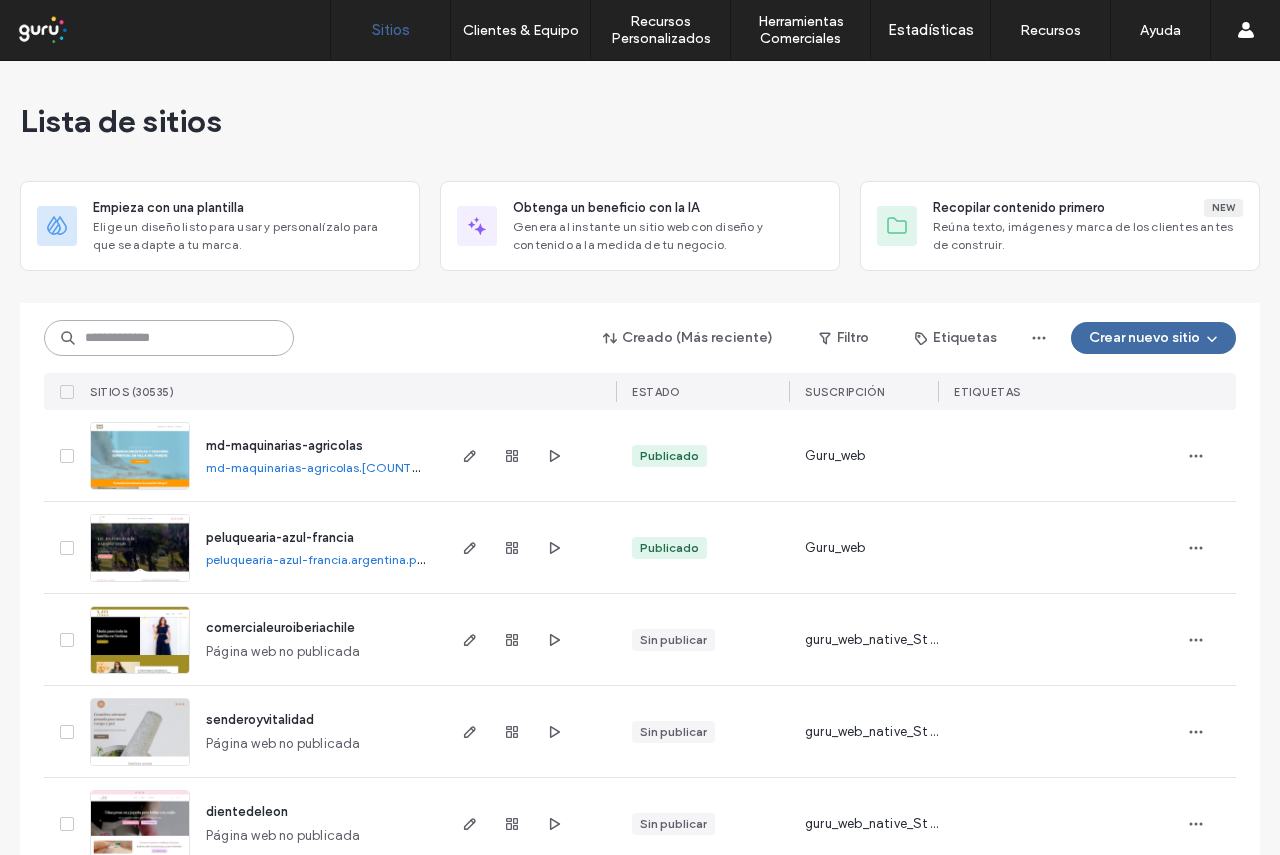 click at bounding box center [169, 338] 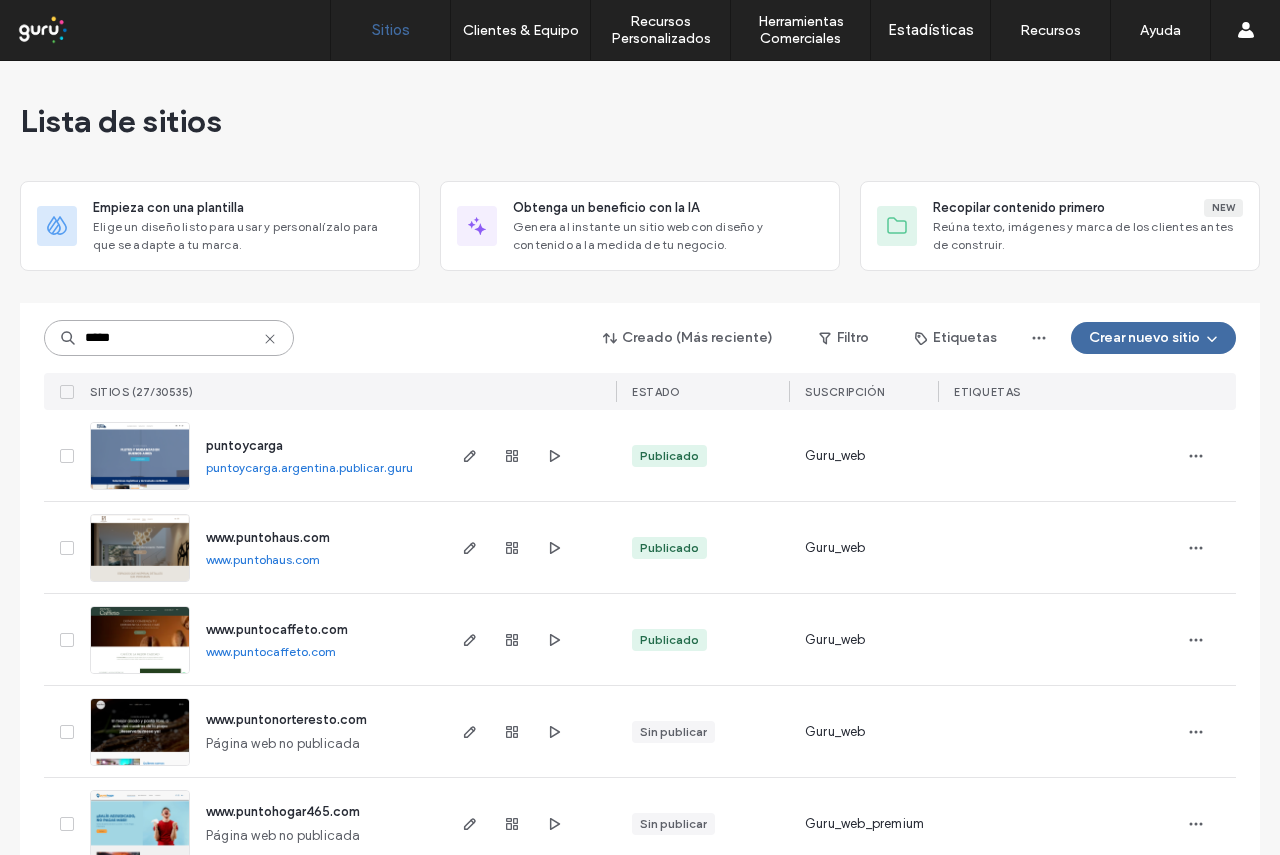 type on "*****" 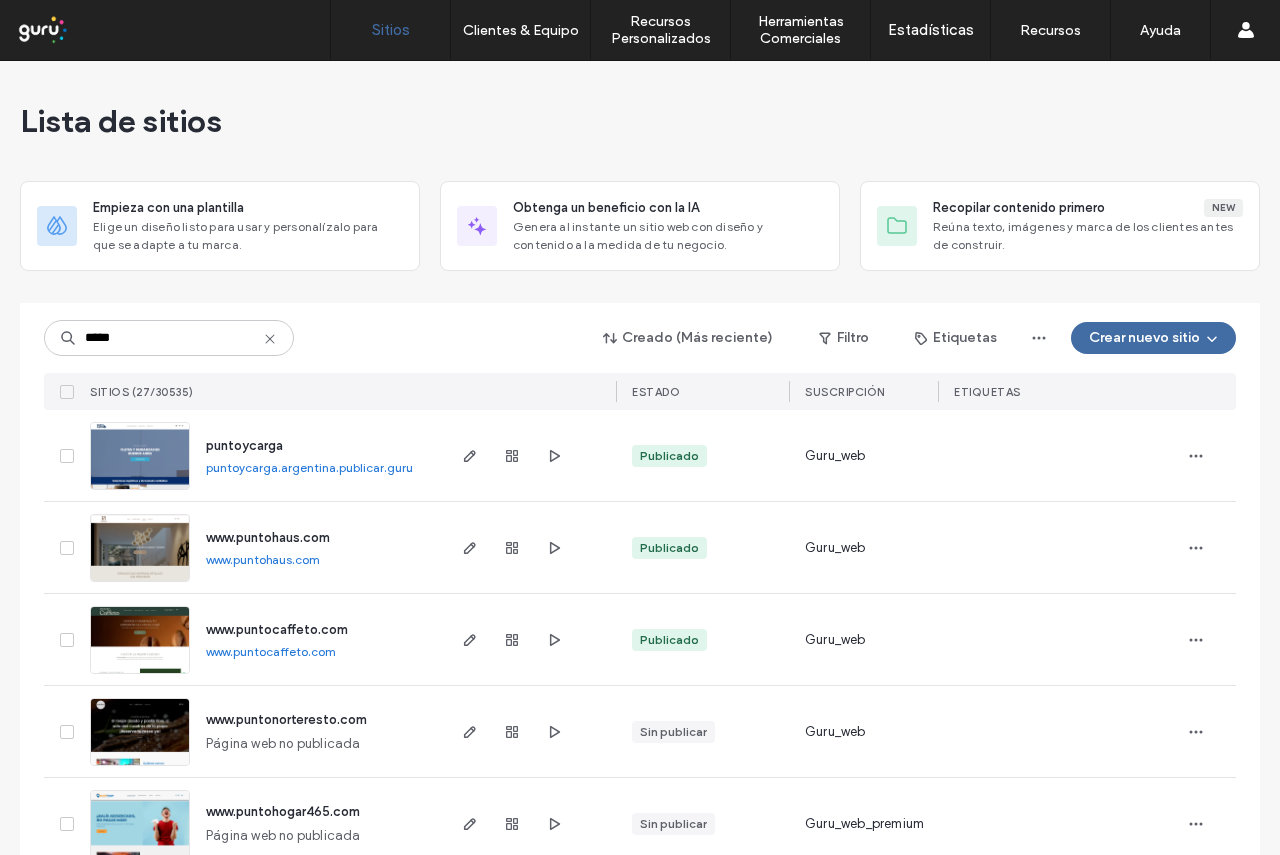 click on "puntoycarga" at bounding box center [244, 445] 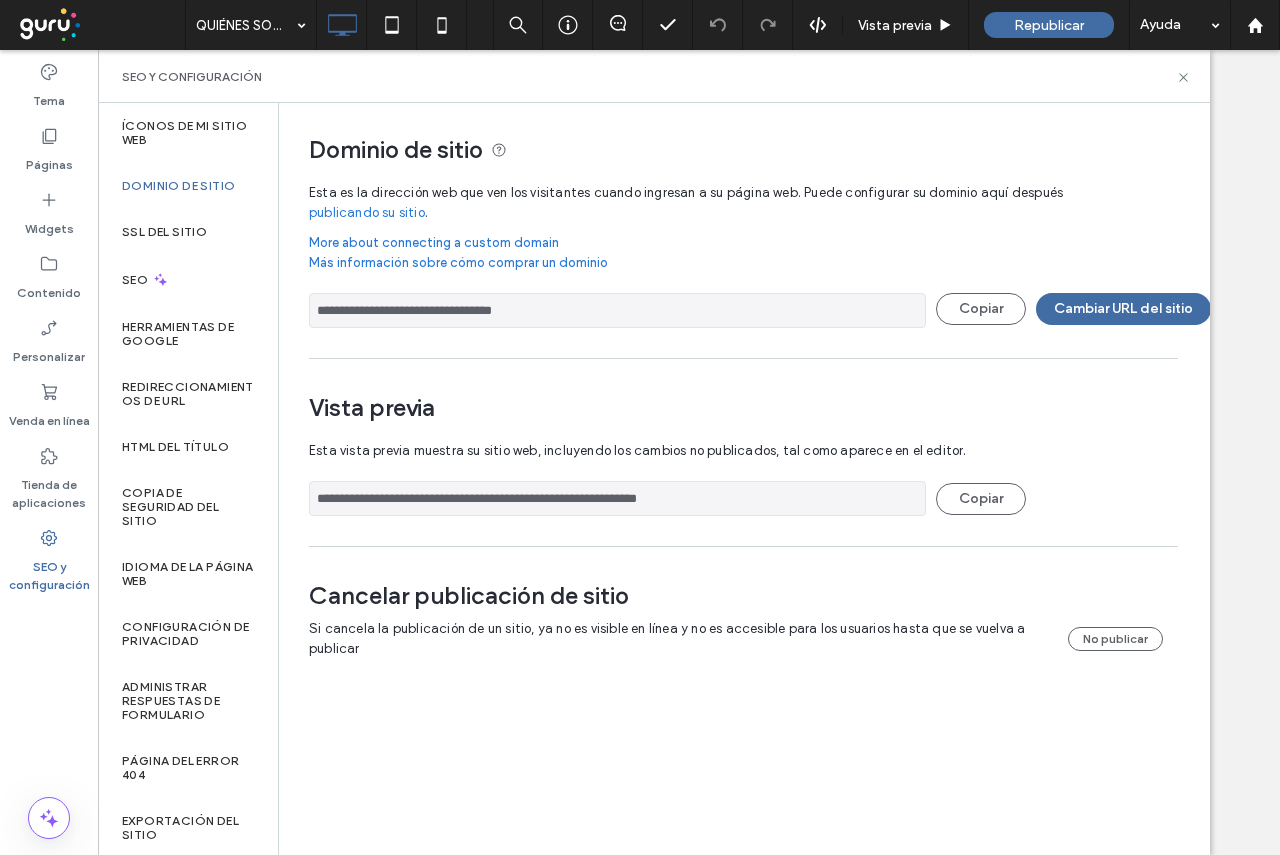 click on "Cambiar URL del sitio" at bounding box center [1123, 309] 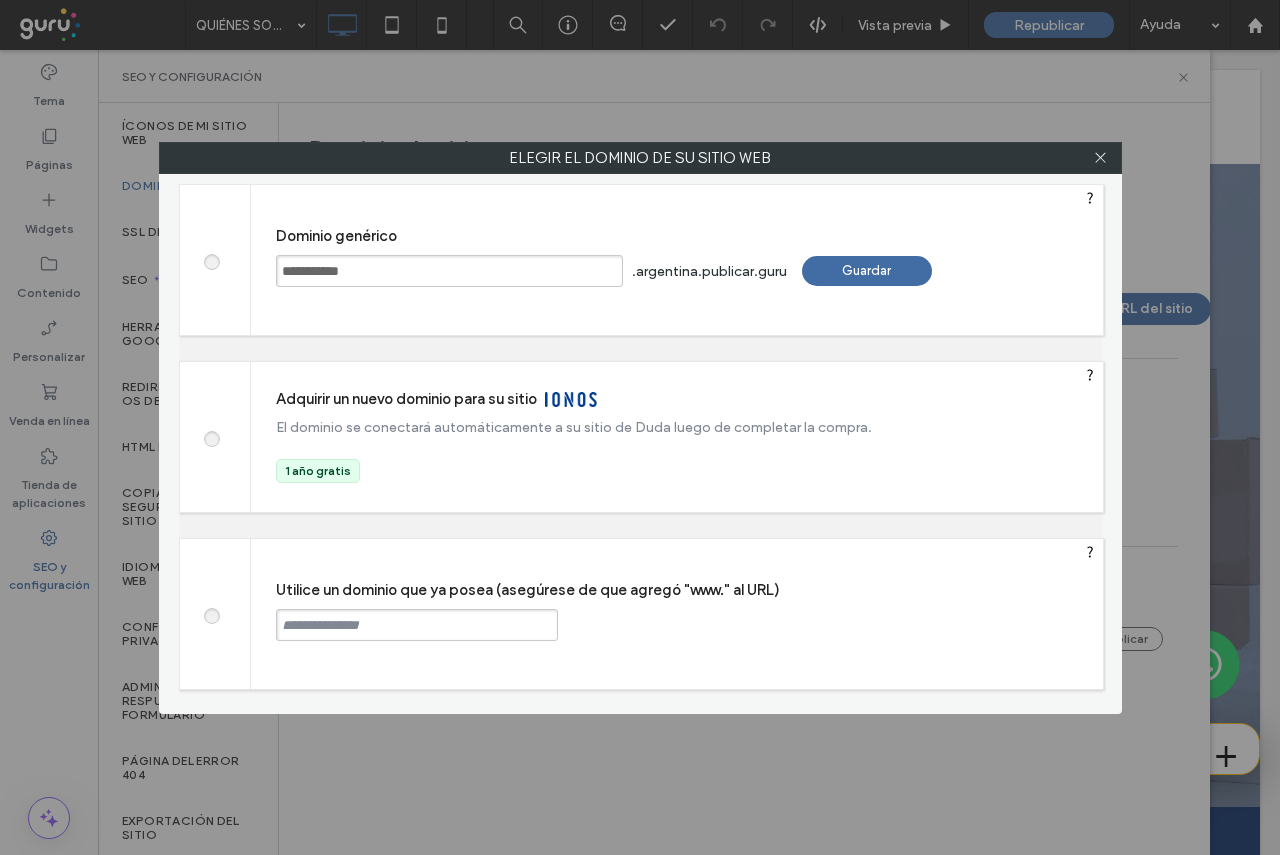 scroll, scrollTop: 0, scrollLeft: 0, axis: both 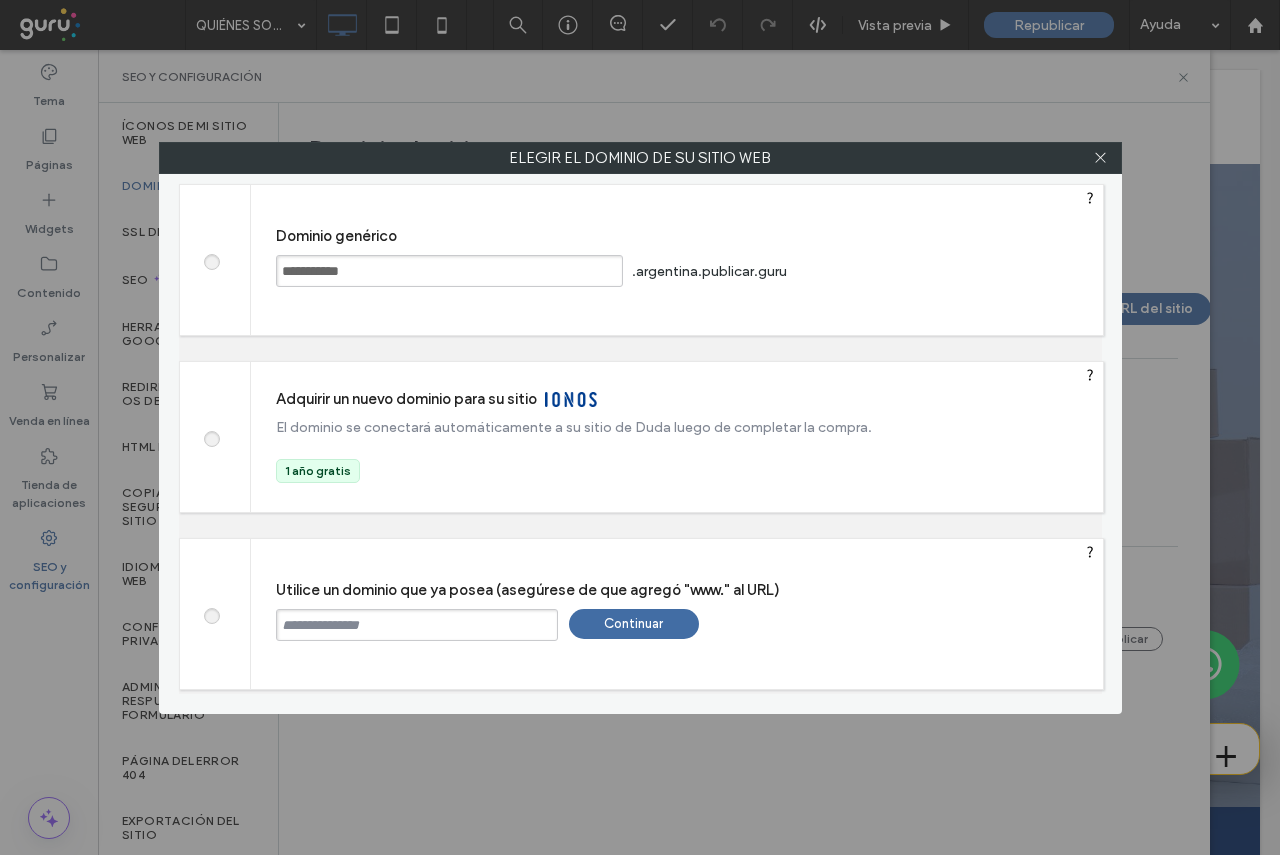 click at bounding box center (417, 625) 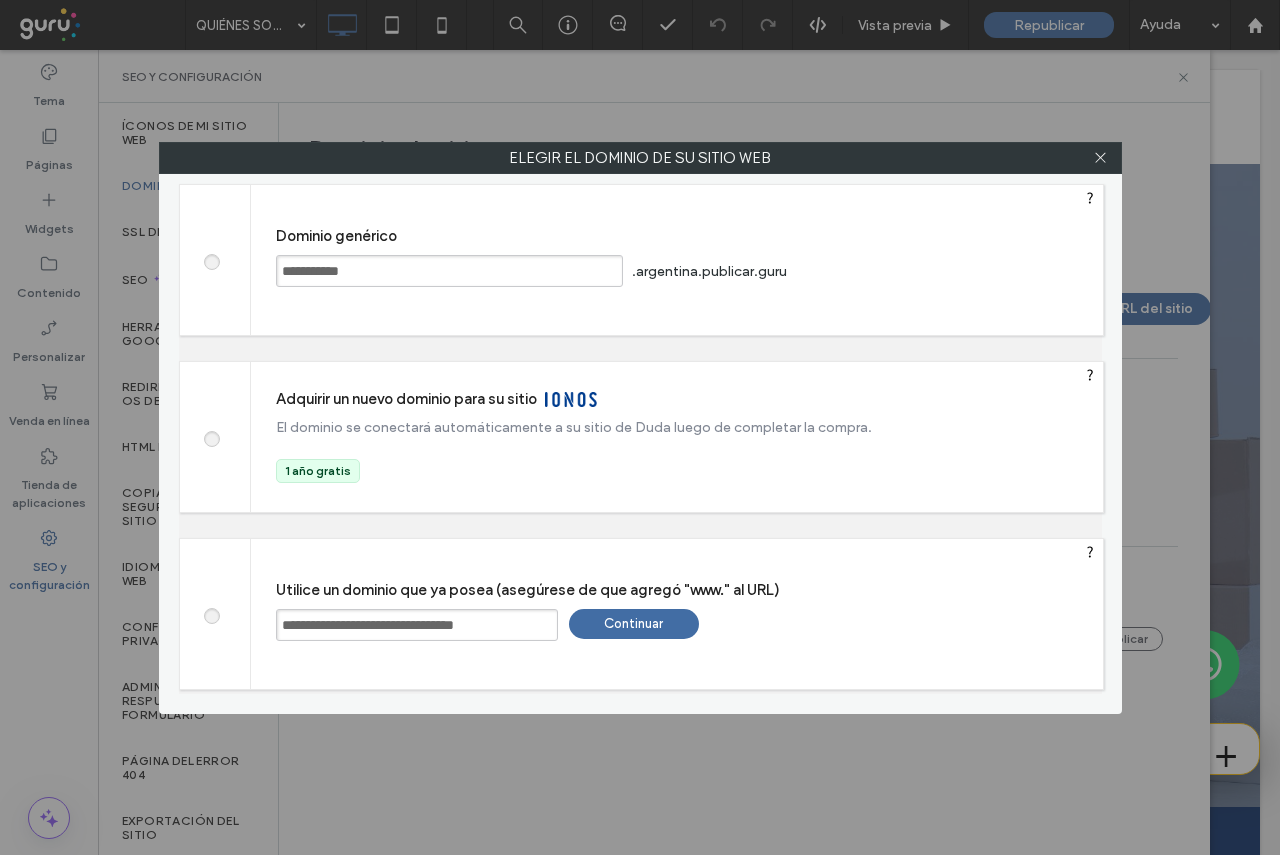 type on "**********" 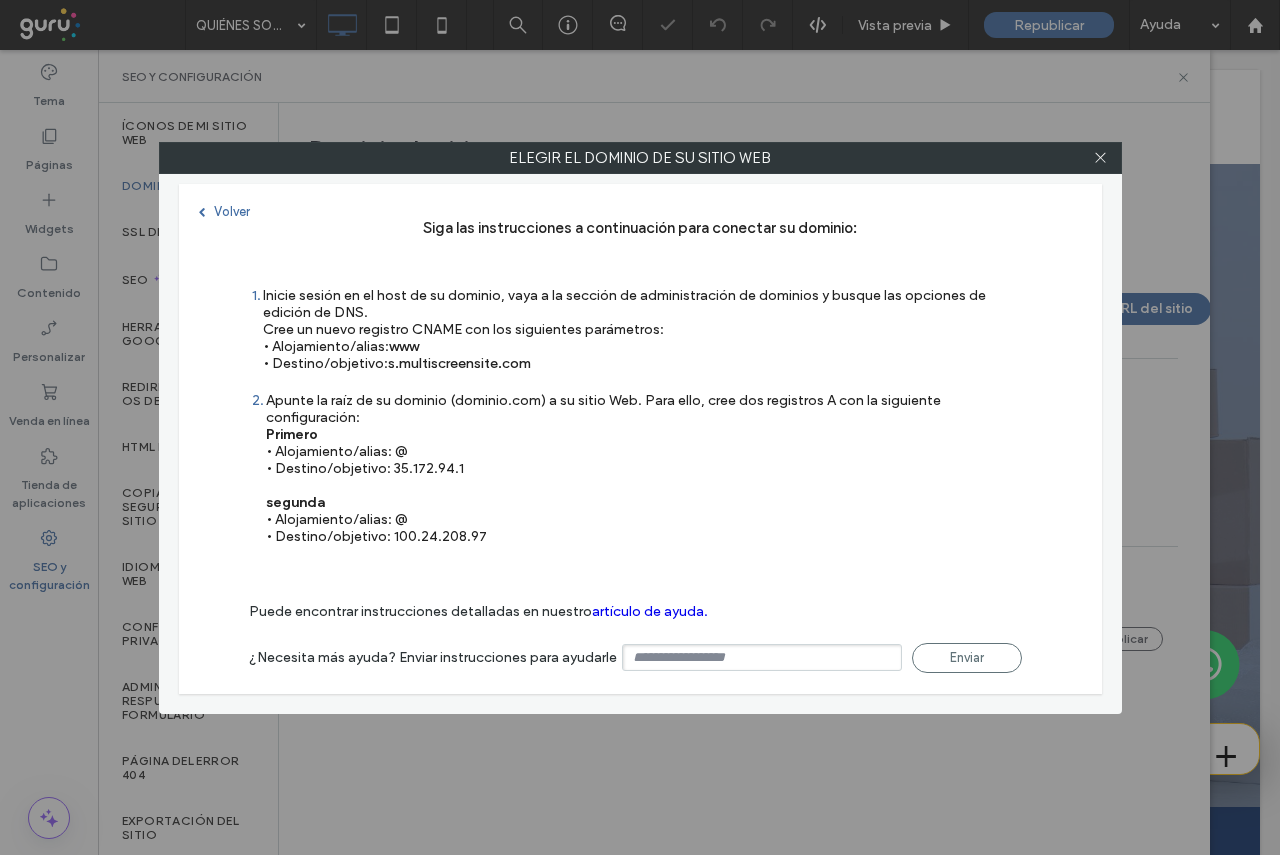 type on "**********" 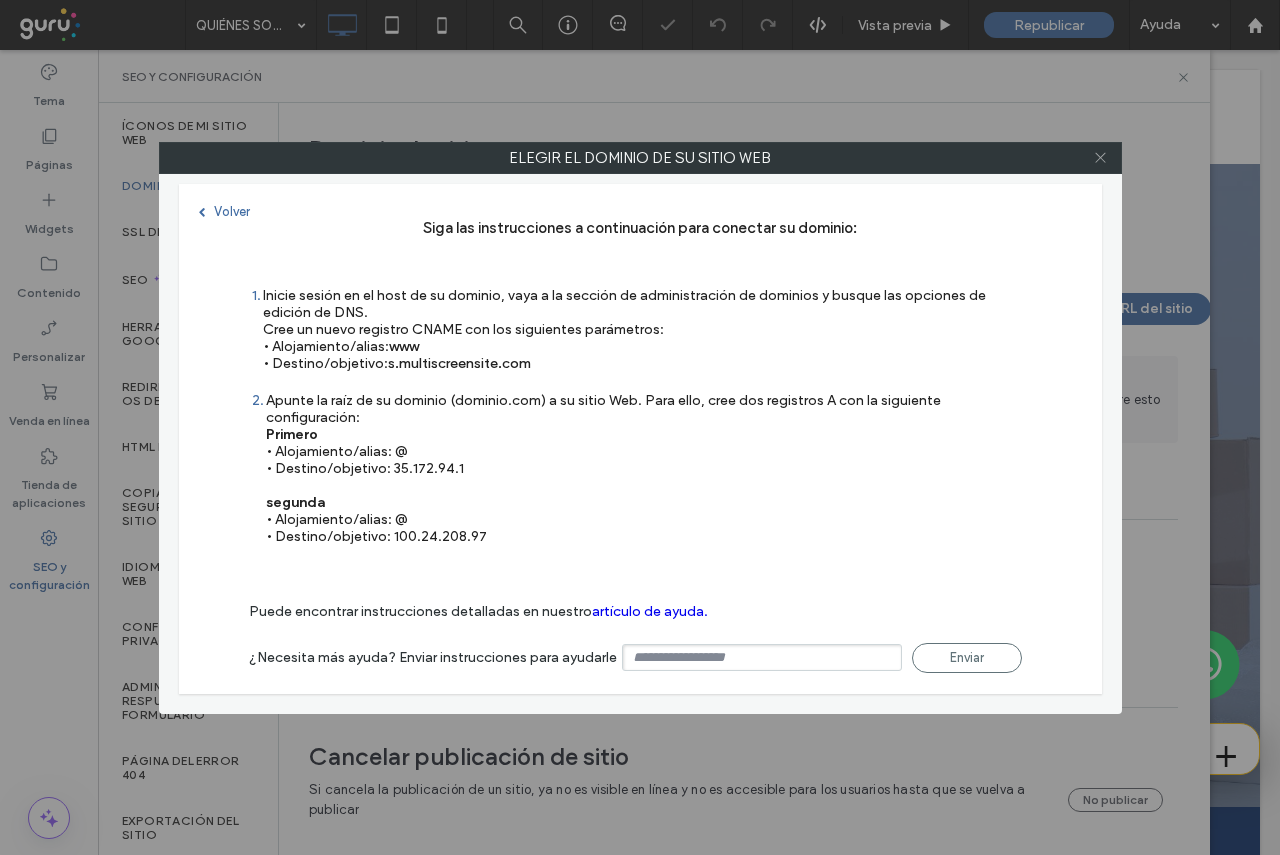click 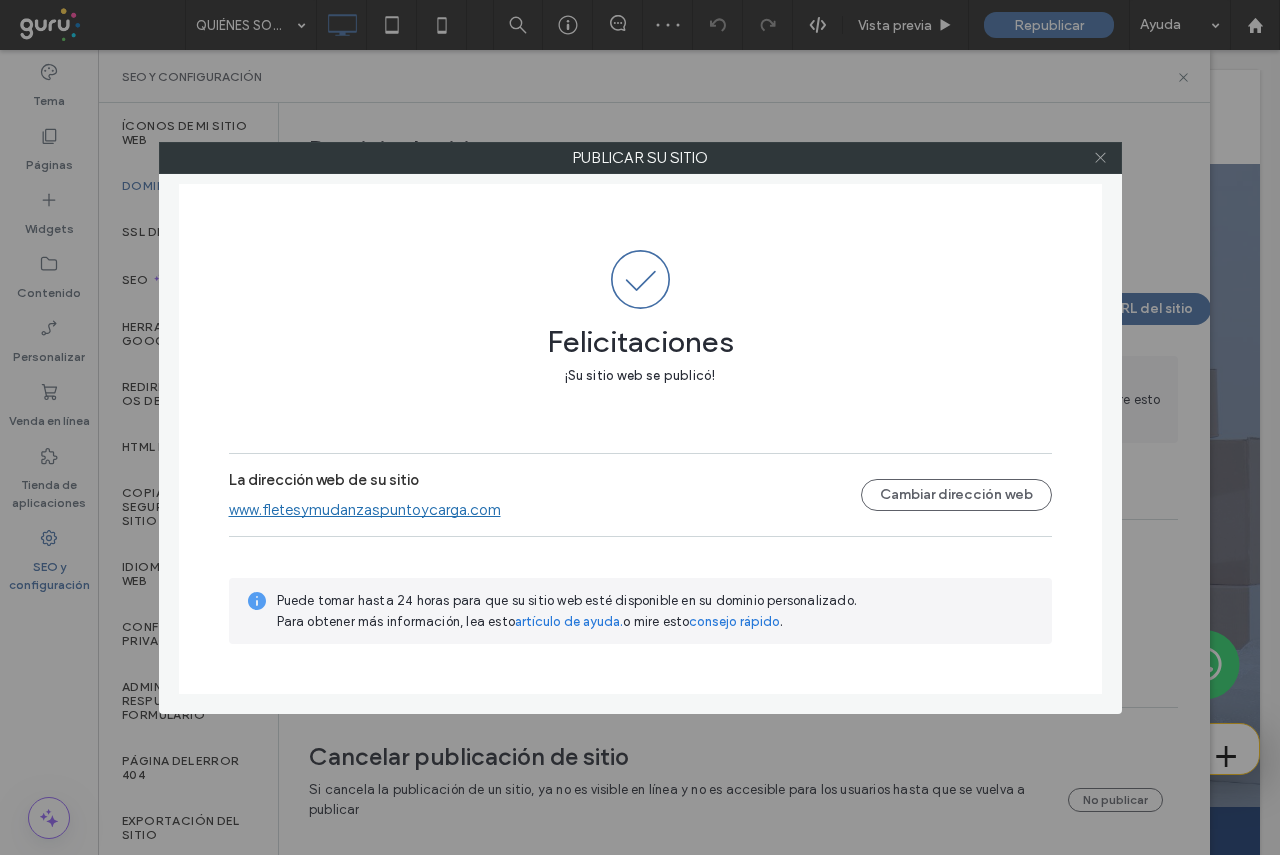 click 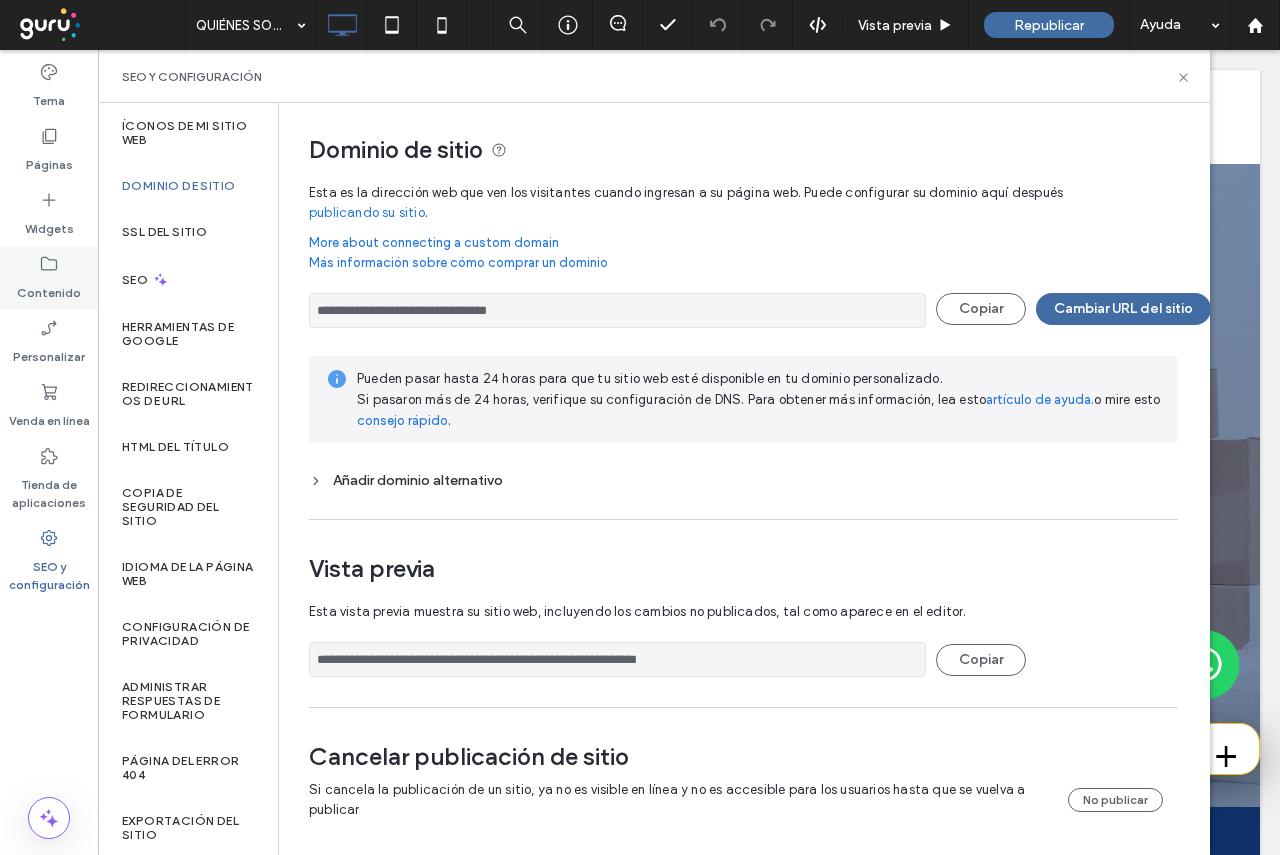 click 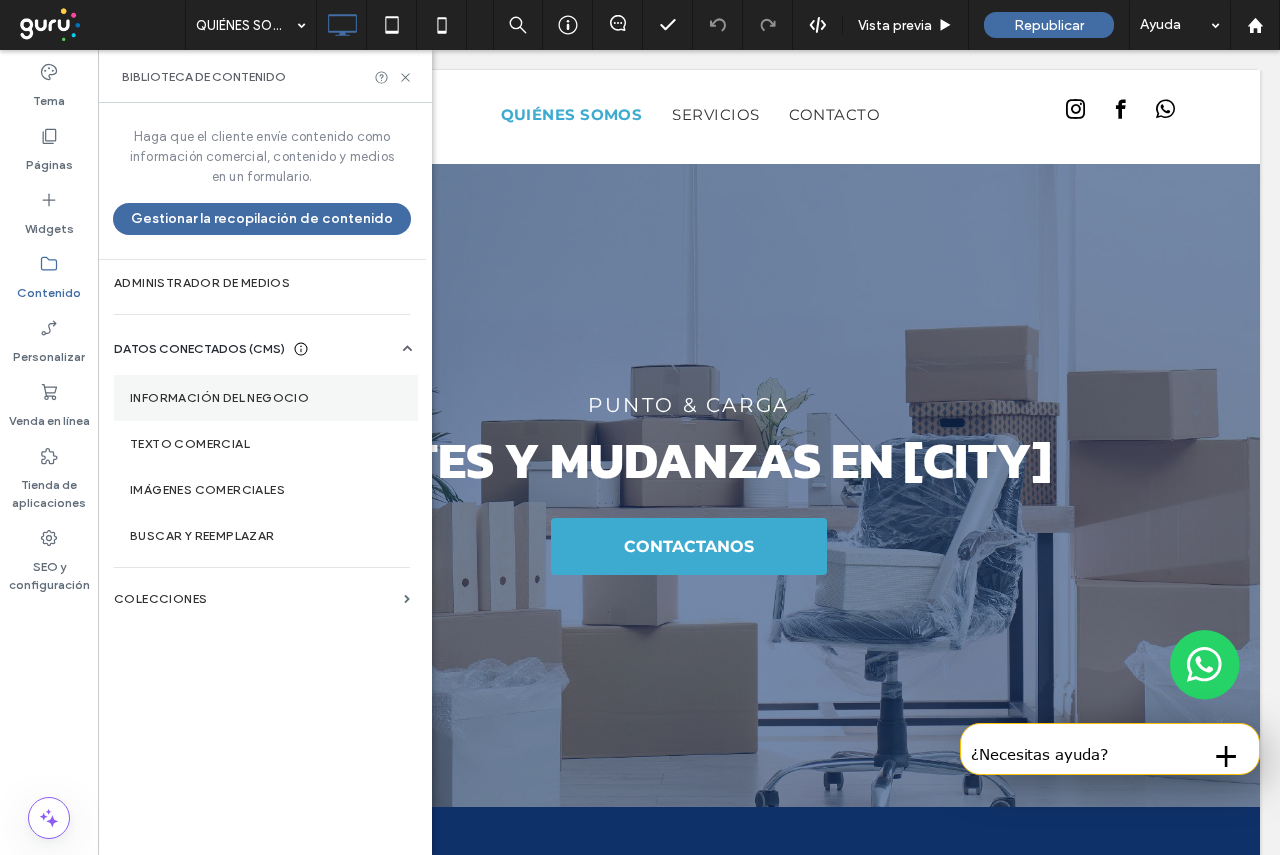 click on "Información del negocio" at bounding box center (266, 398) 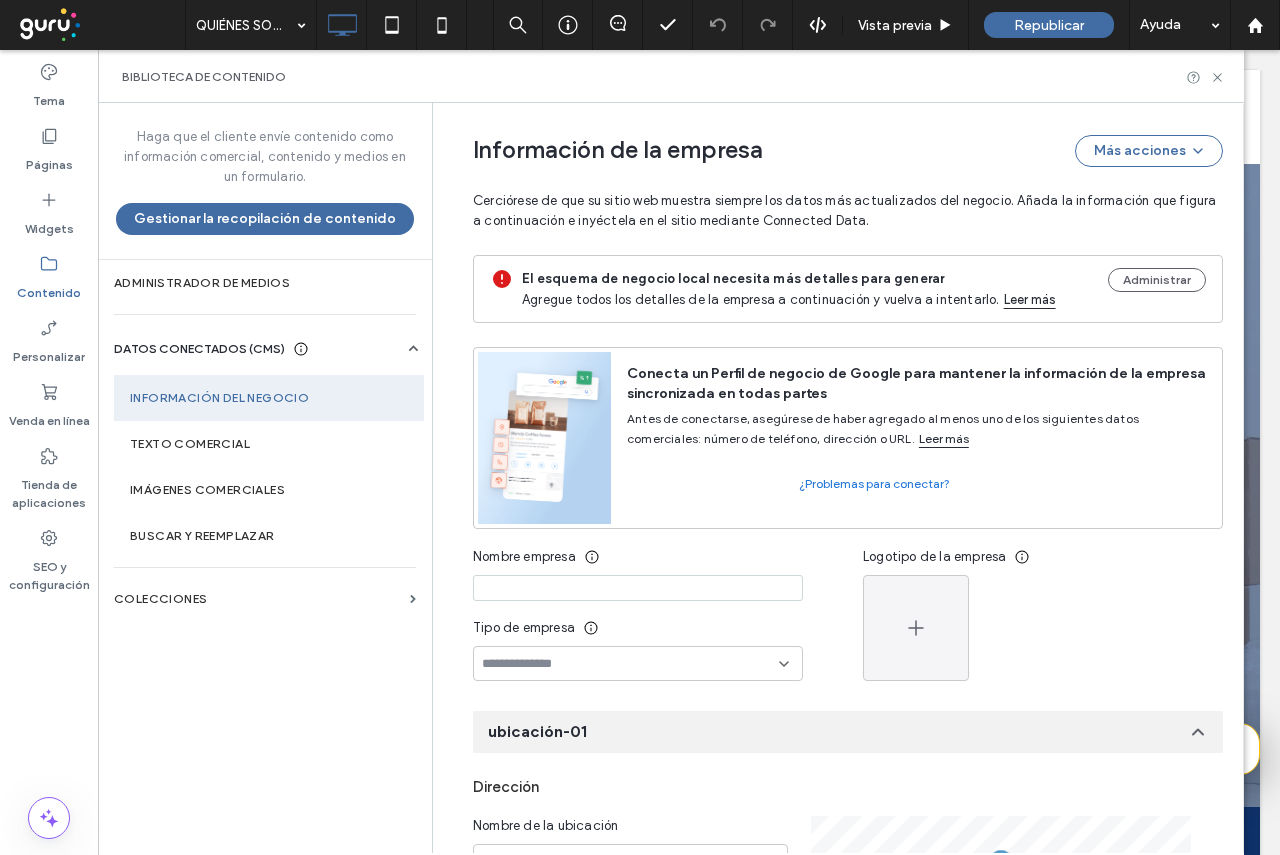 scroll, scrollTop: 218, scrollLeft: 0, axis: vertical 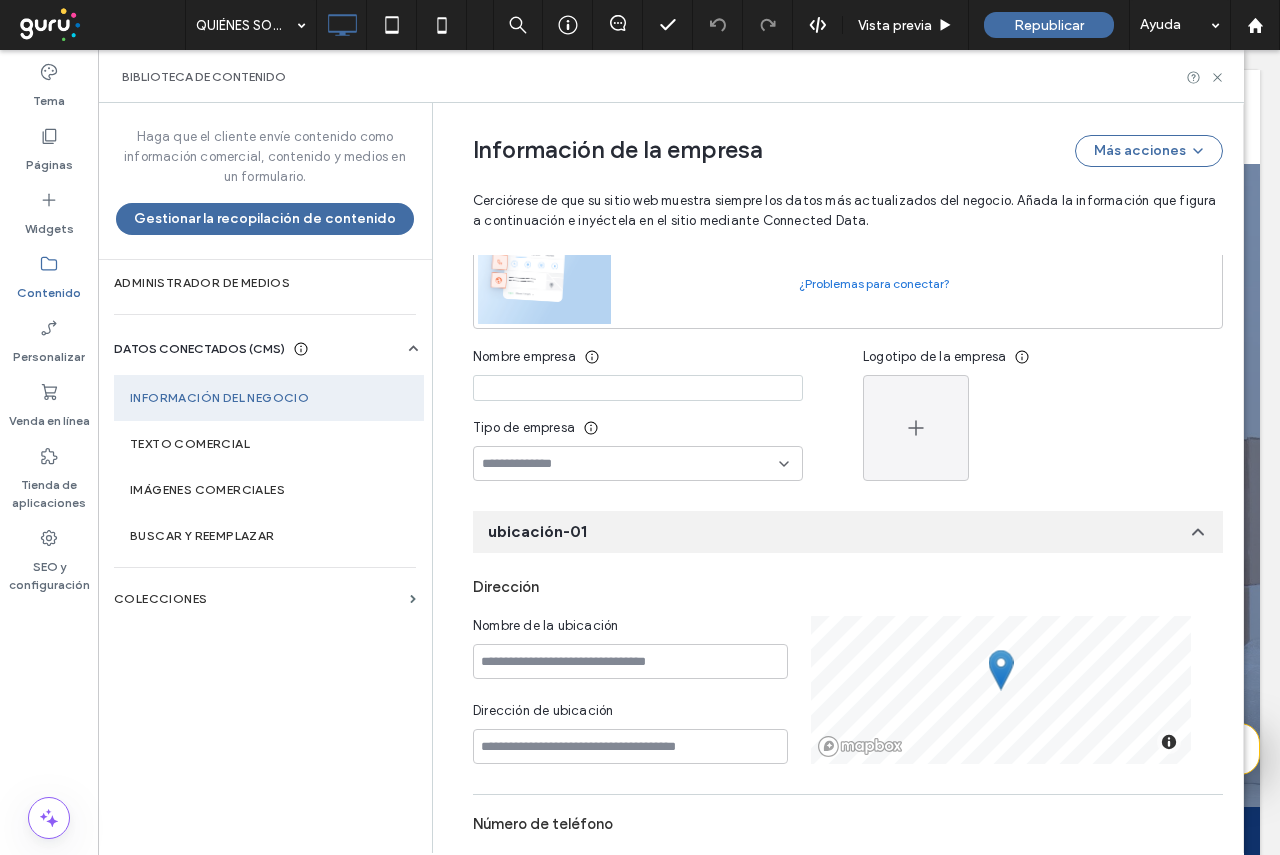 click at bounding box center [638, 388] 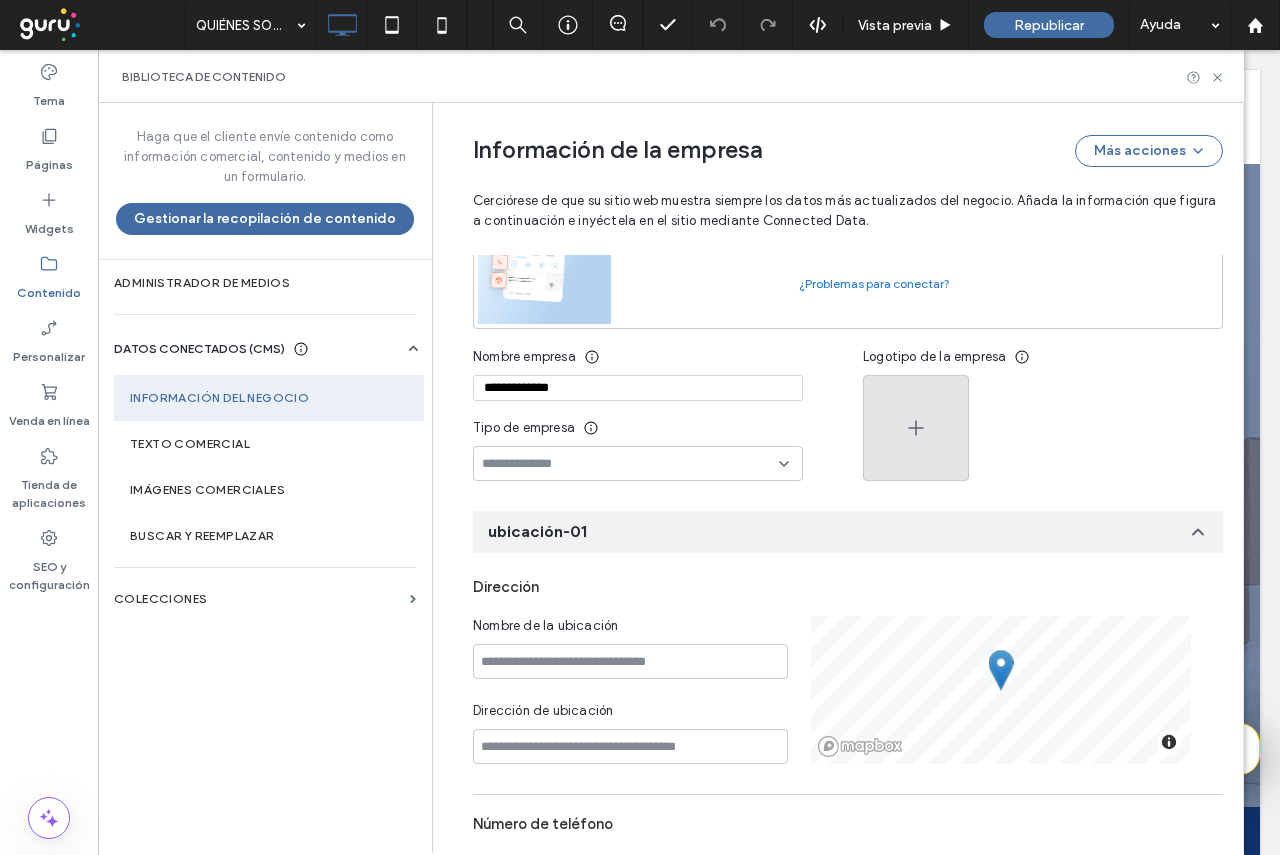 type on "**********" 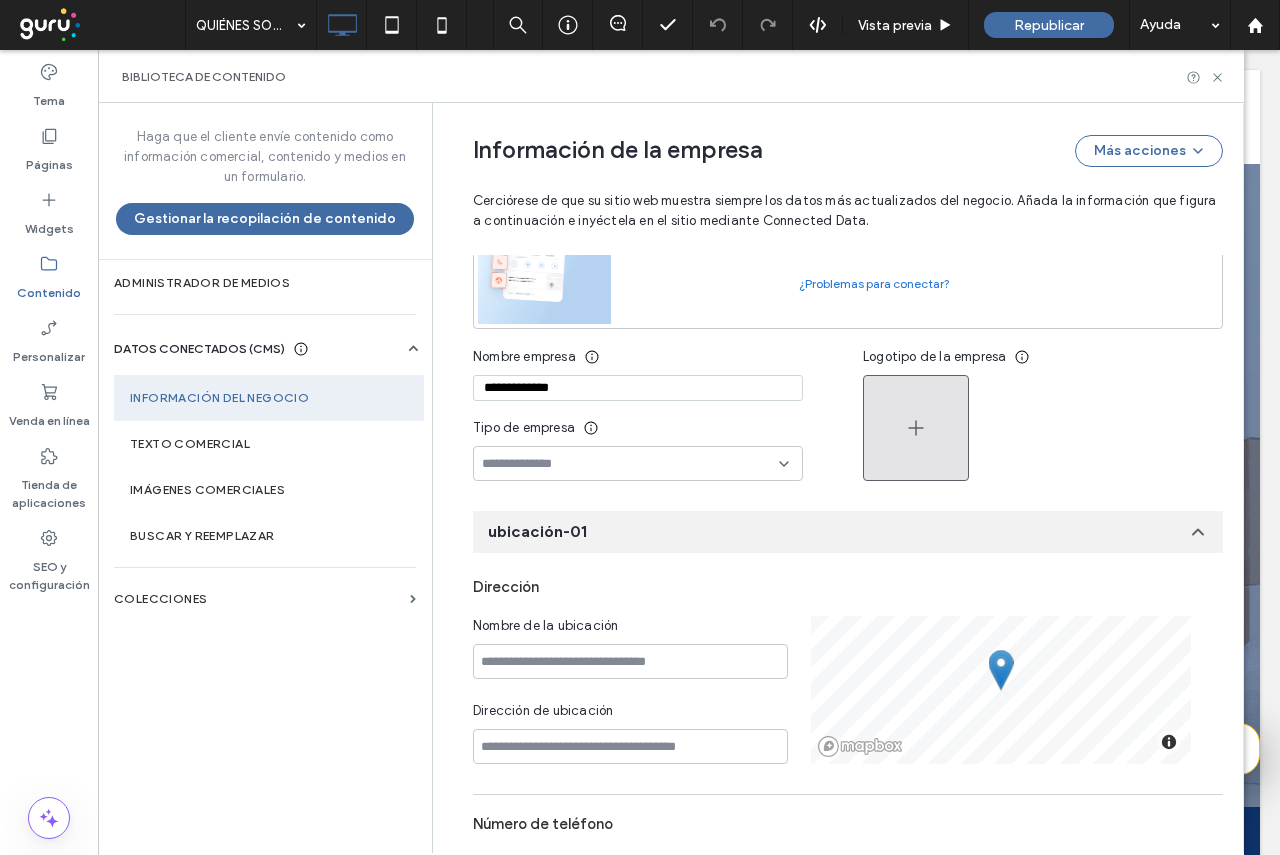 click at bounding box center (916, 428) 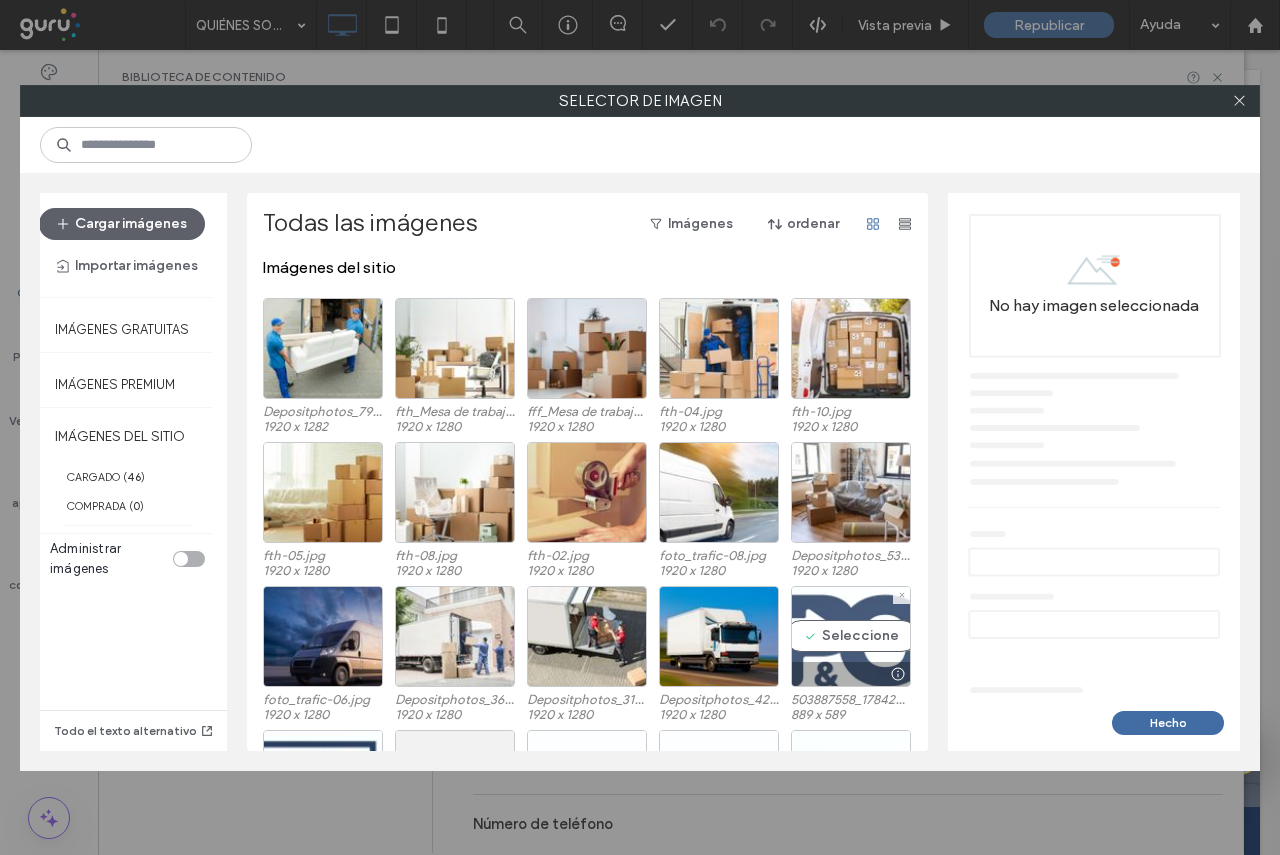 click on "Seleccione" at bounding box center (851, 636) 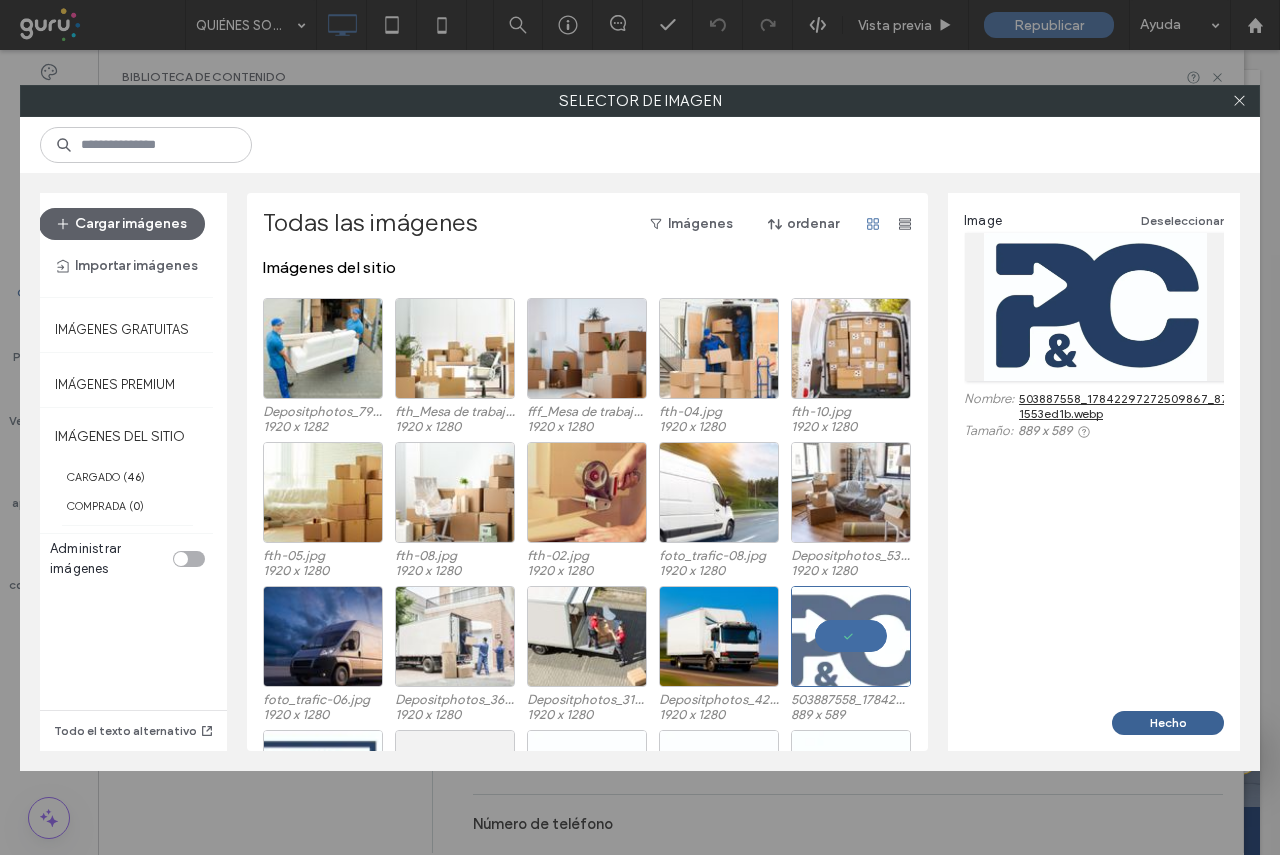 click on "Hecho" at bounding box center (1168, 723) 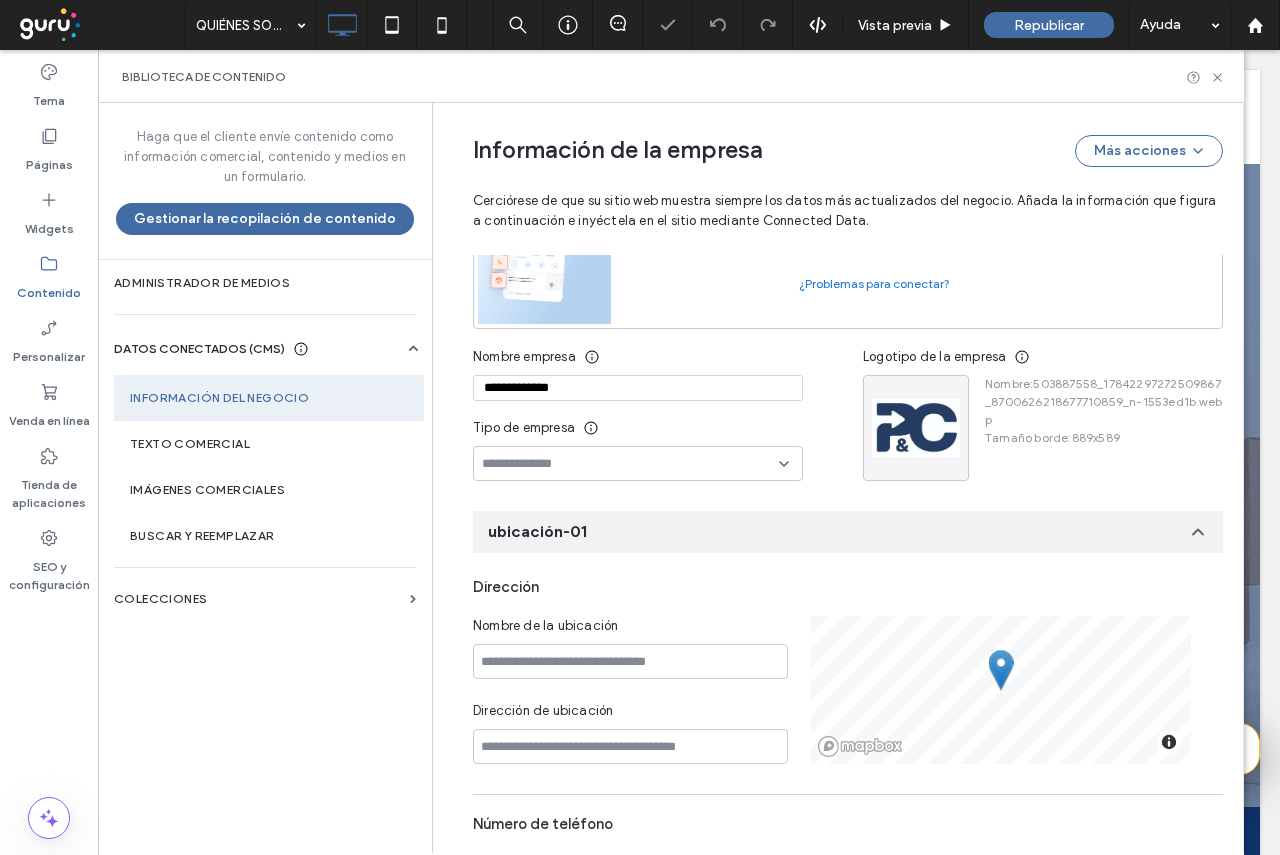 click at bounding box center (630, 464) 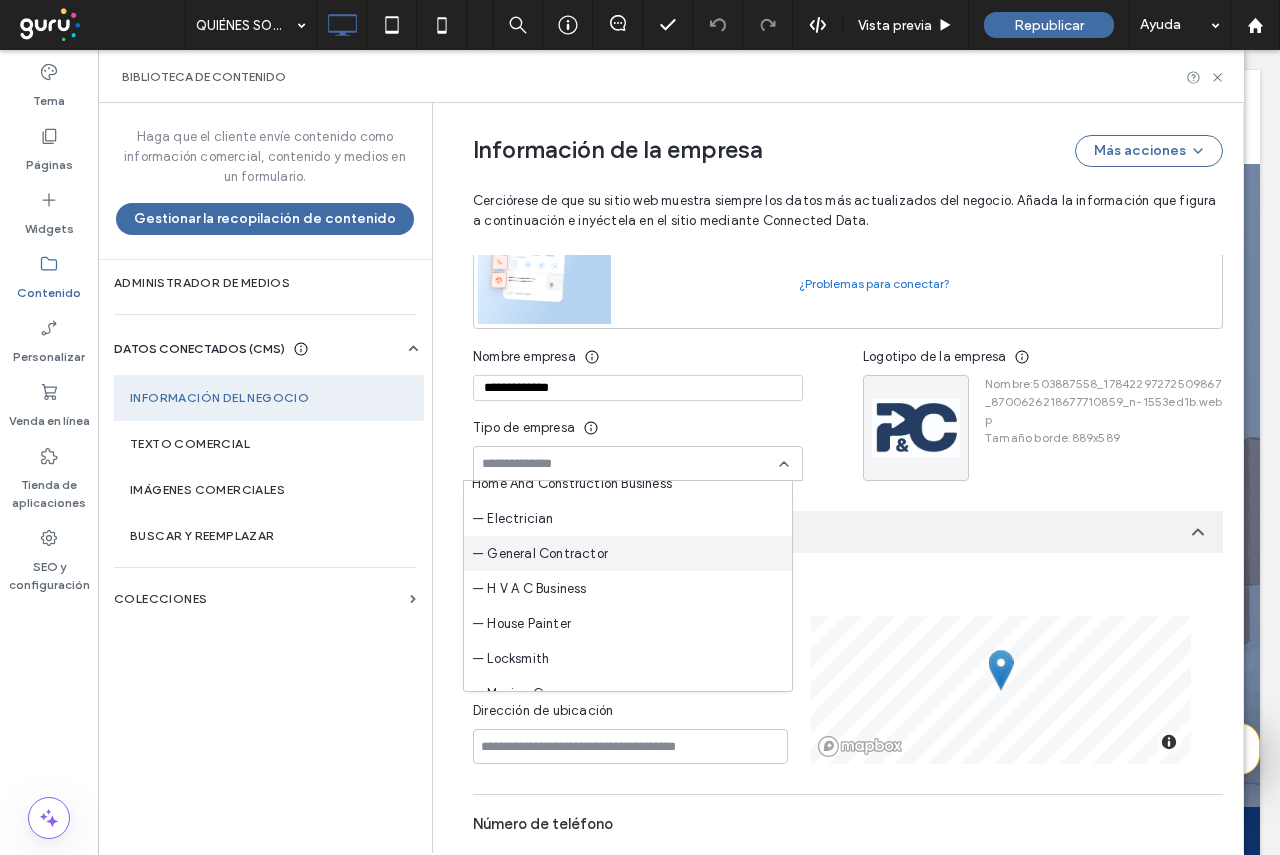 scroll, scrollTop: 1900, scrollLeft: 0, axis: vertical 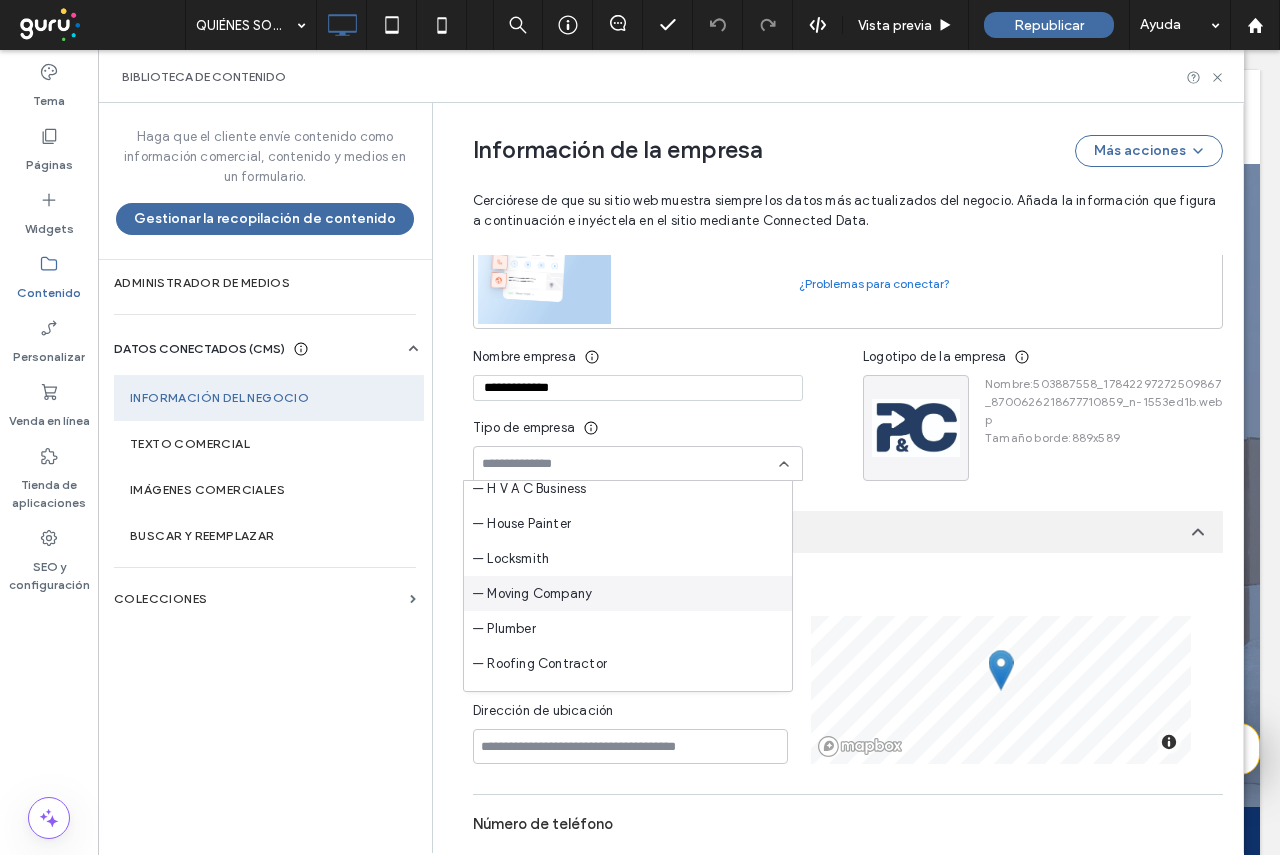 click on "— Moving Company" at bounding box center [532, 594] 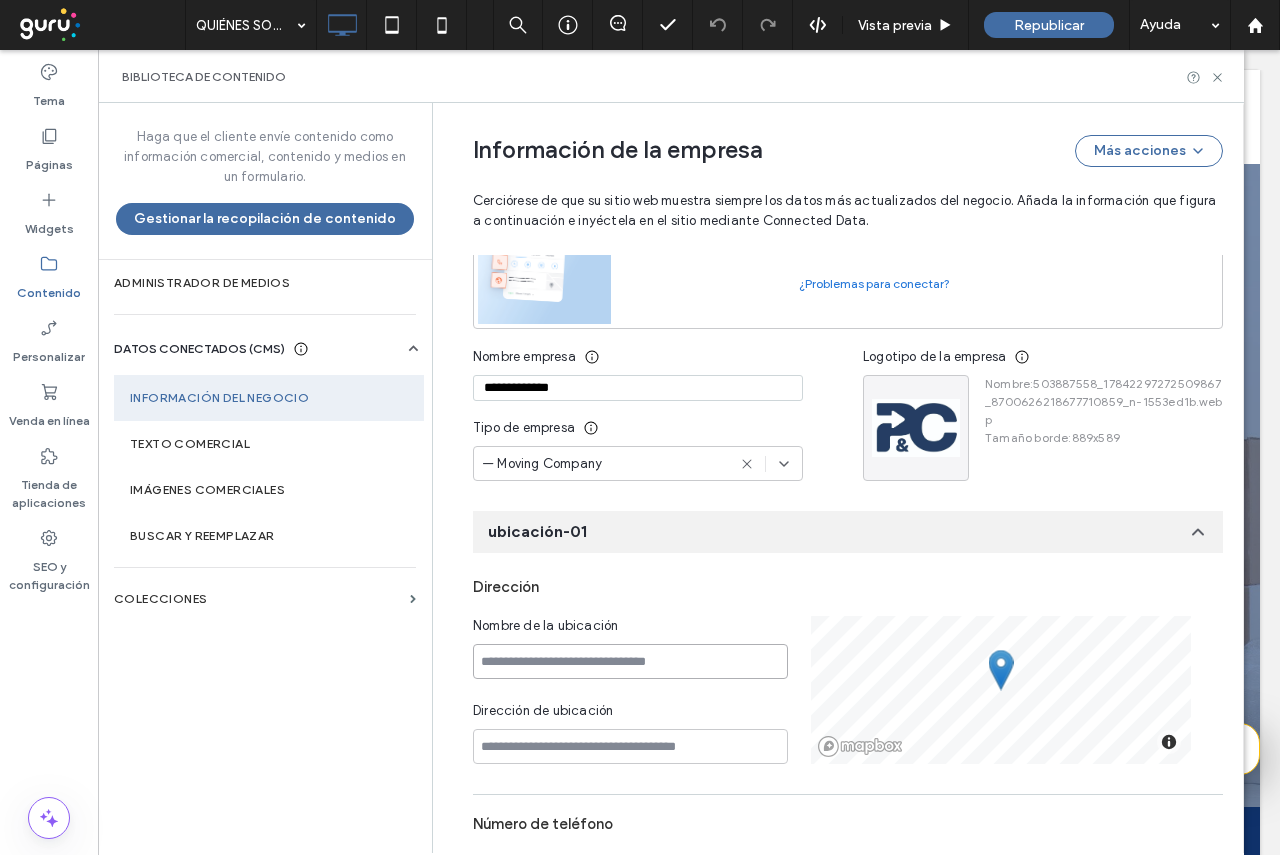click at bounding box center [630, 661] 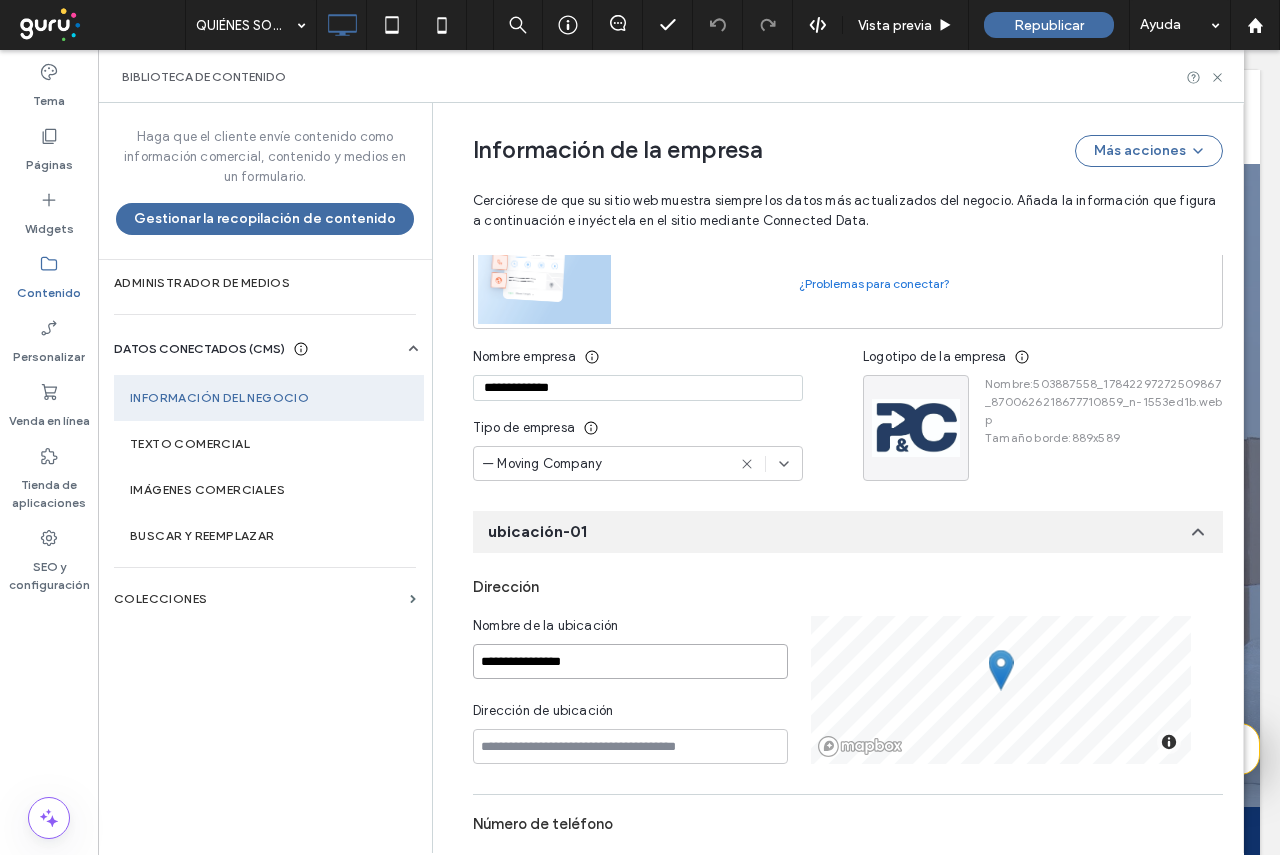 type on "**********" 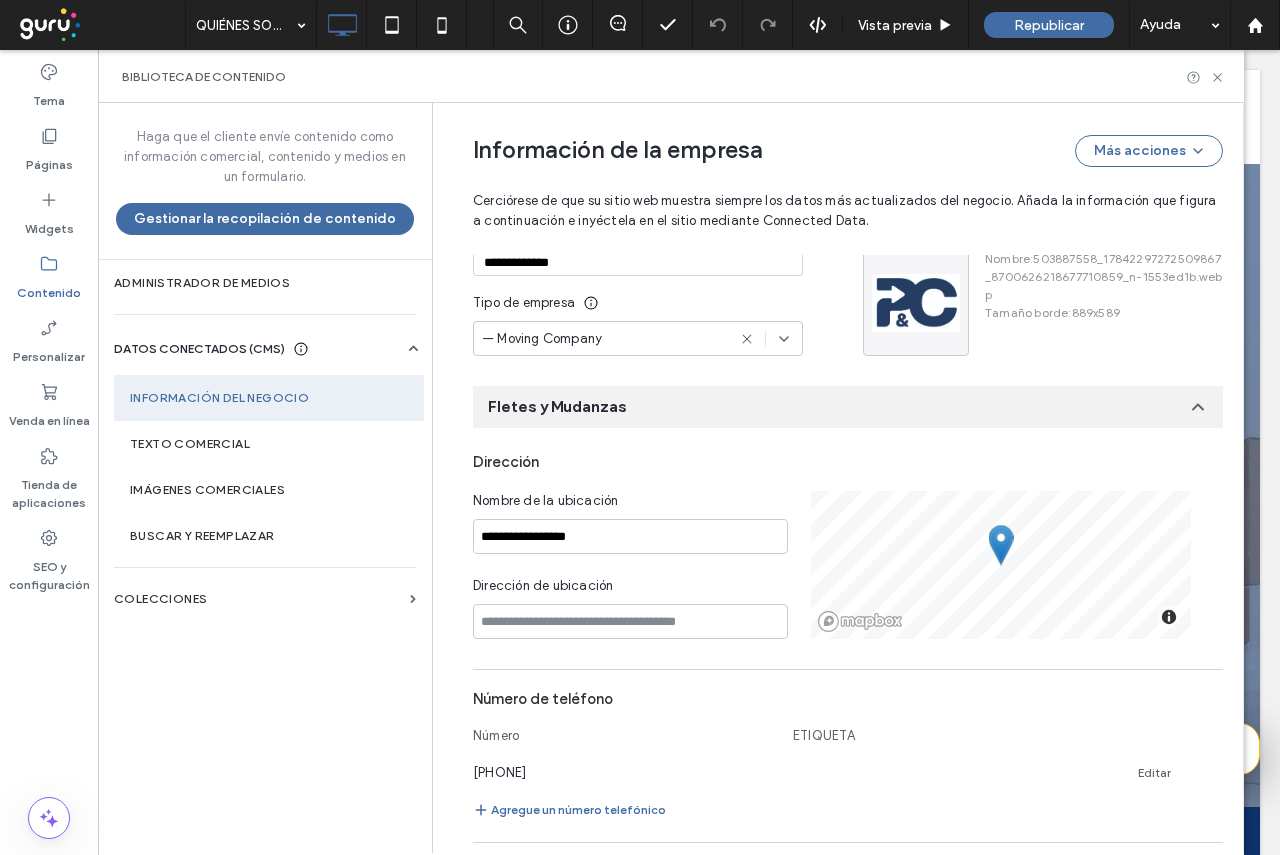 scroll, scrollTop: 424, scrollLeft: 0, axis: vertical 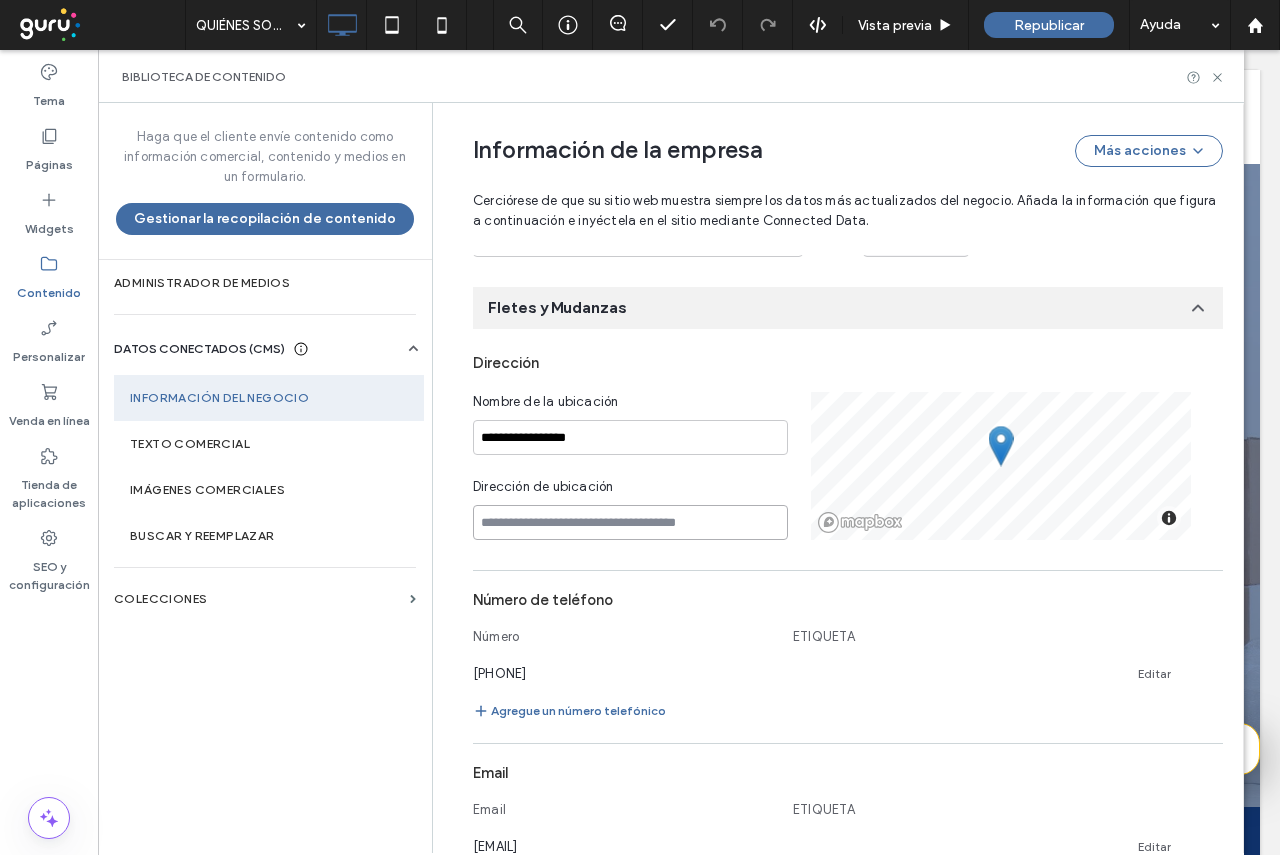 click at bounding box center [630, 522] 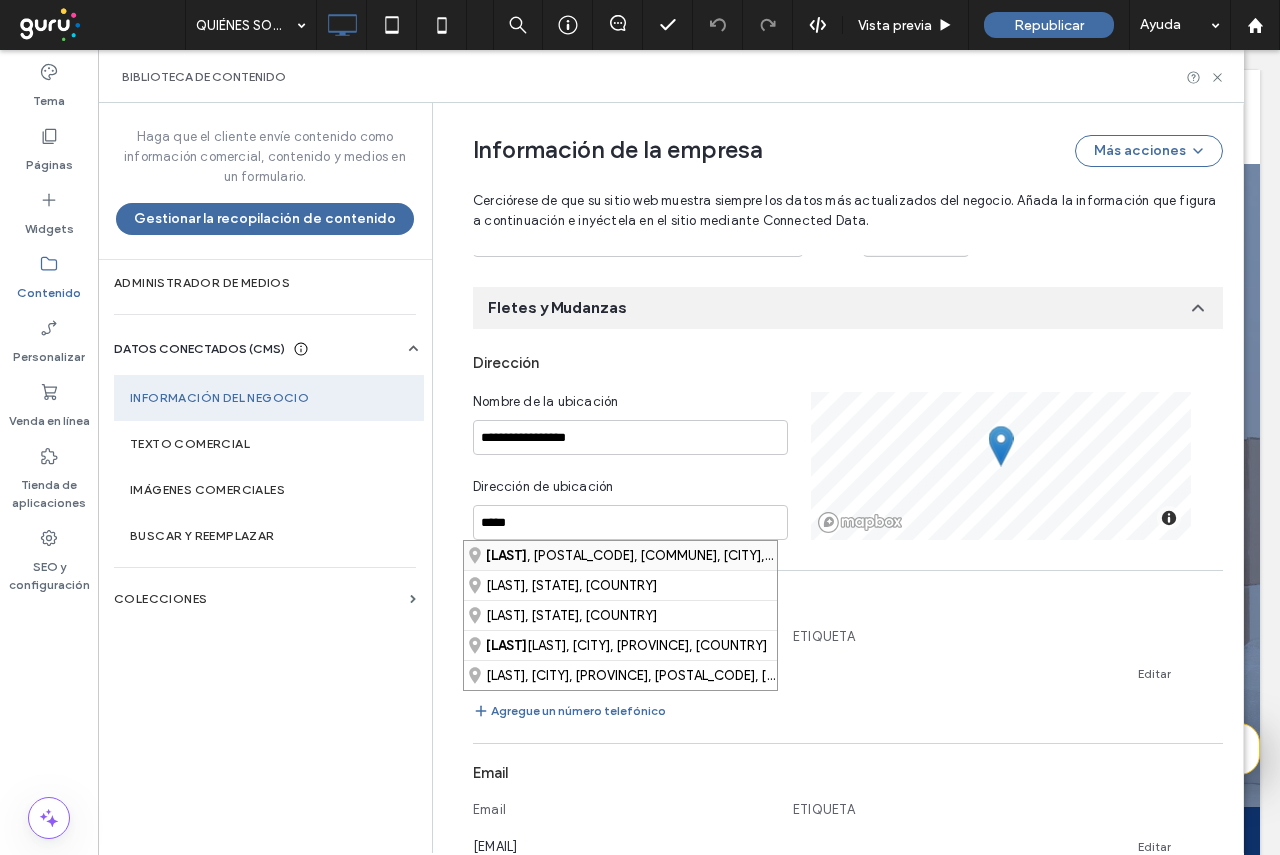 click on "[LAST] , [POSTAL_CODE], [COMMUNE], [CITY], [COUNTRY]" at bounding box center (620, 555) 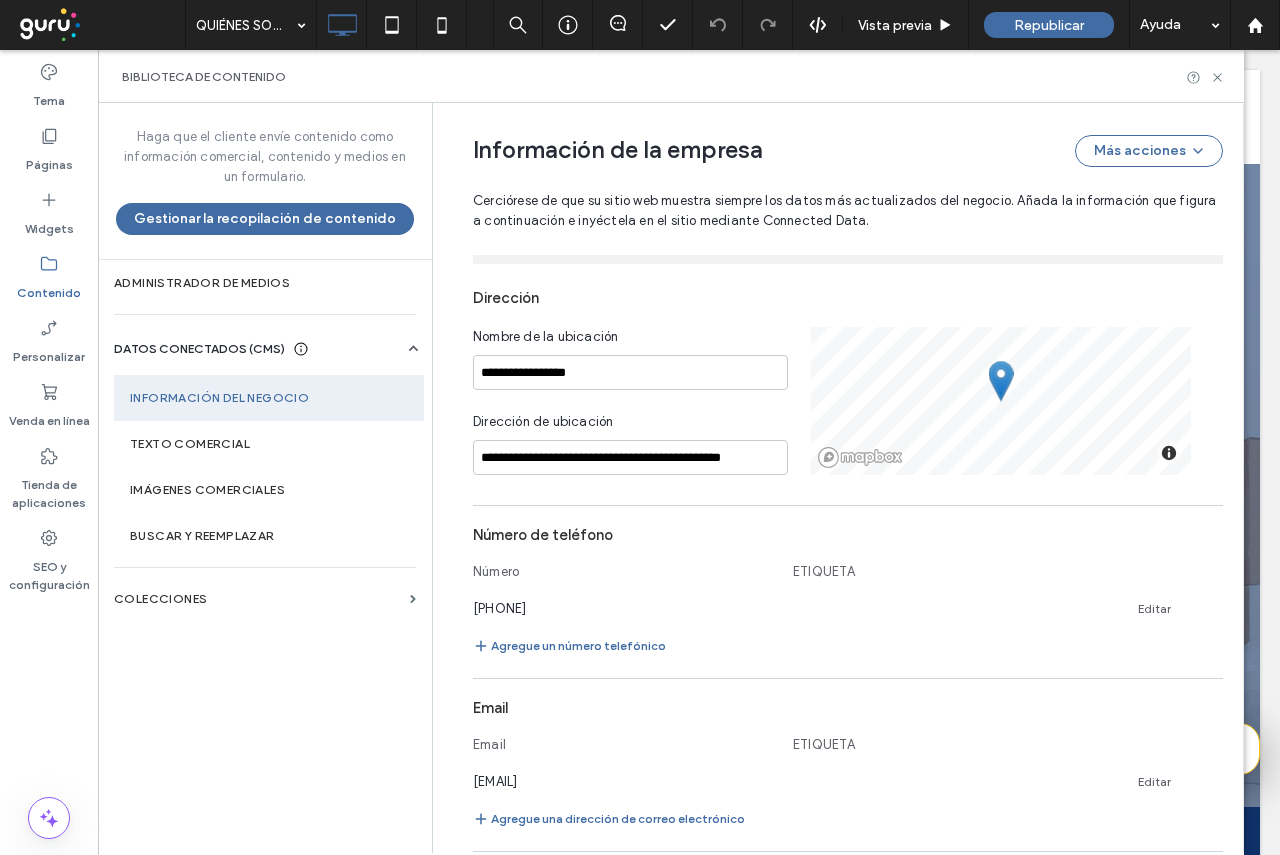 scroll, scrollTop: 624, scrollLeft: 0, axis: vertical 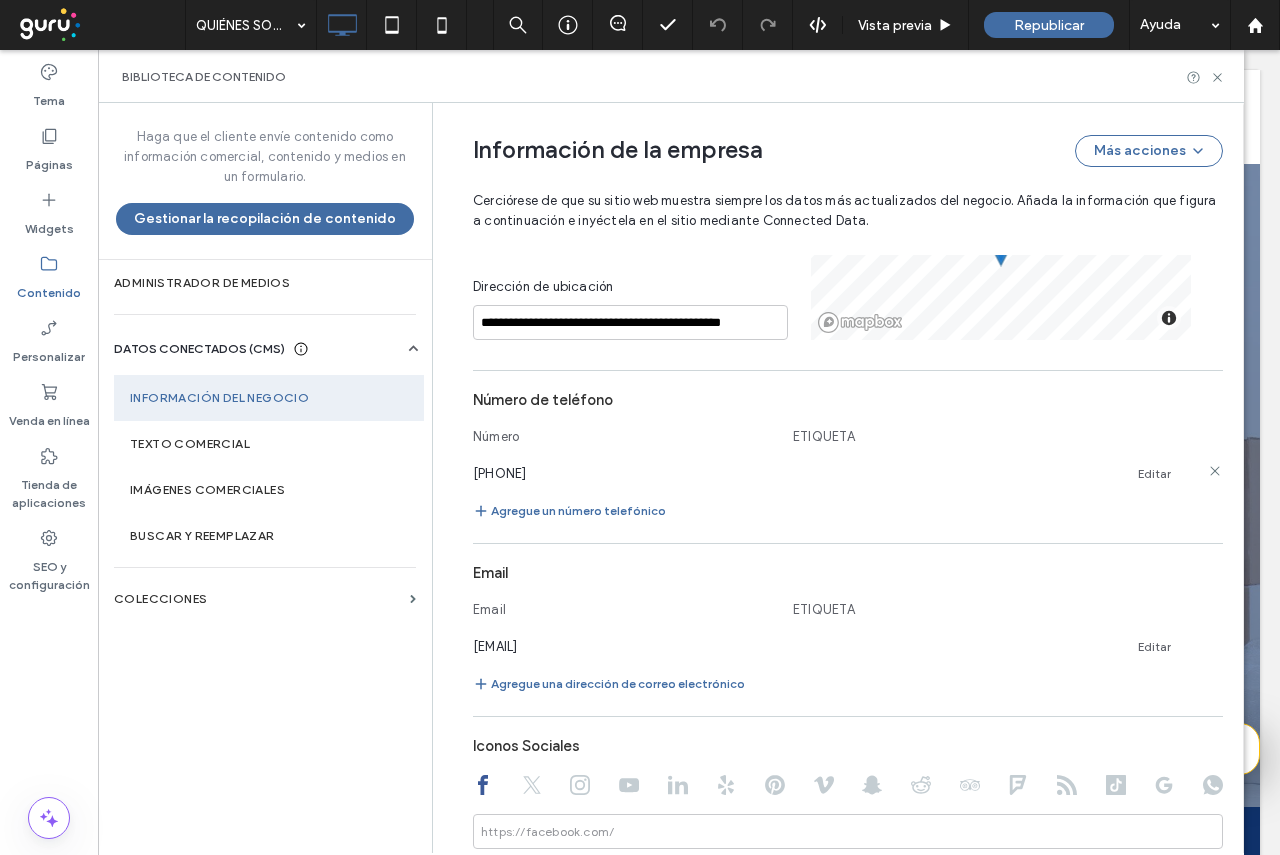 click on "Editar" at bounding box center (1154, 474) 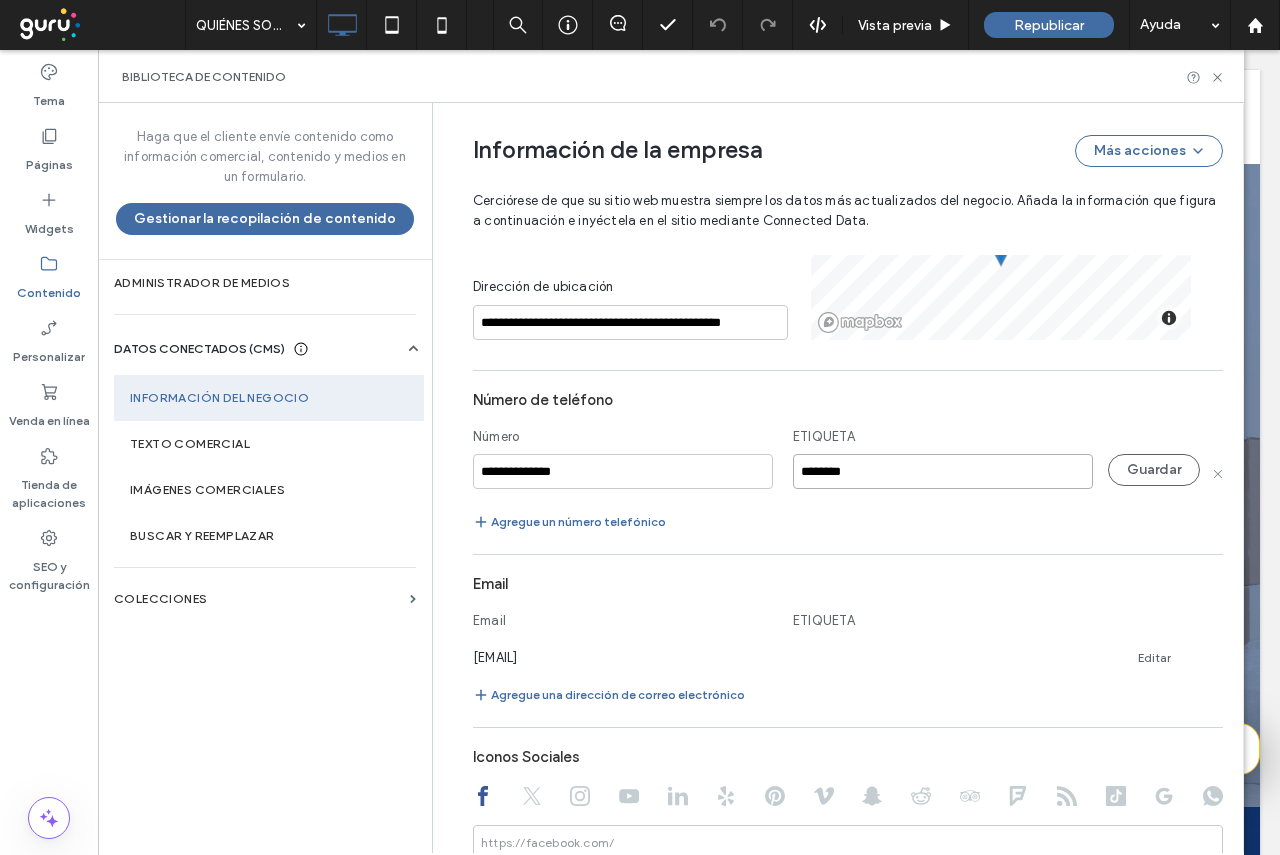 type on "********" 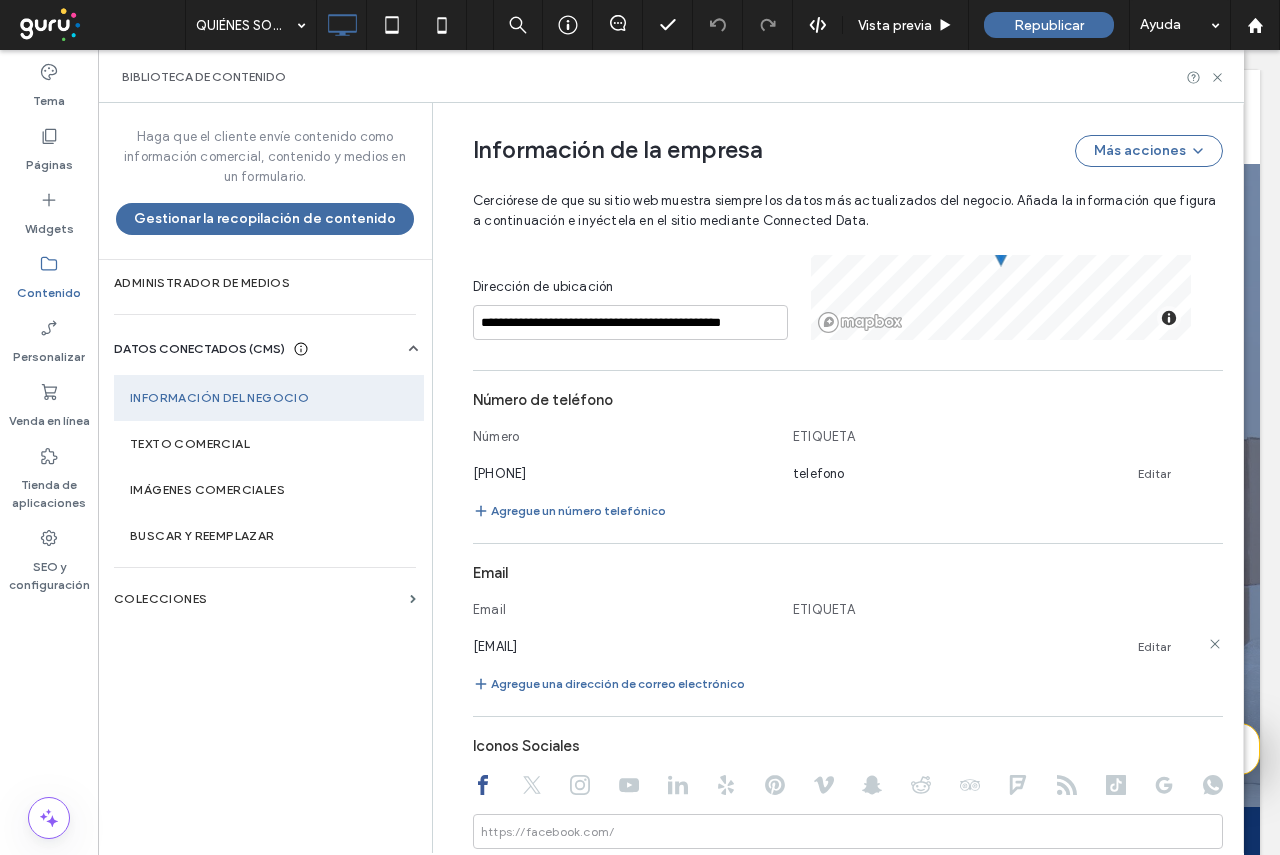 click on "Editar" at bounding box center [1154, 647] 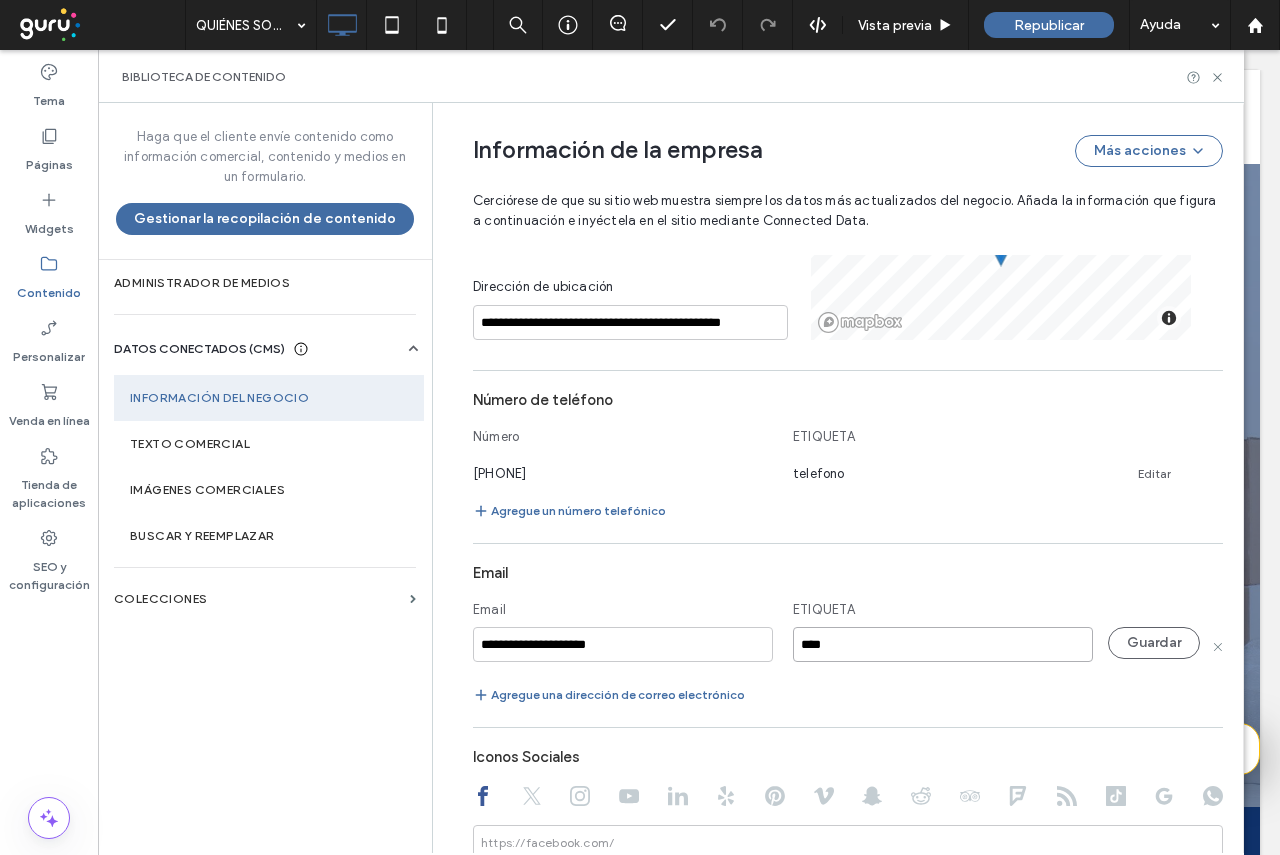 type on "****" 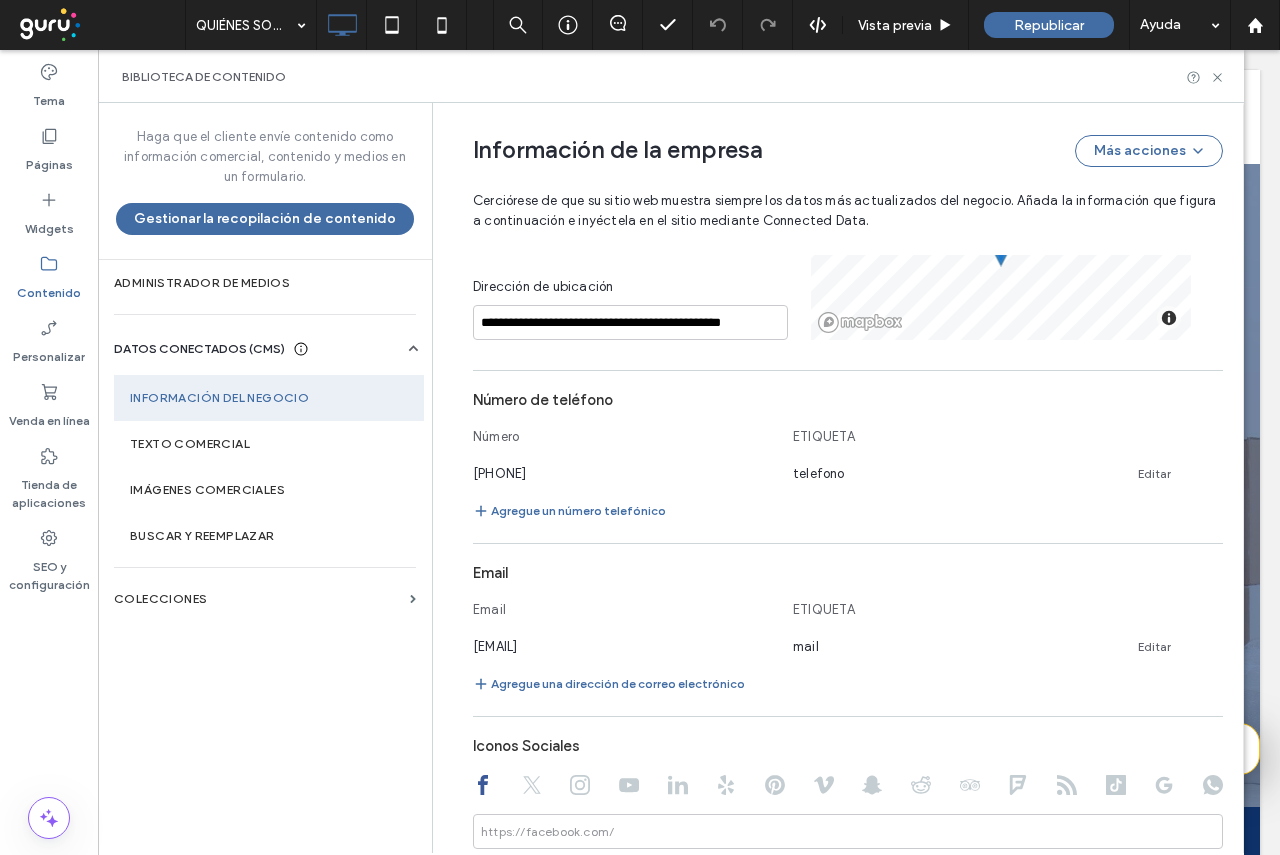 click 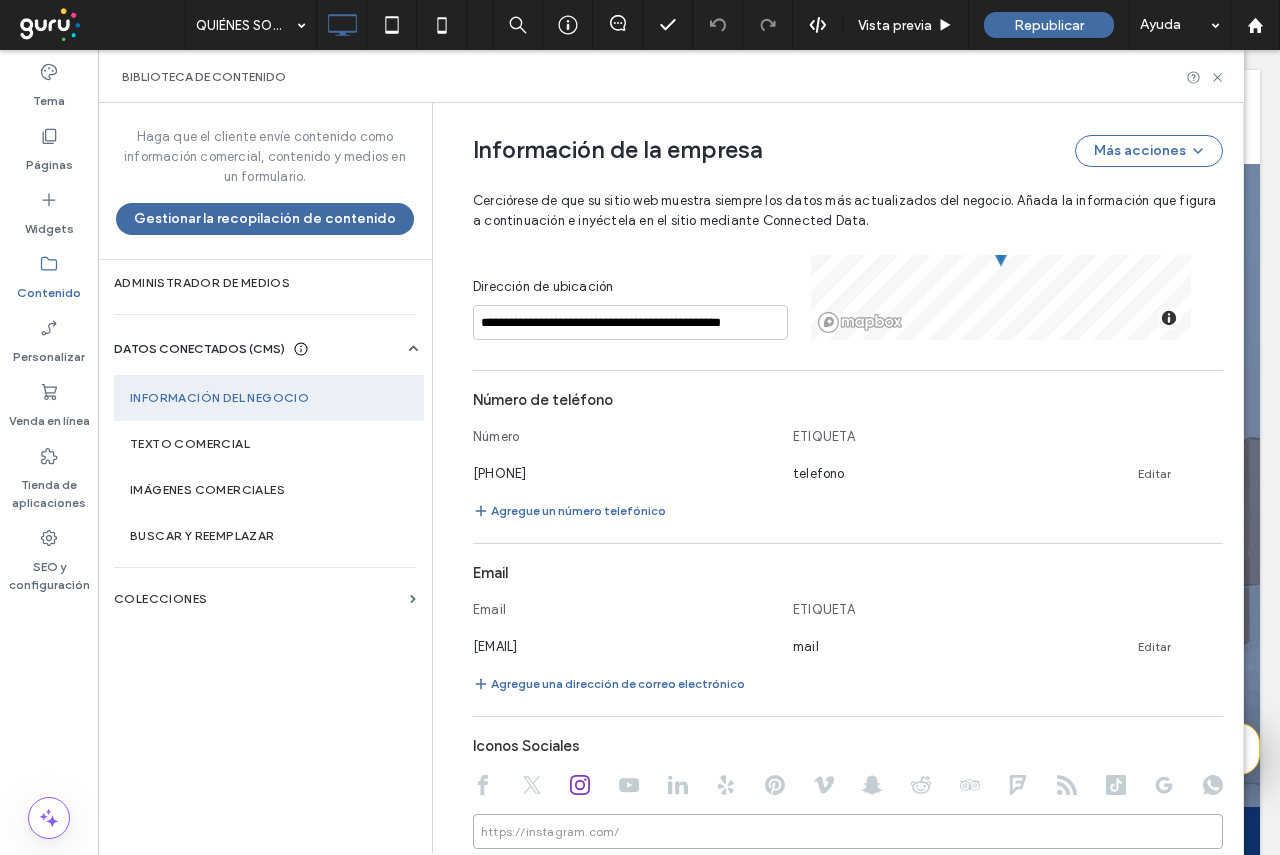 click at bounding box center (848, 831) 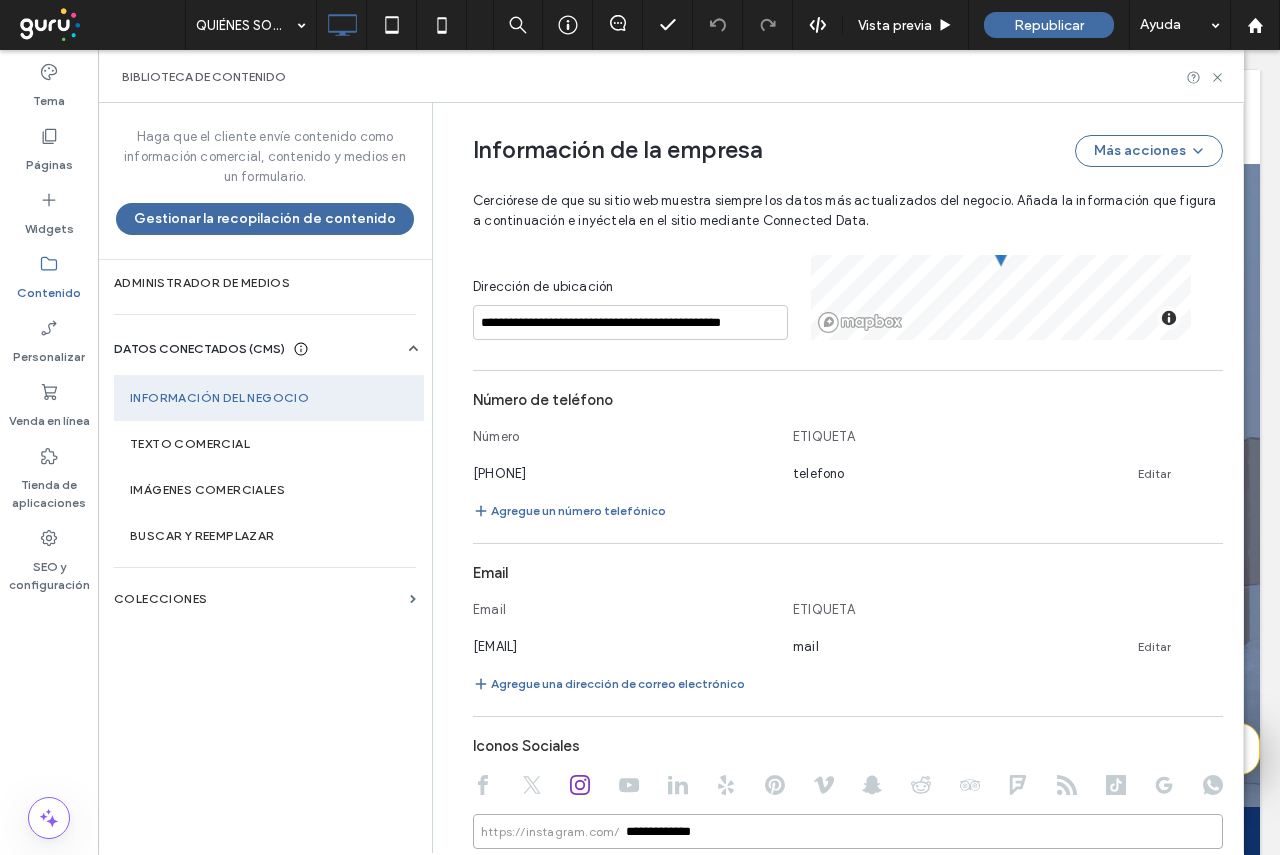 type on "**********" 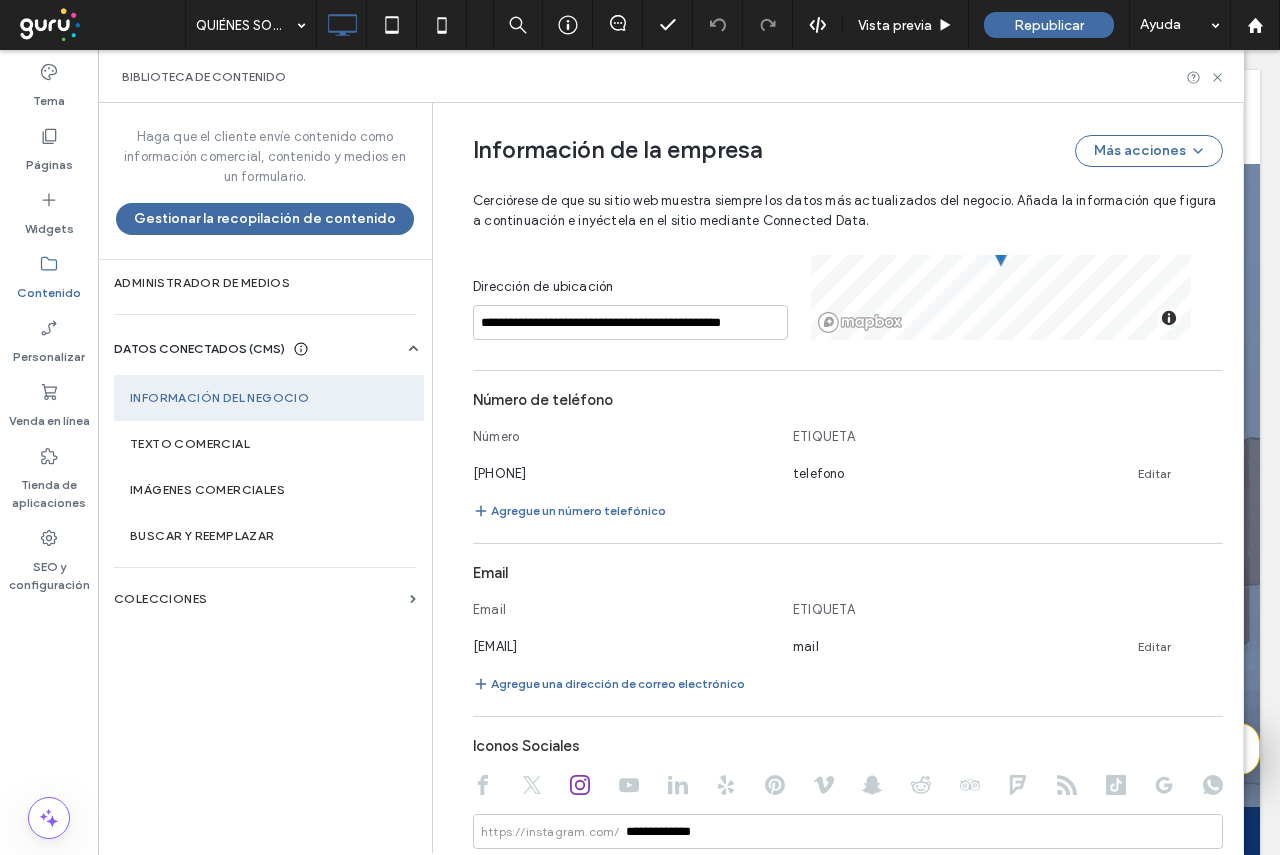 click at bounding box center [483, 787] 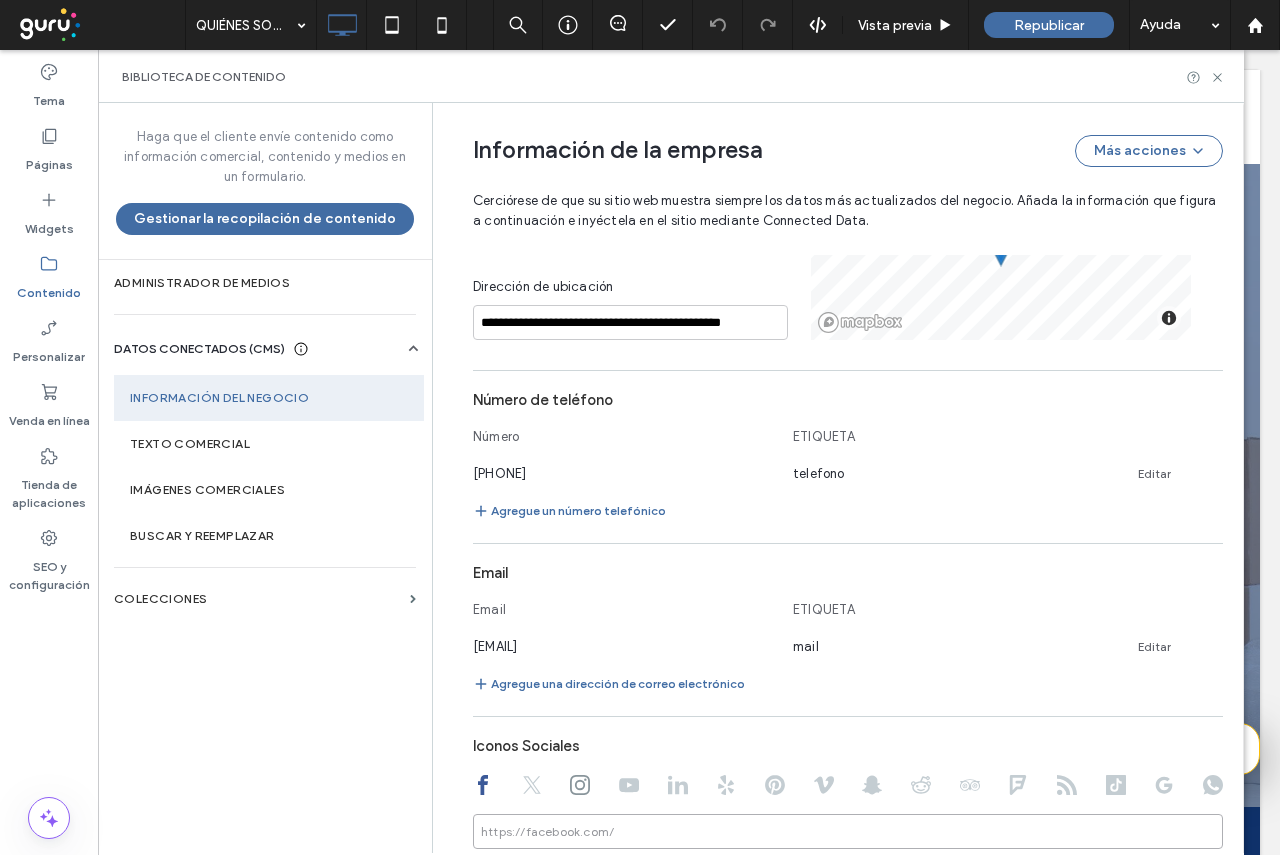 click at bounding box center [848, 831] 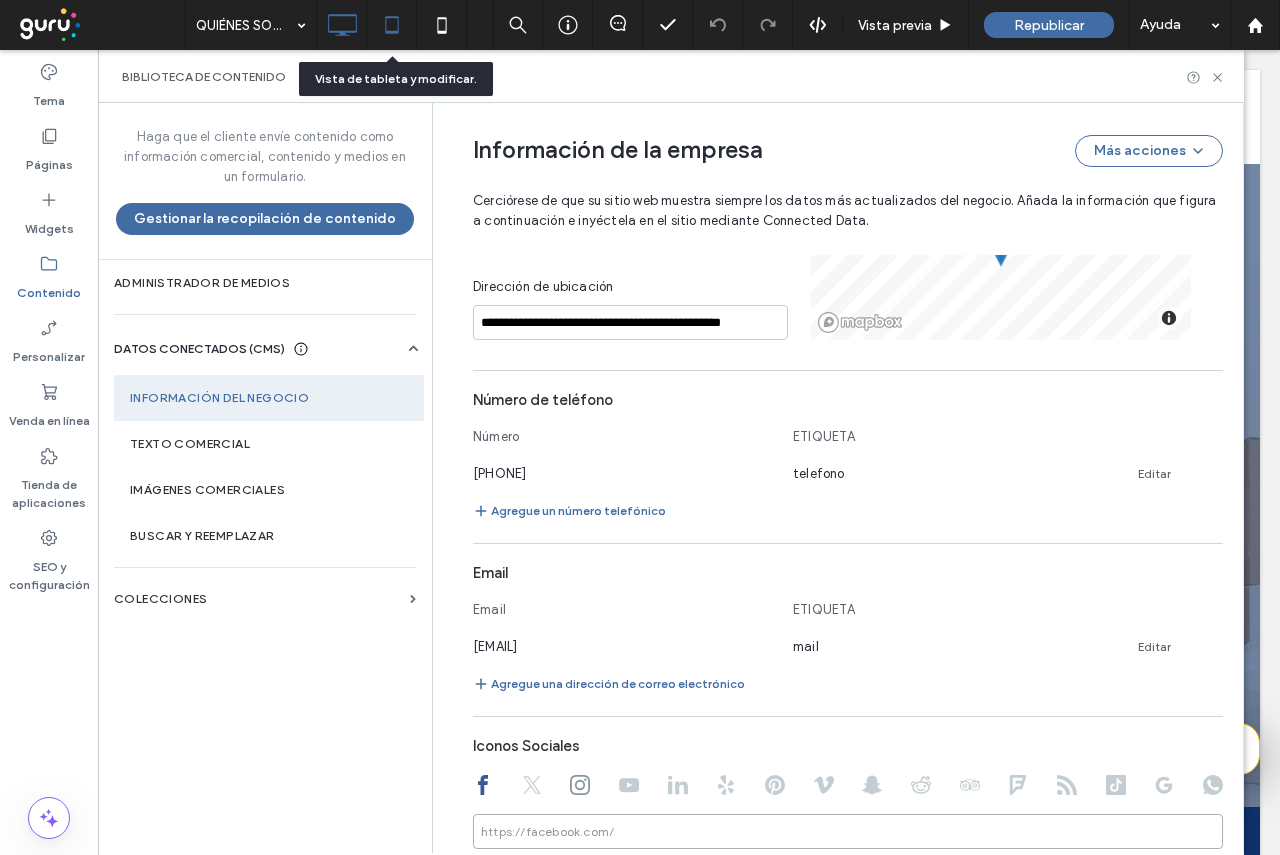 paste on "**********" 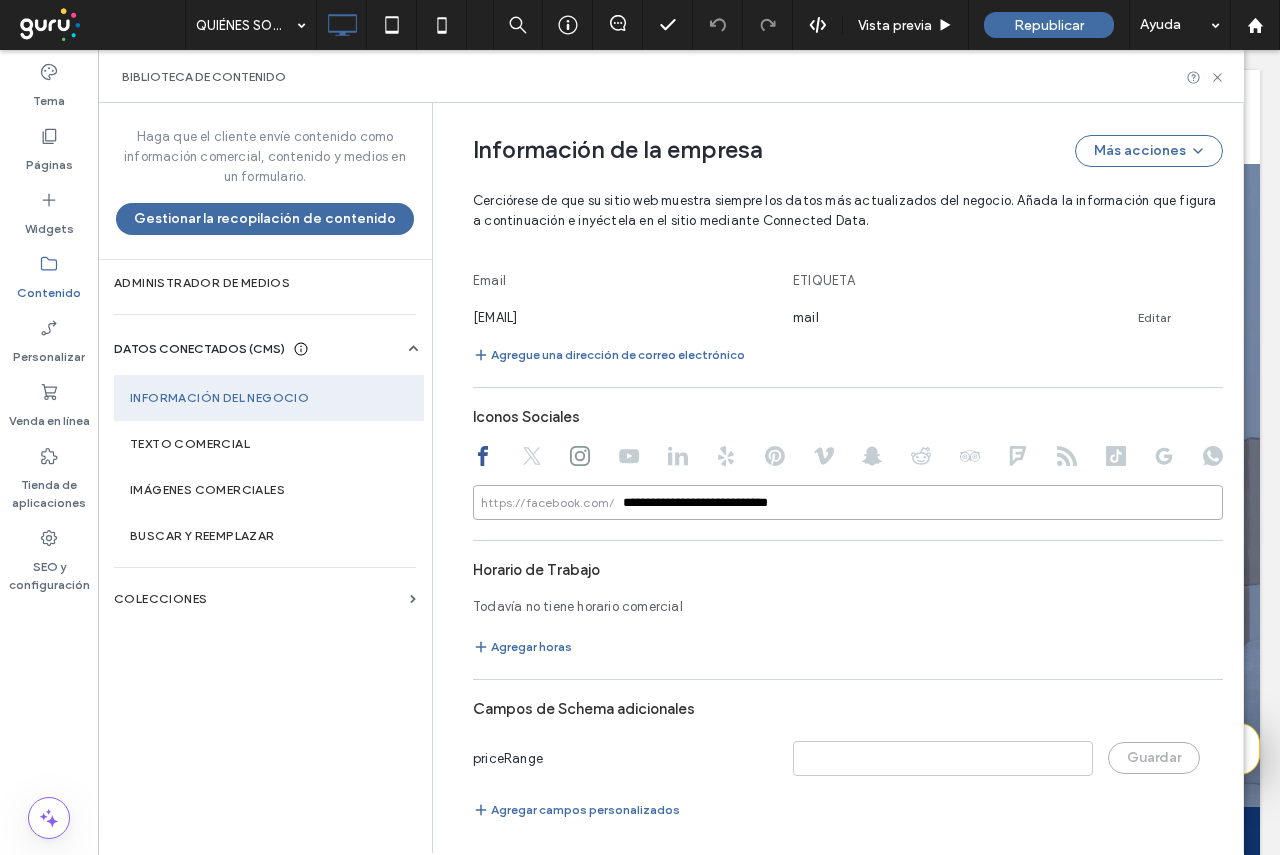 scroll, scrollTop: 957, scrollLeft: 0, axis: vertical 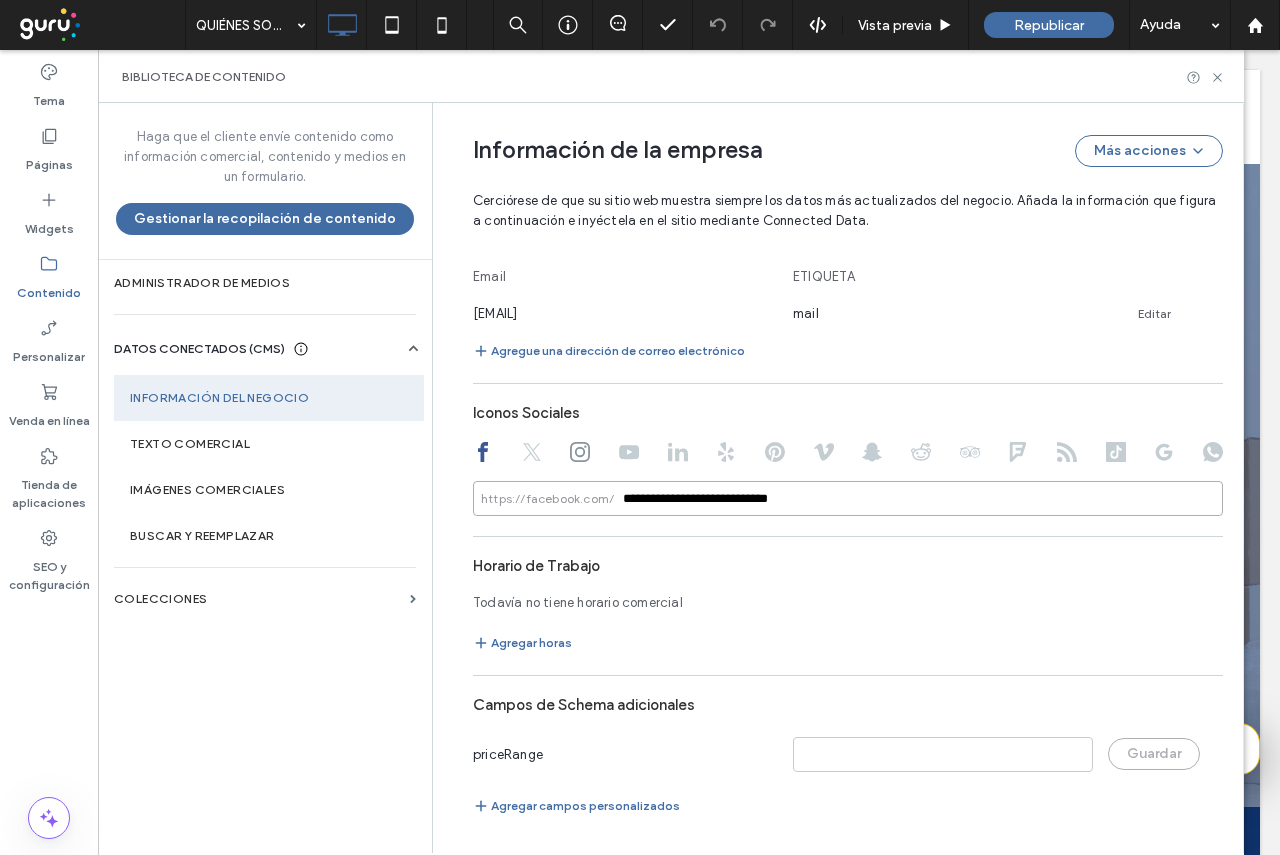 type on "**********" 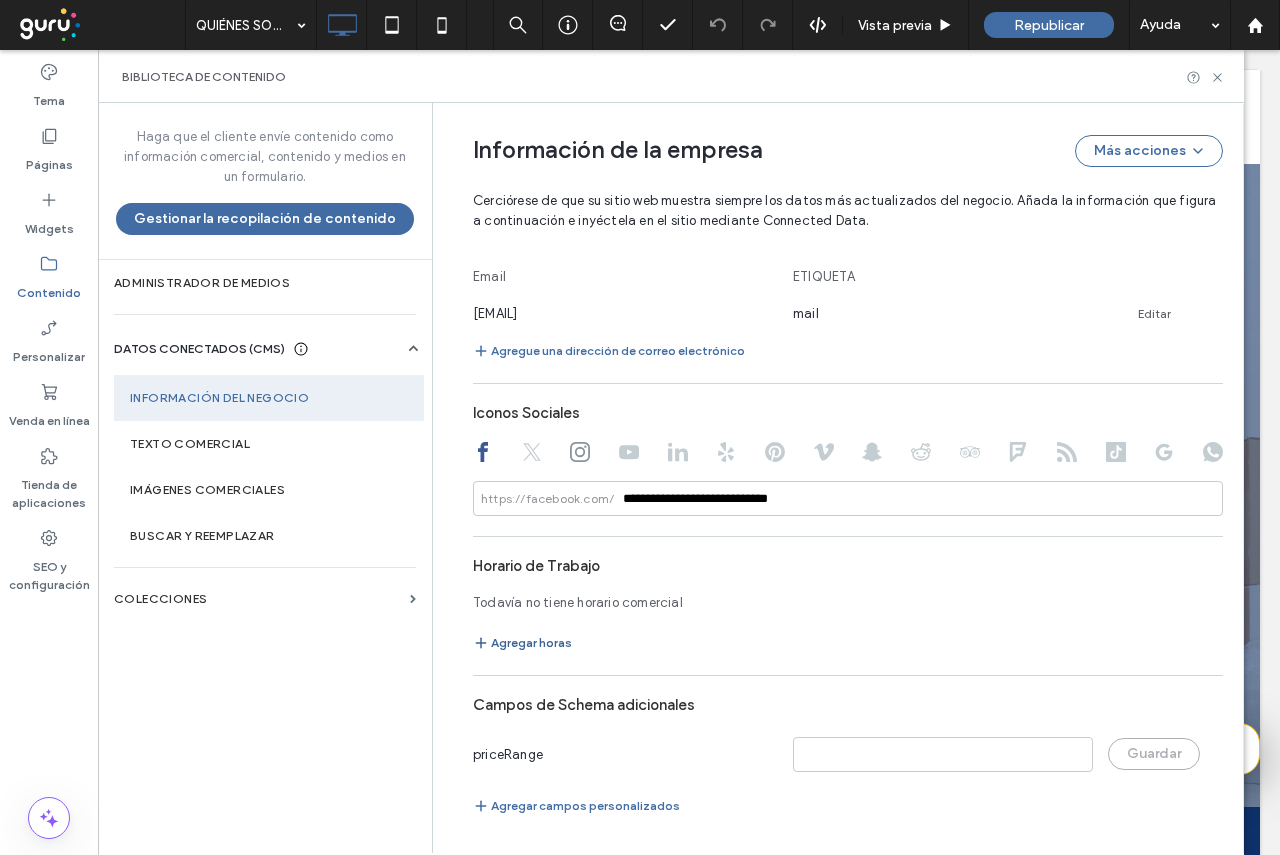 click on "Agregar horas" at bounding box center (522, 643) 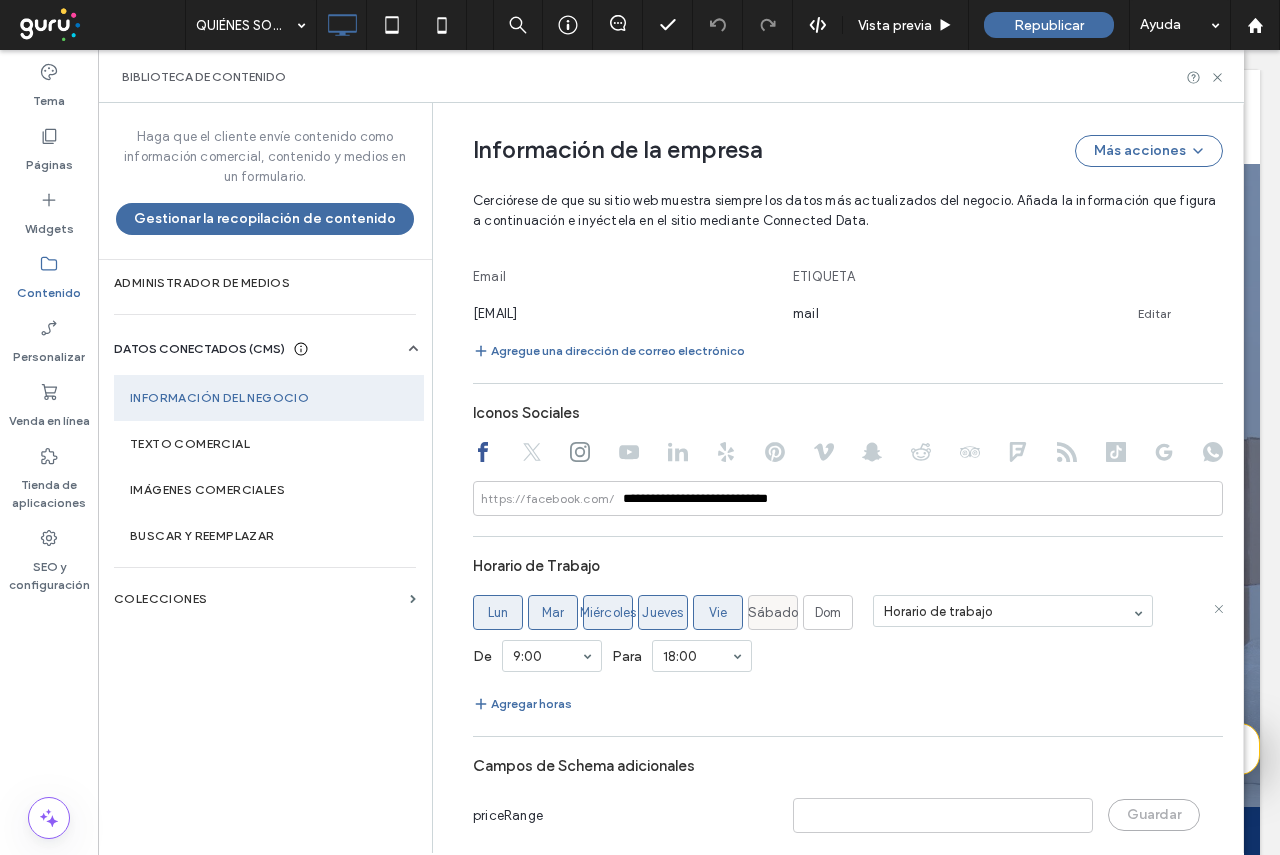 click on "Sábado" at bounding box center [773, 613] 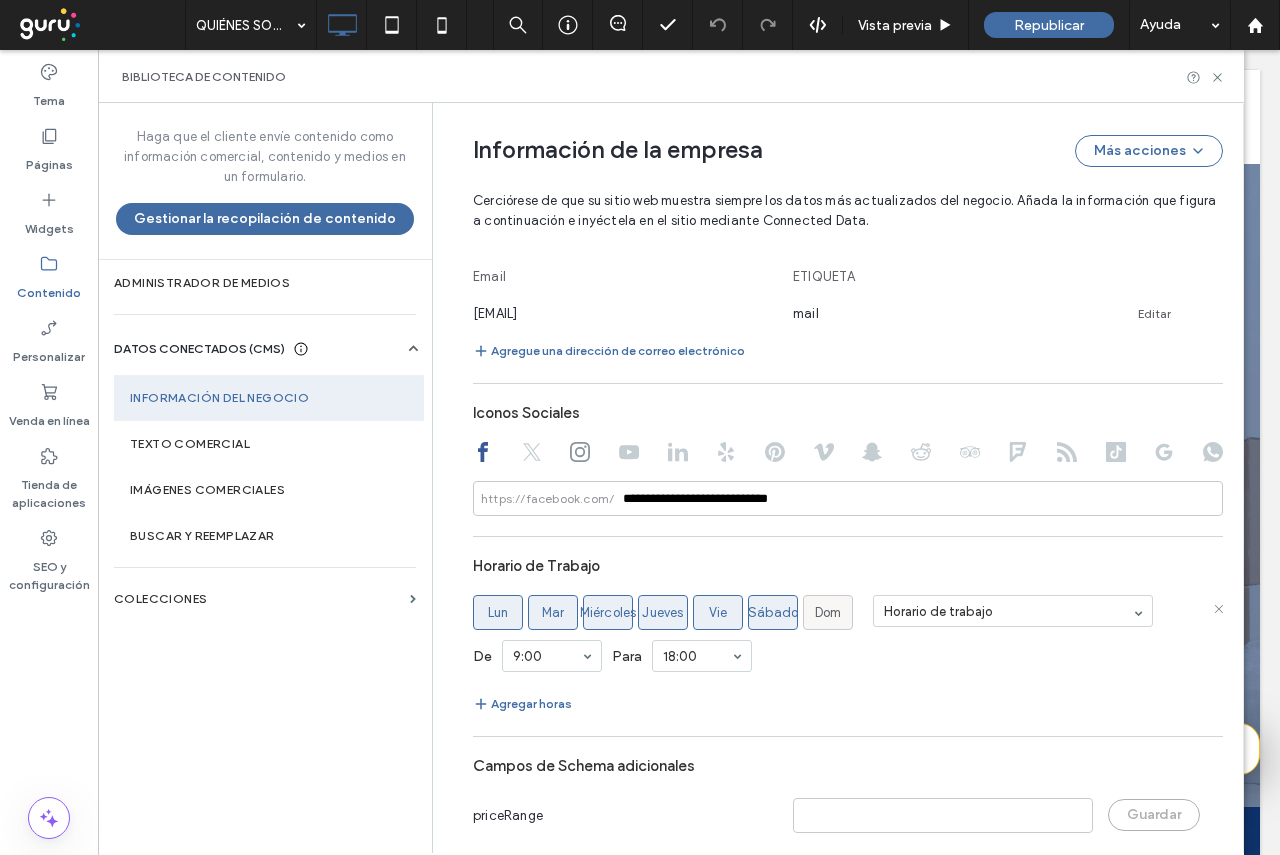 click on "Dom" at bounding box center (828, 612) 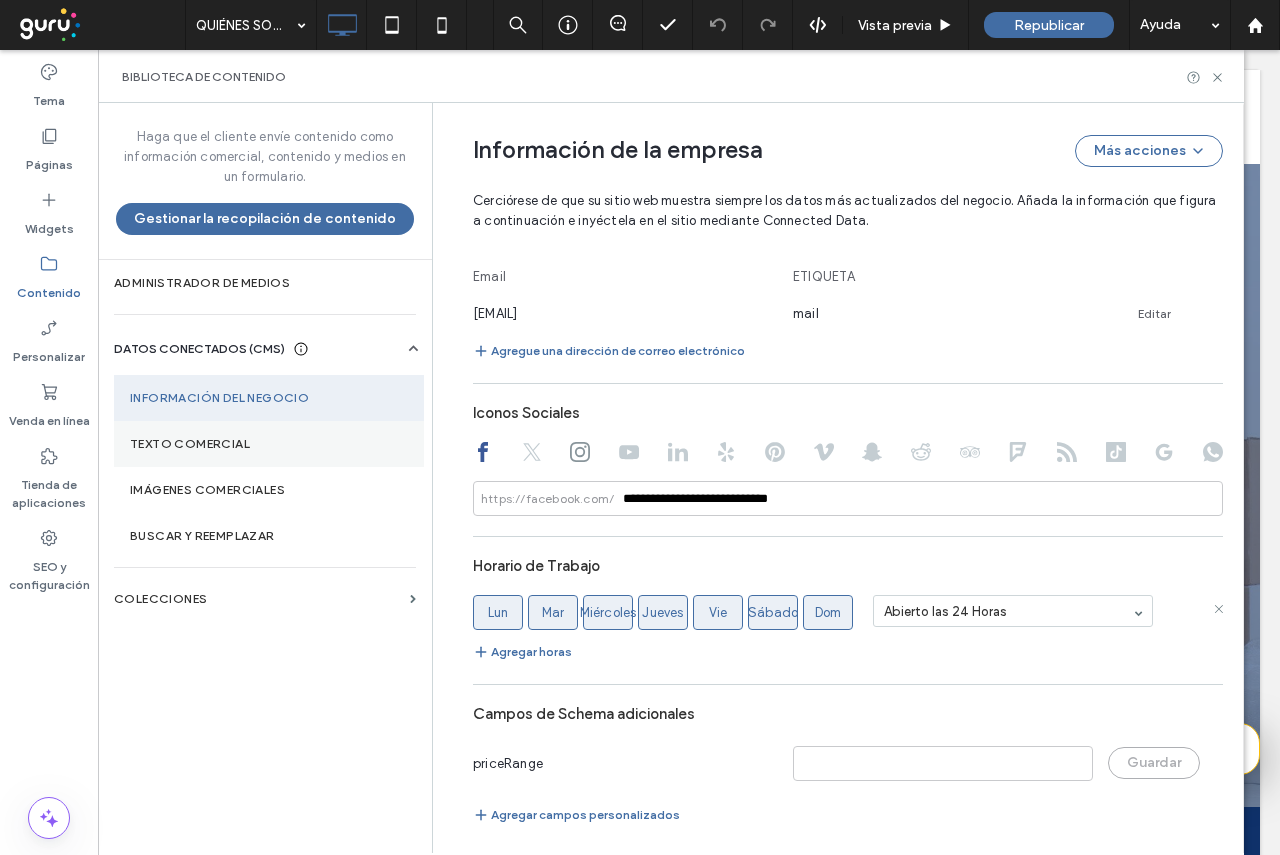click on "Texto comercial" at bounding box center (269, 444) 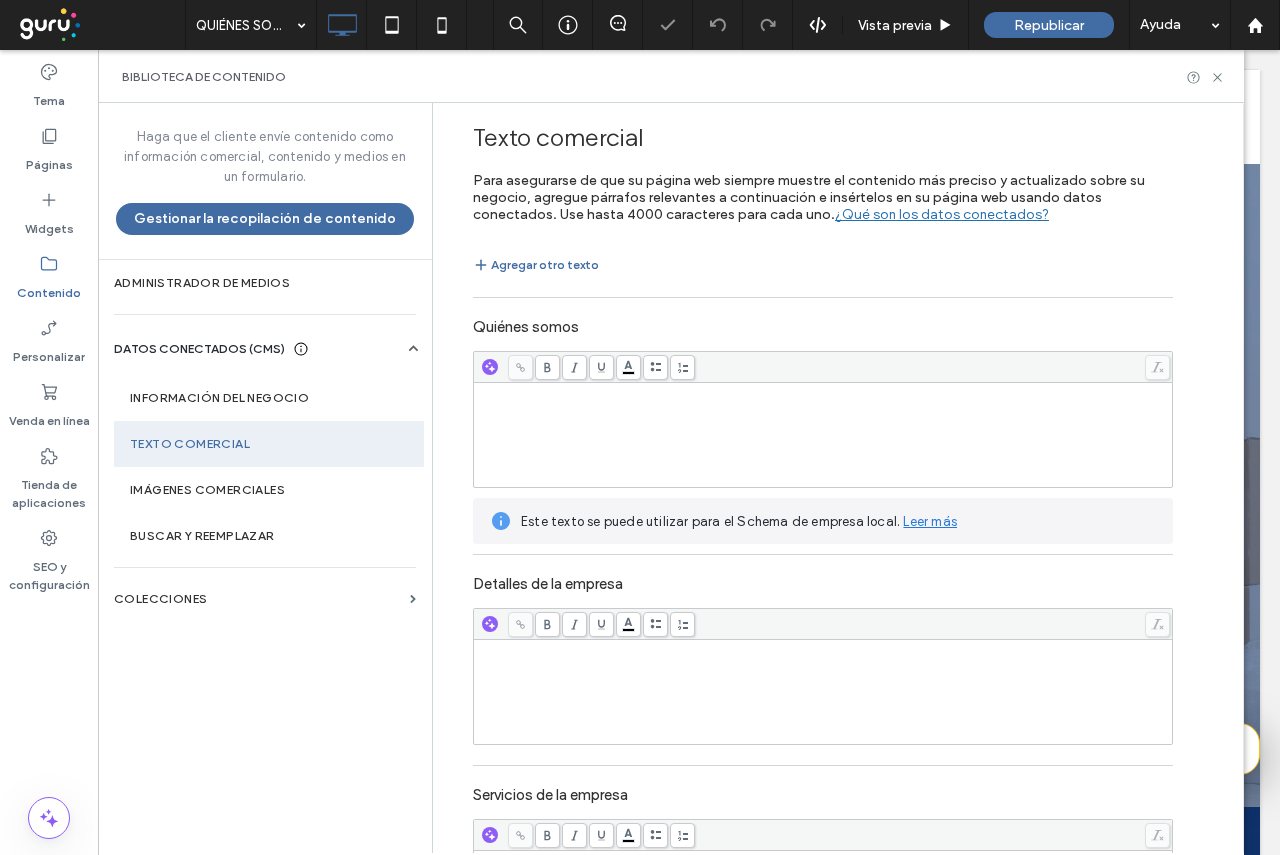 click at bounding box center (823, 435) 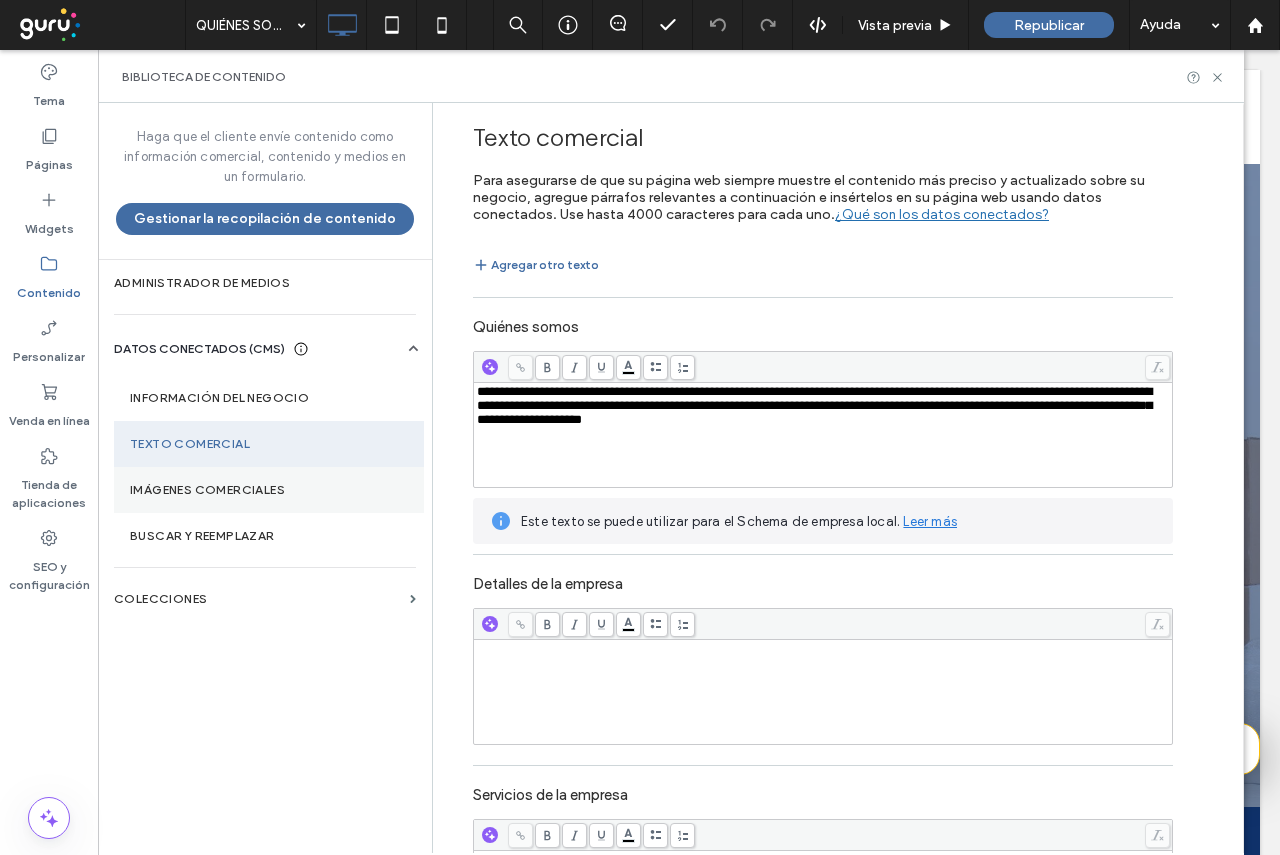 click on "Imágenes comerciales" at bounding box center (269, 490) 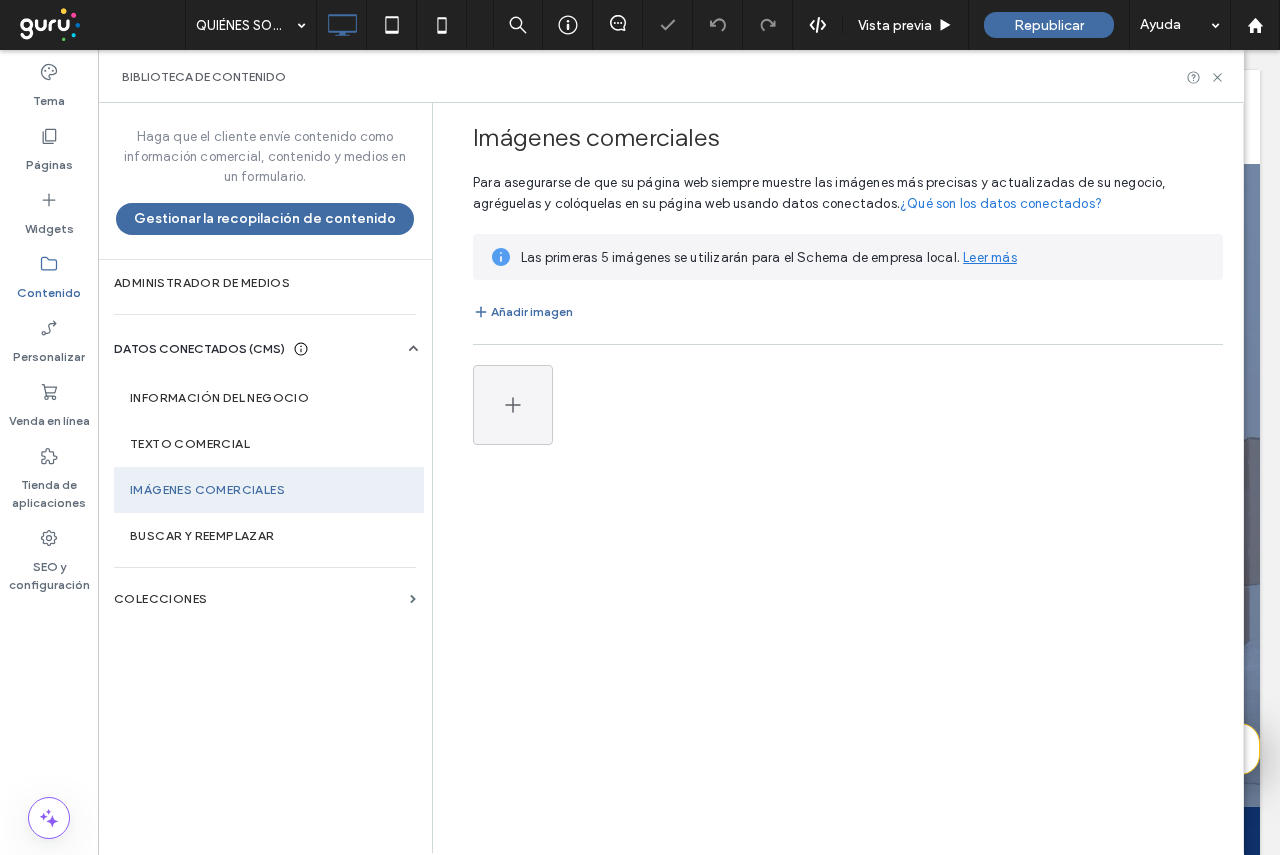 click at bounding box center (848, 405) 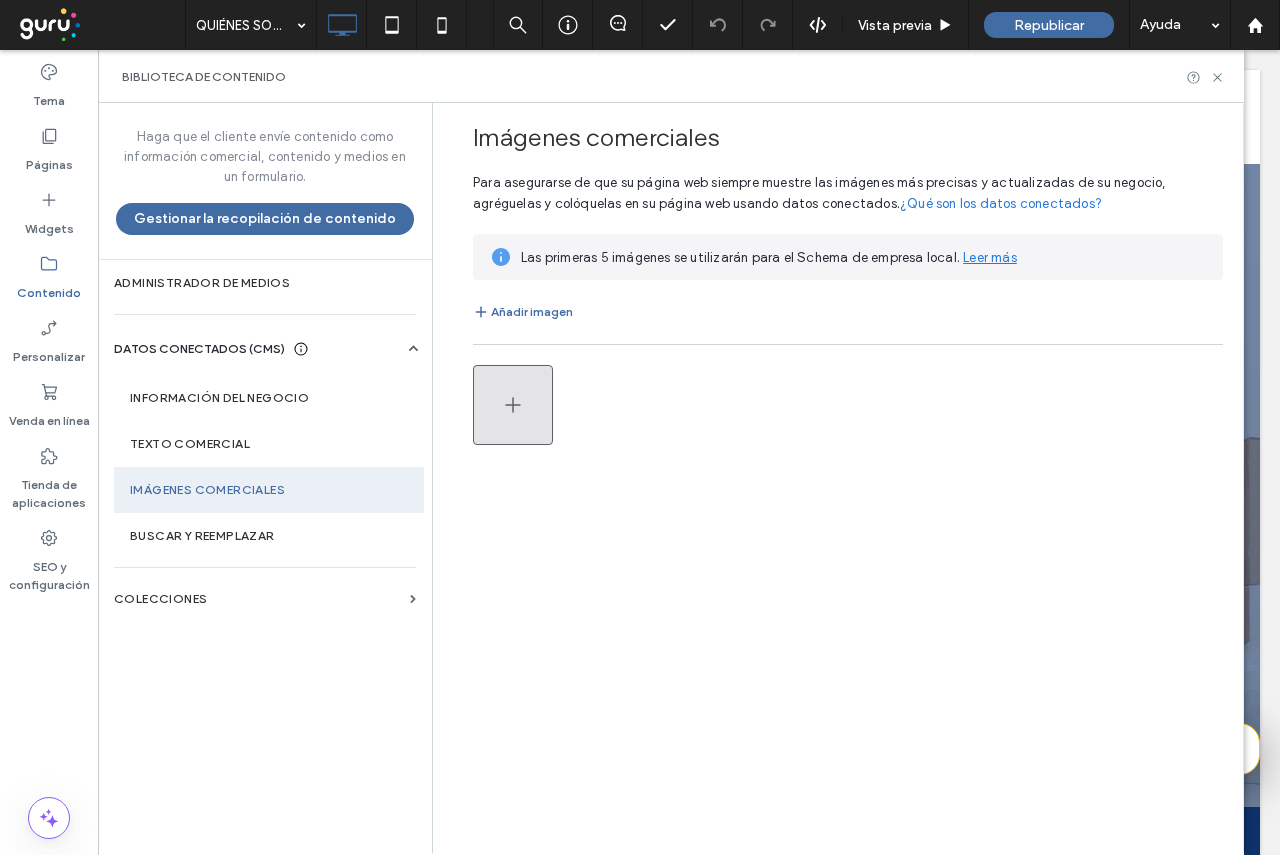 click 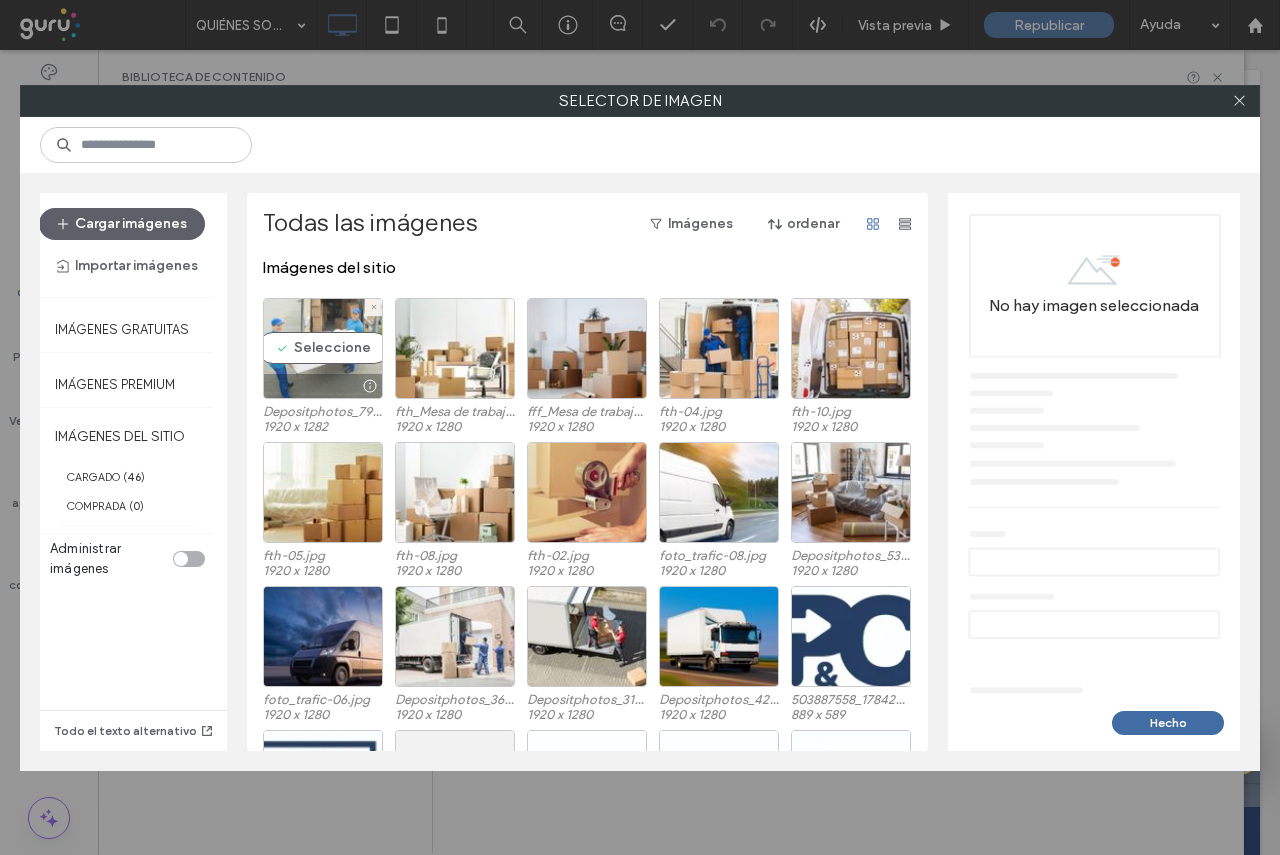 click on "Seleccione" at bounding box center [323, 348] 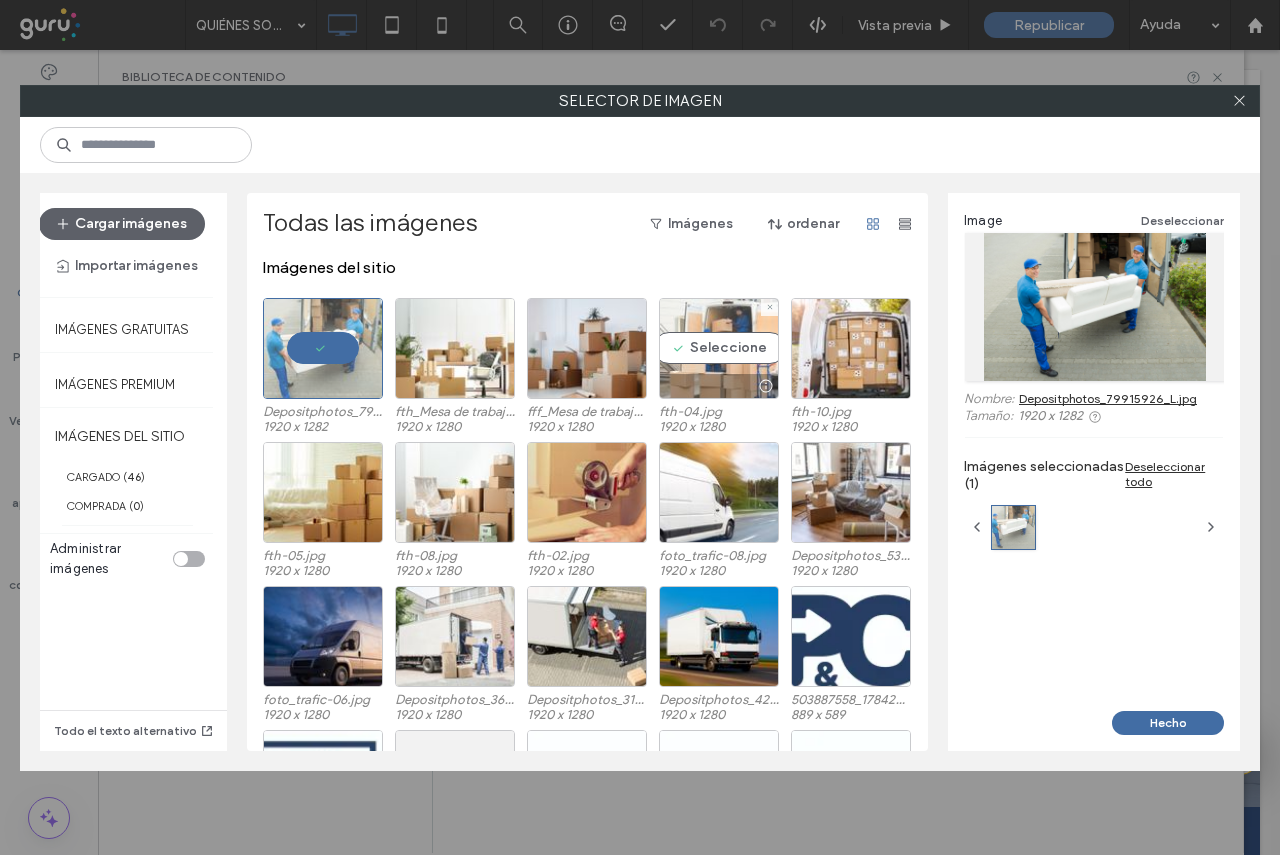 click on "Seleccione" at bounding box center (719, 348) 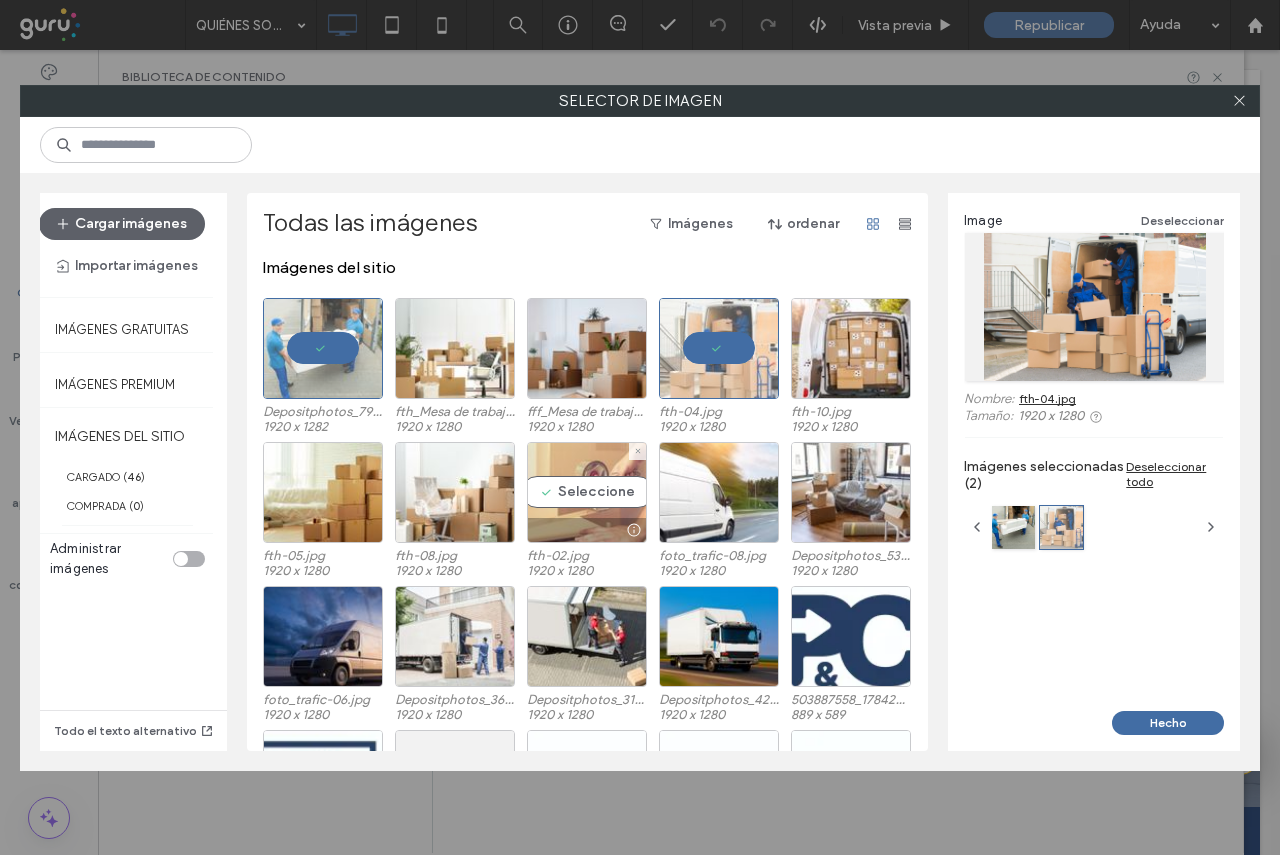 click on "Seleccione" at bounding box center (587, 492) 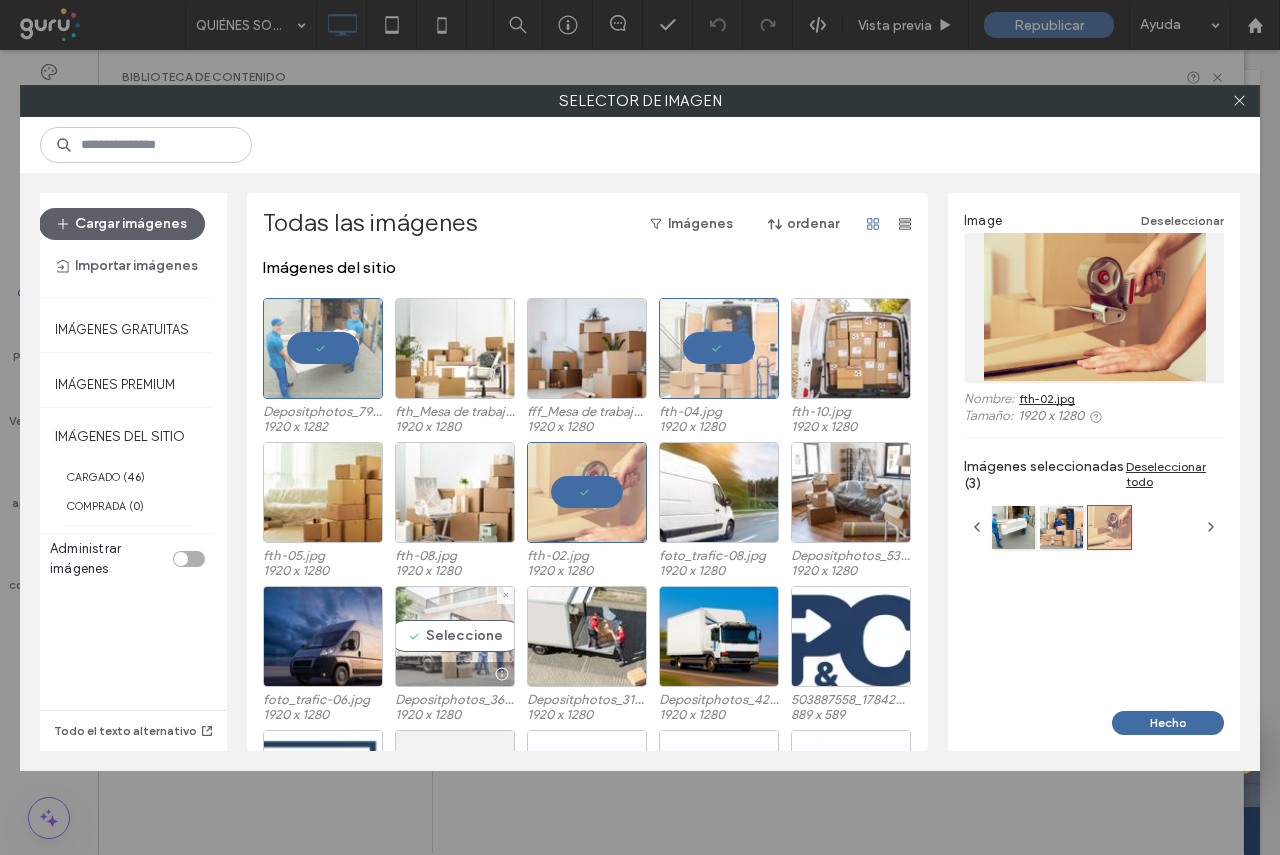 click on "Seleccione" at bounding box center [455, 636] 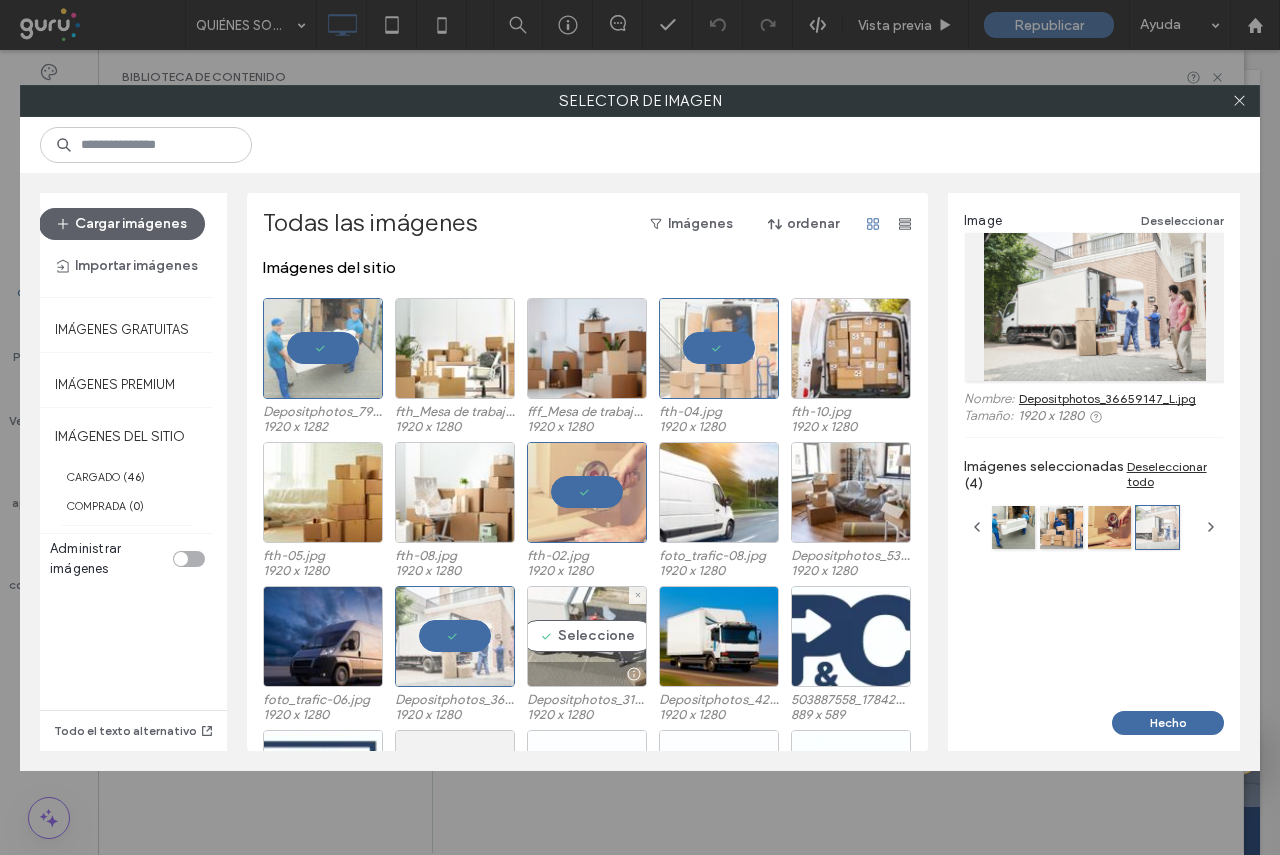 click on "Seleccione" at bounding box center [587, 636] 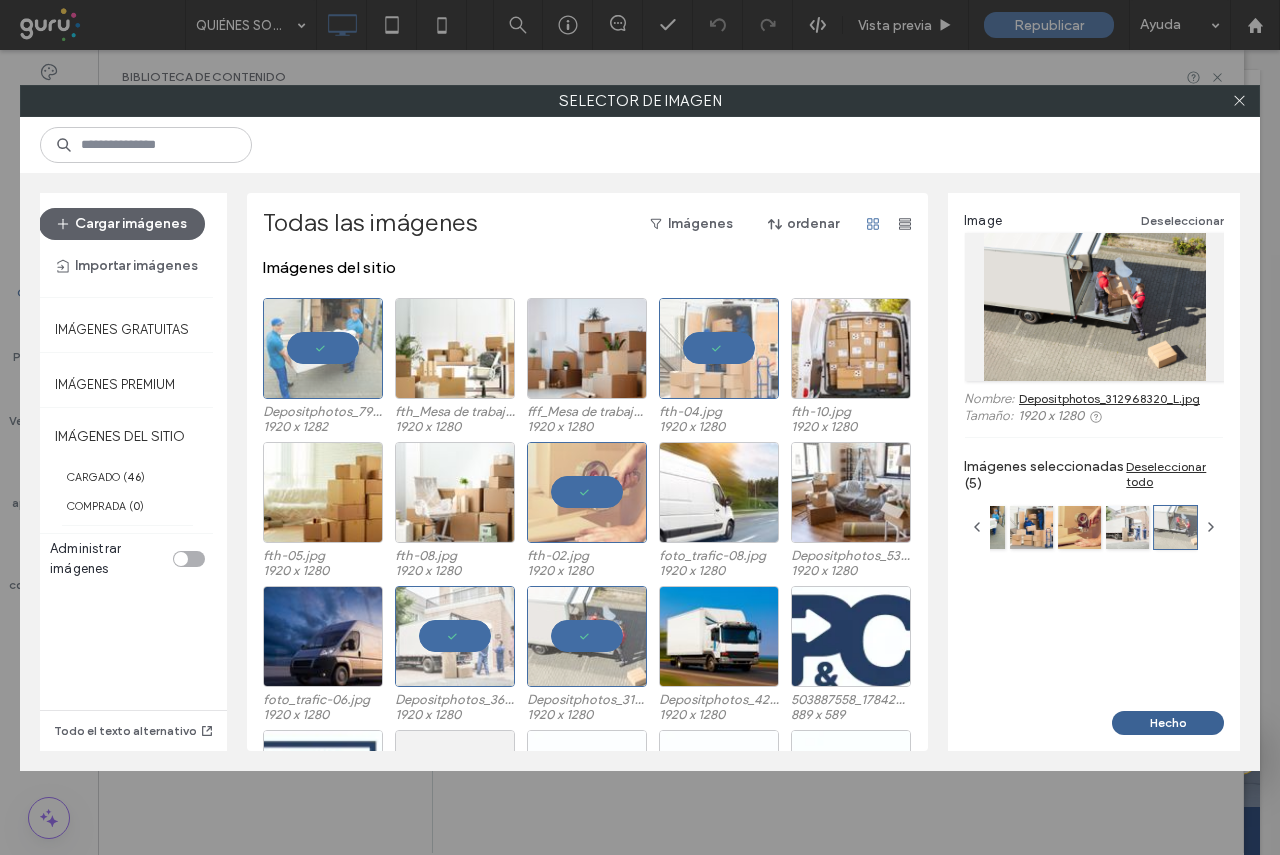 click on "Hecho" at bounding box center [1168, 723] 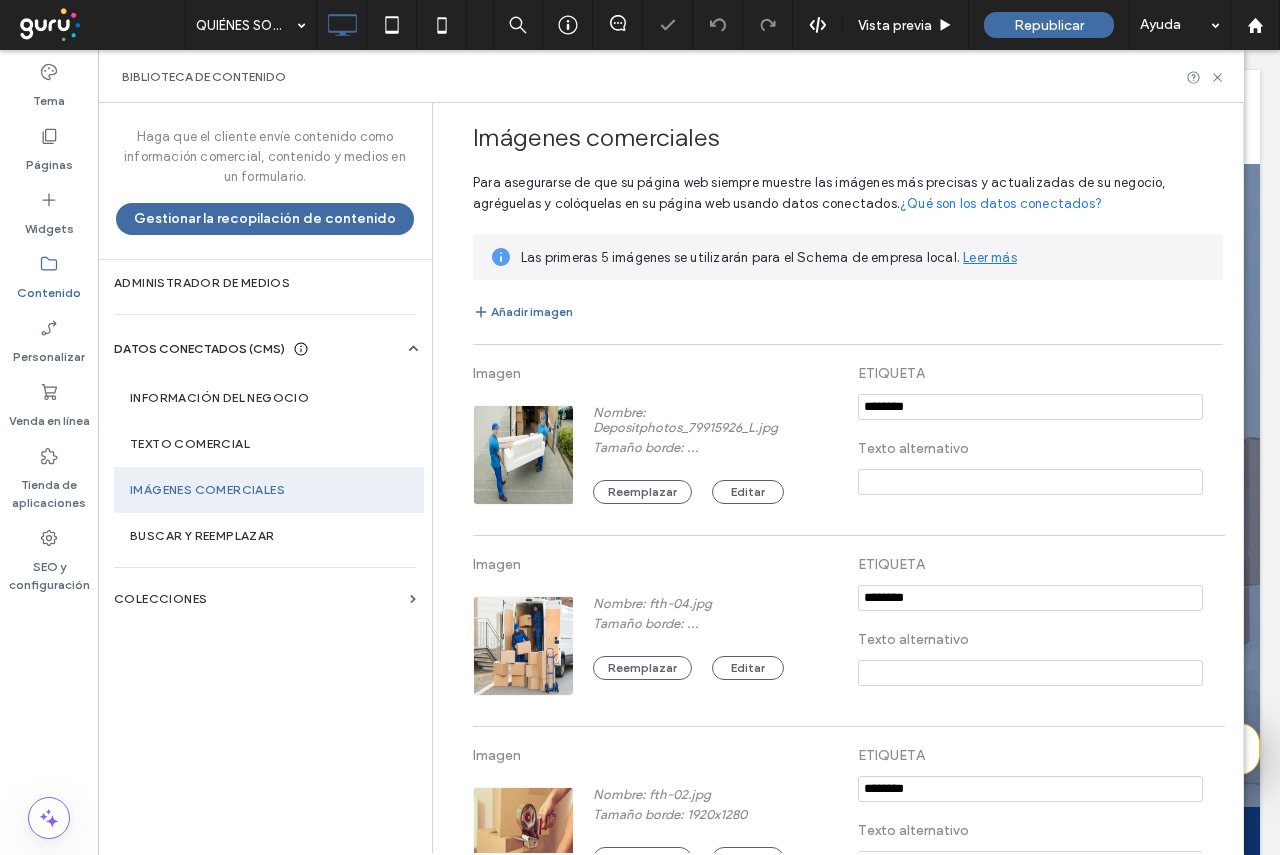 scroll, scrollTop: 501, scrollLeft: 0, axis: vertical 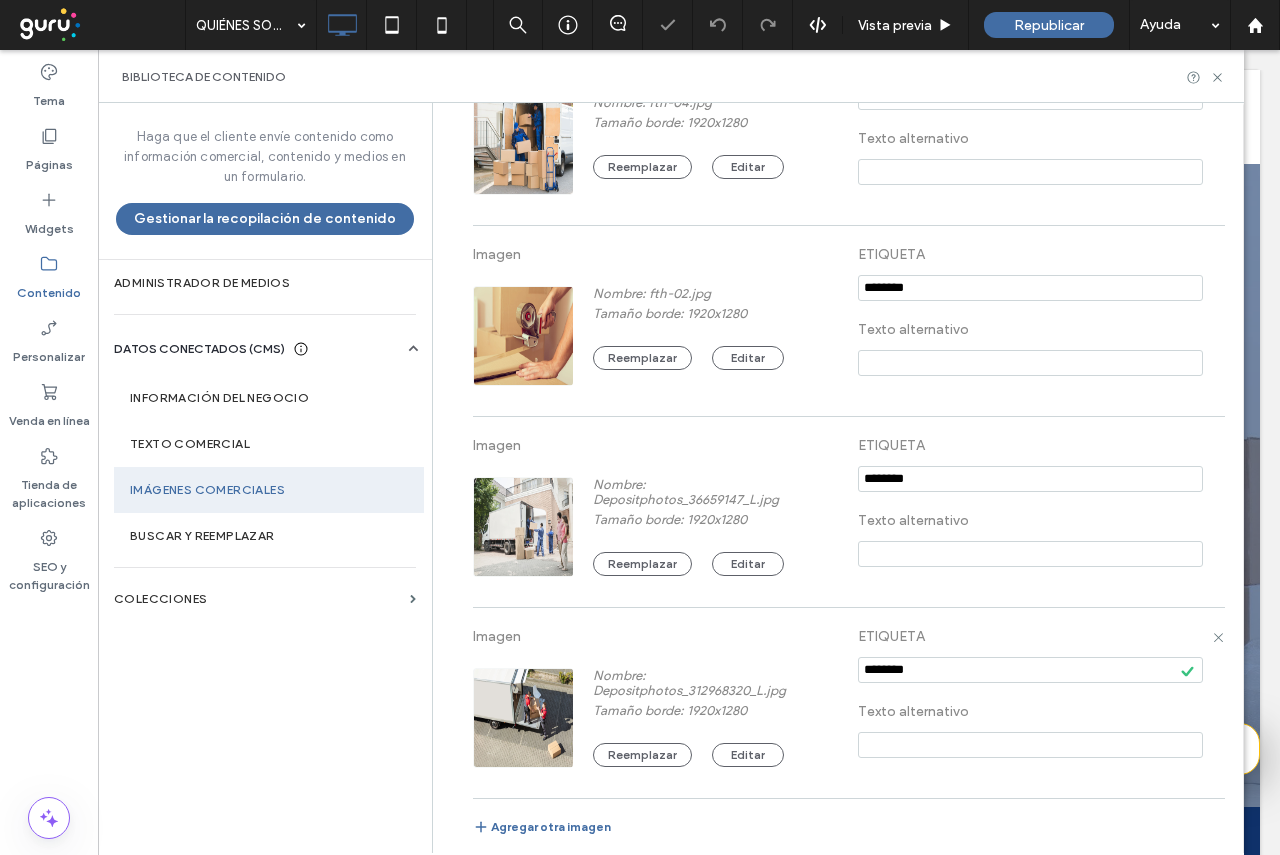 click at bounding box center (1030, 745) 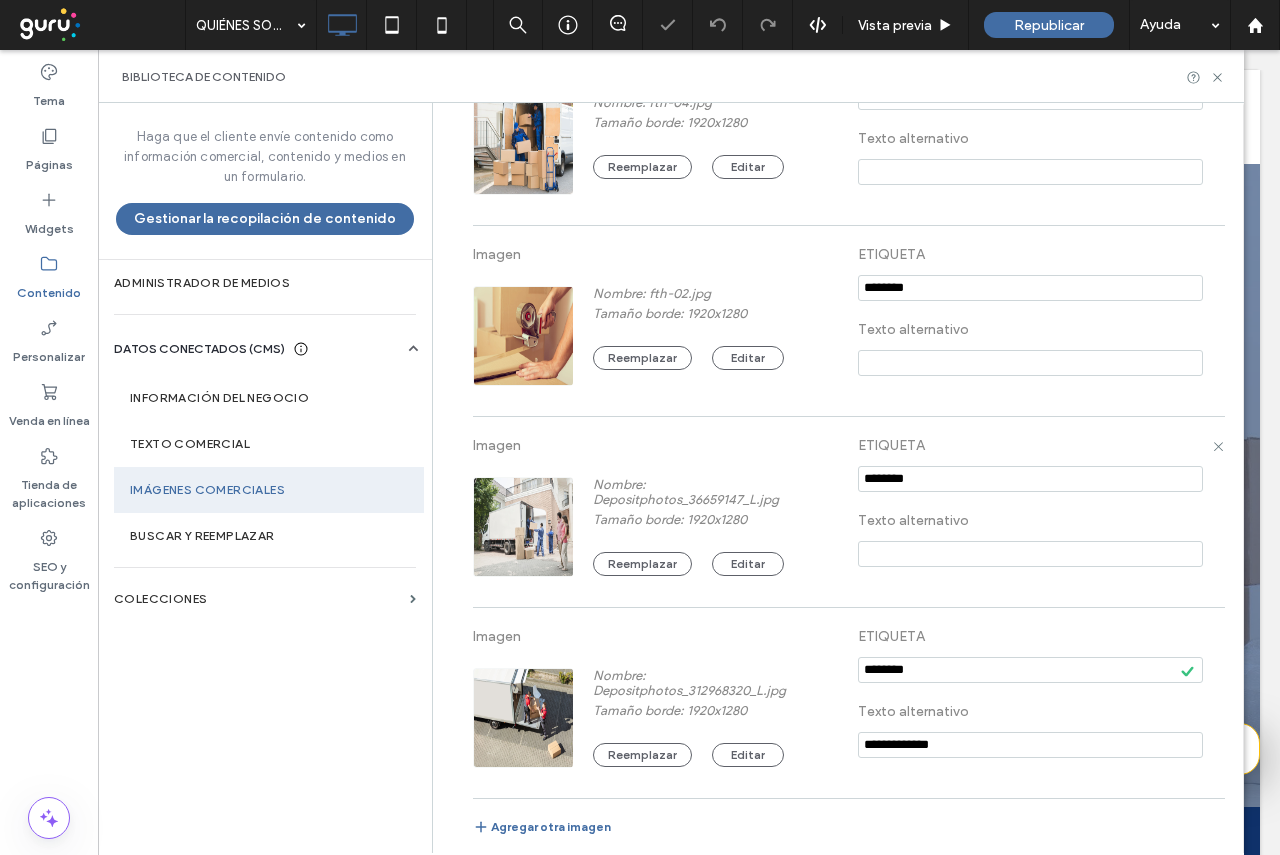 type on "**********" 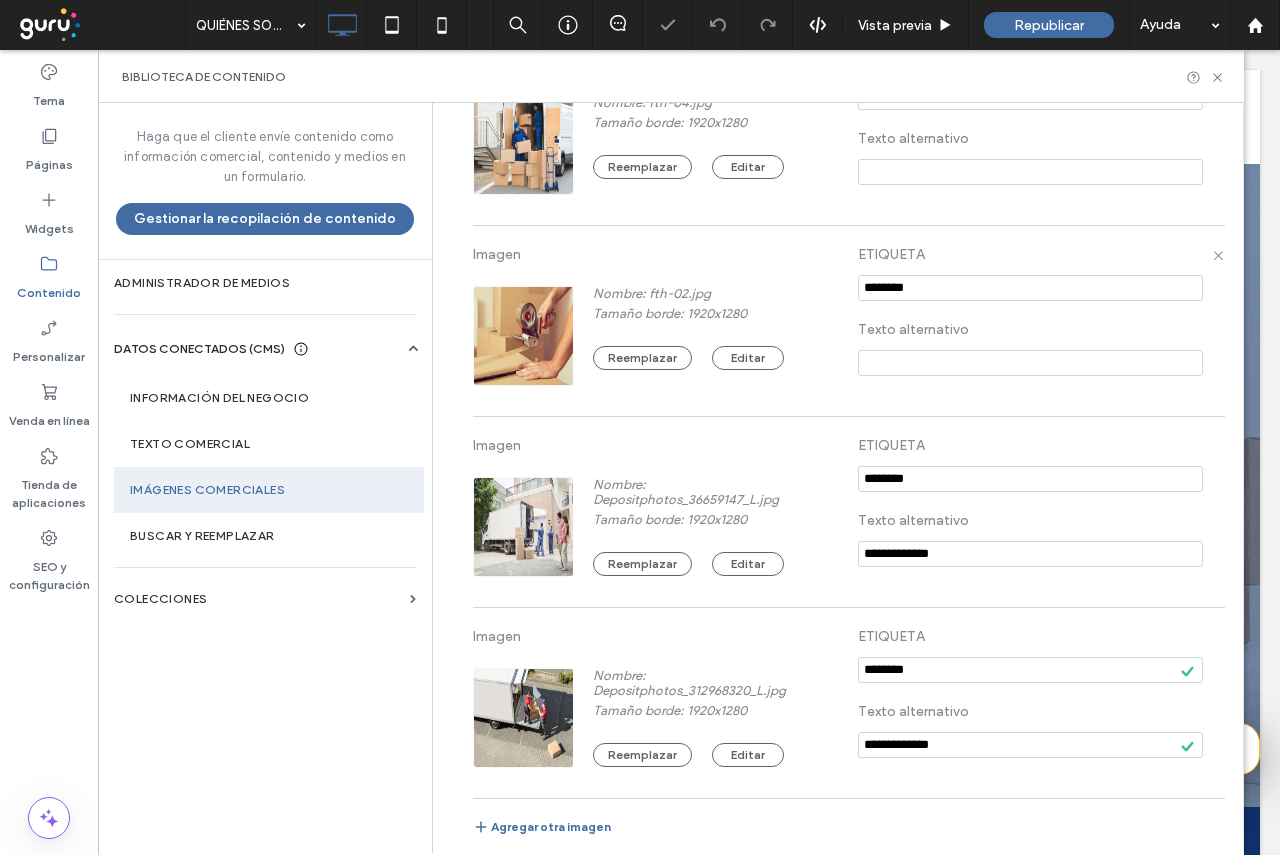 type on "**********" 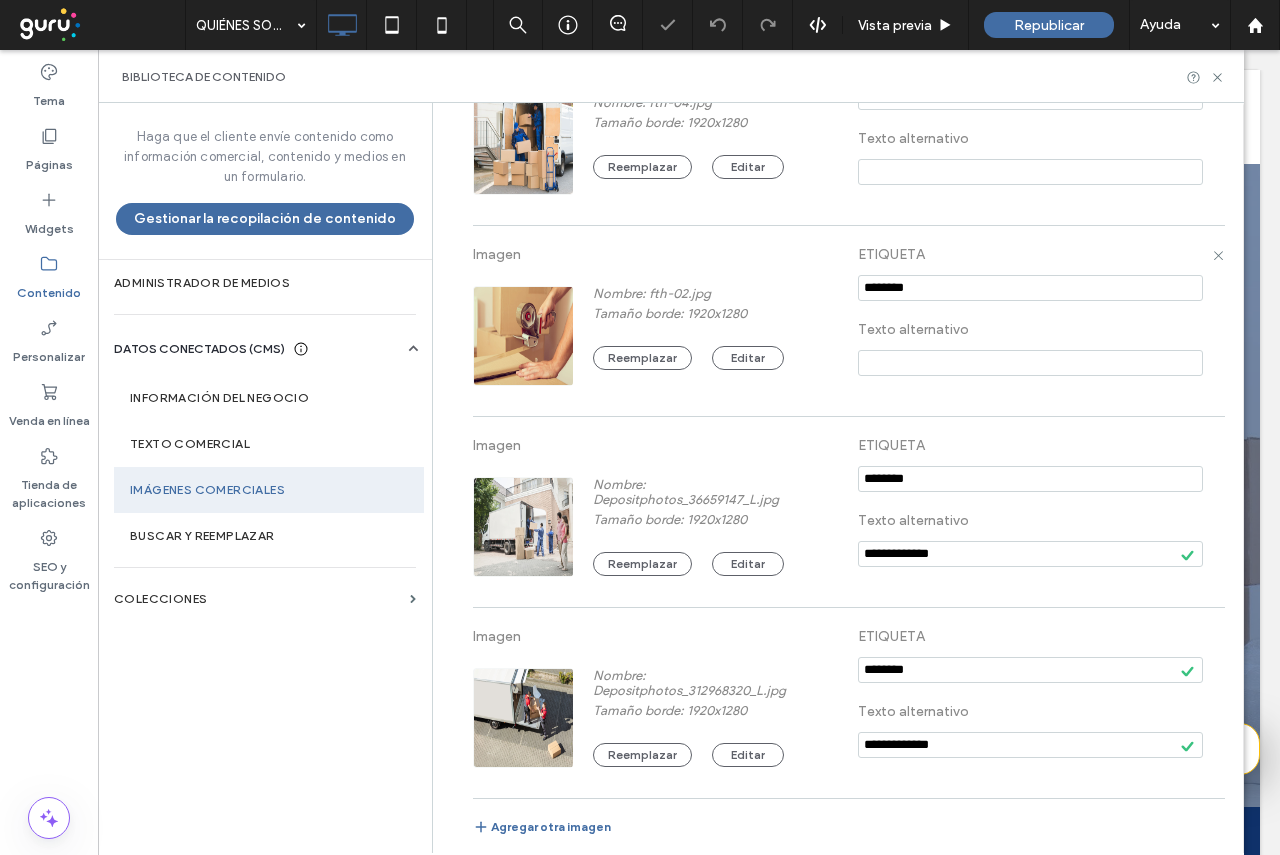 paste on "**********" 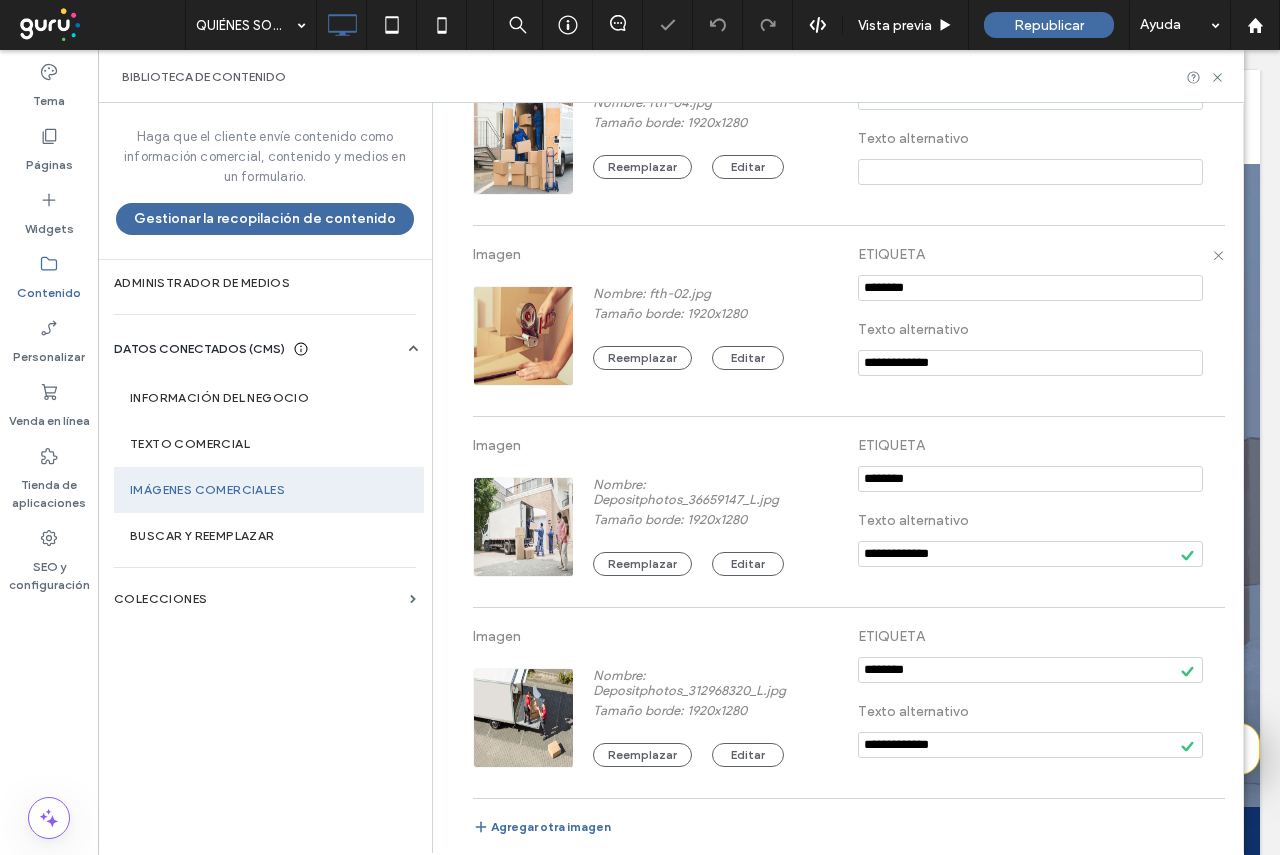 click on "**********" at bounding box center (1030, 363) 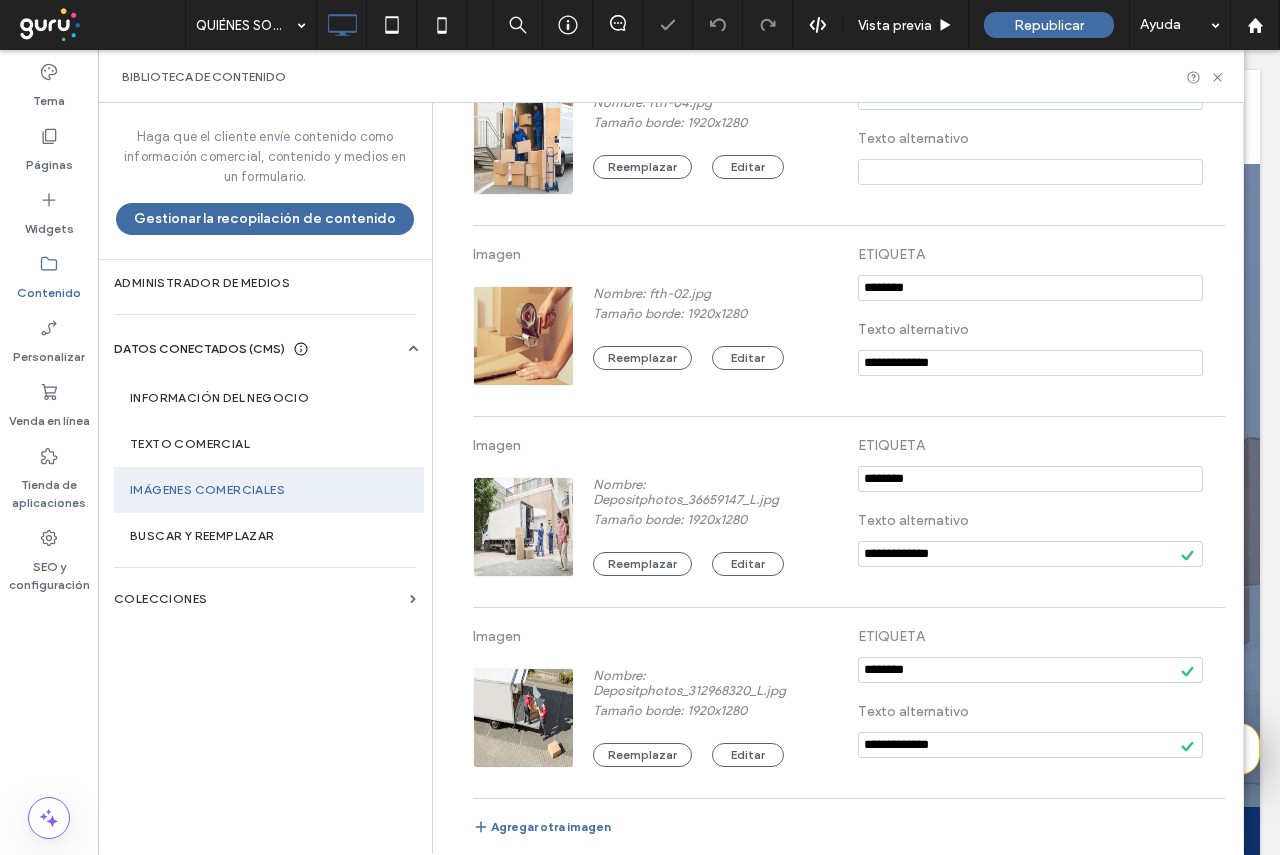 type on "**********" 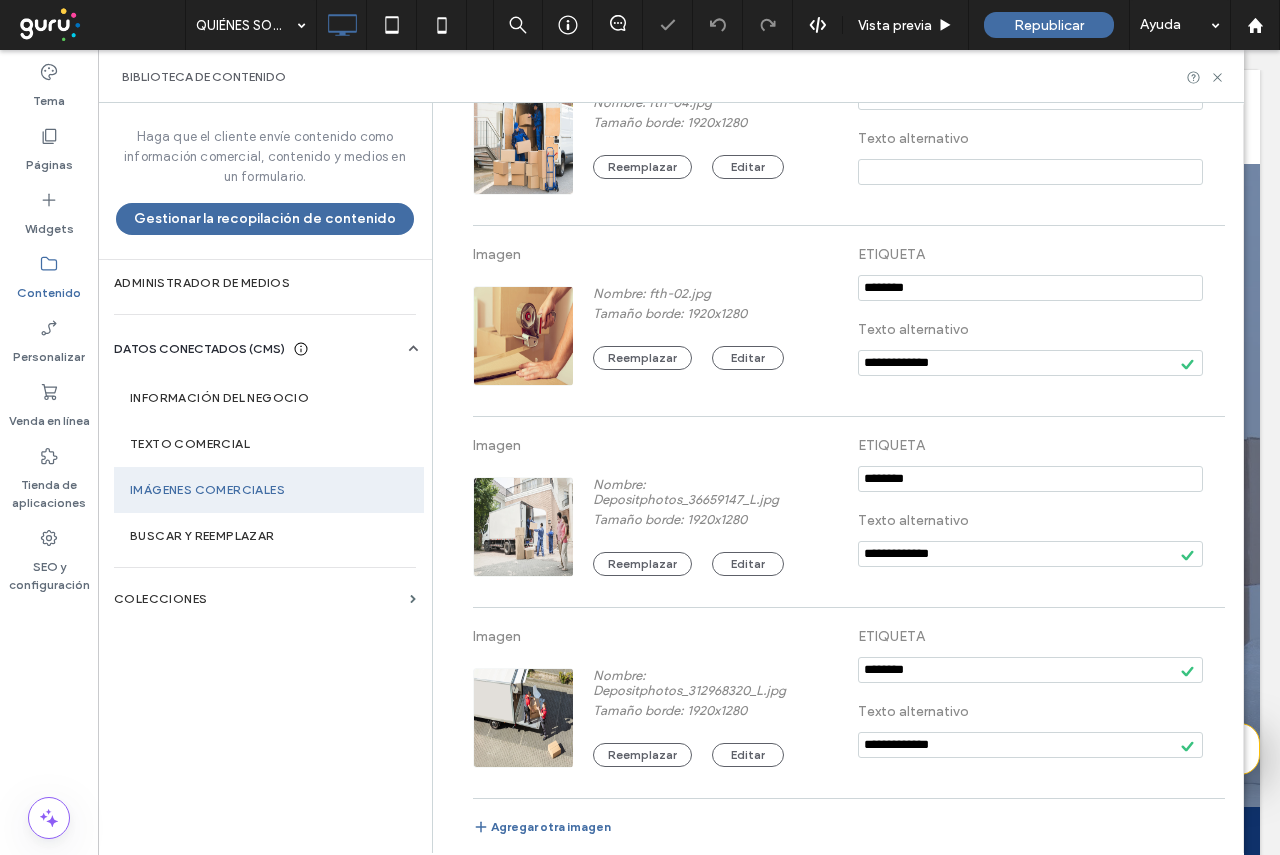 paste on "**********" 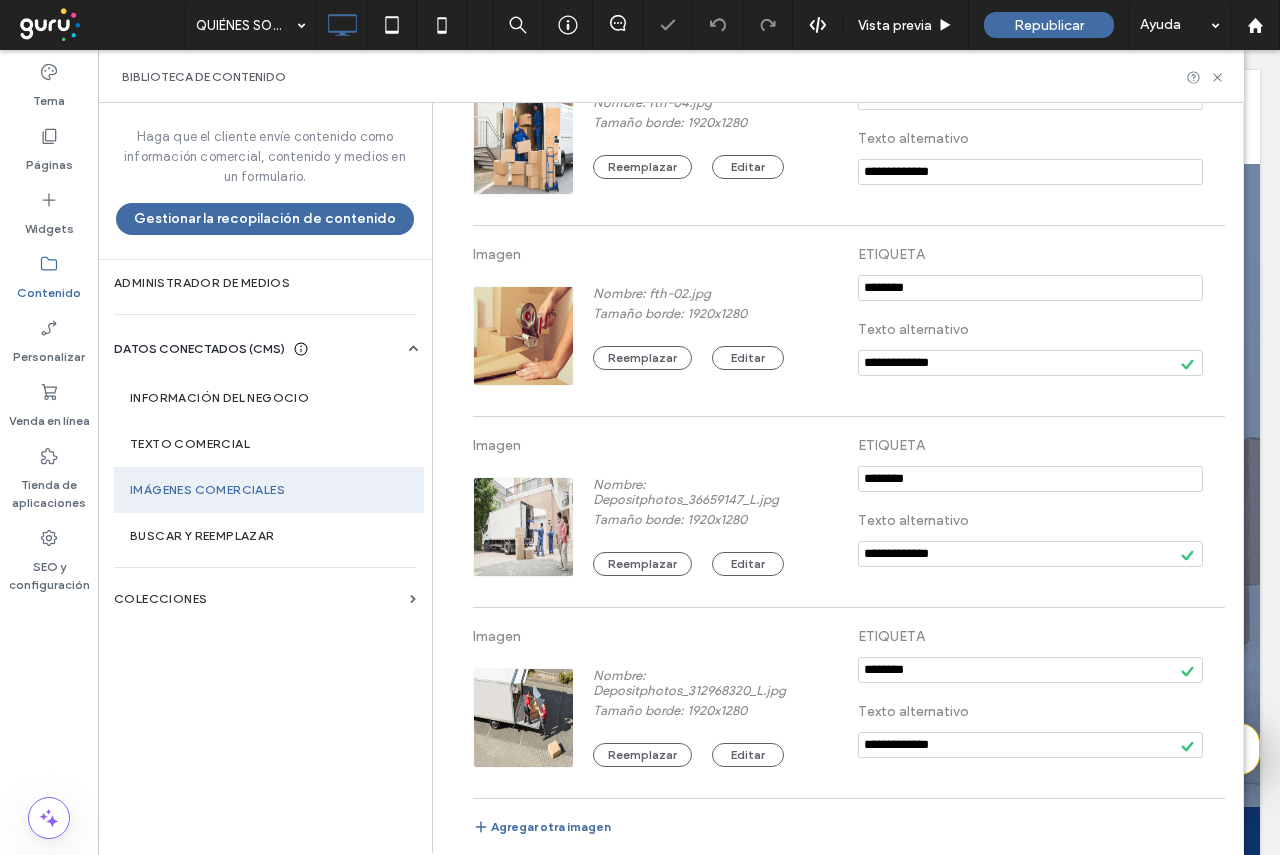 click on "**********" at bounding box center (1030, 172) 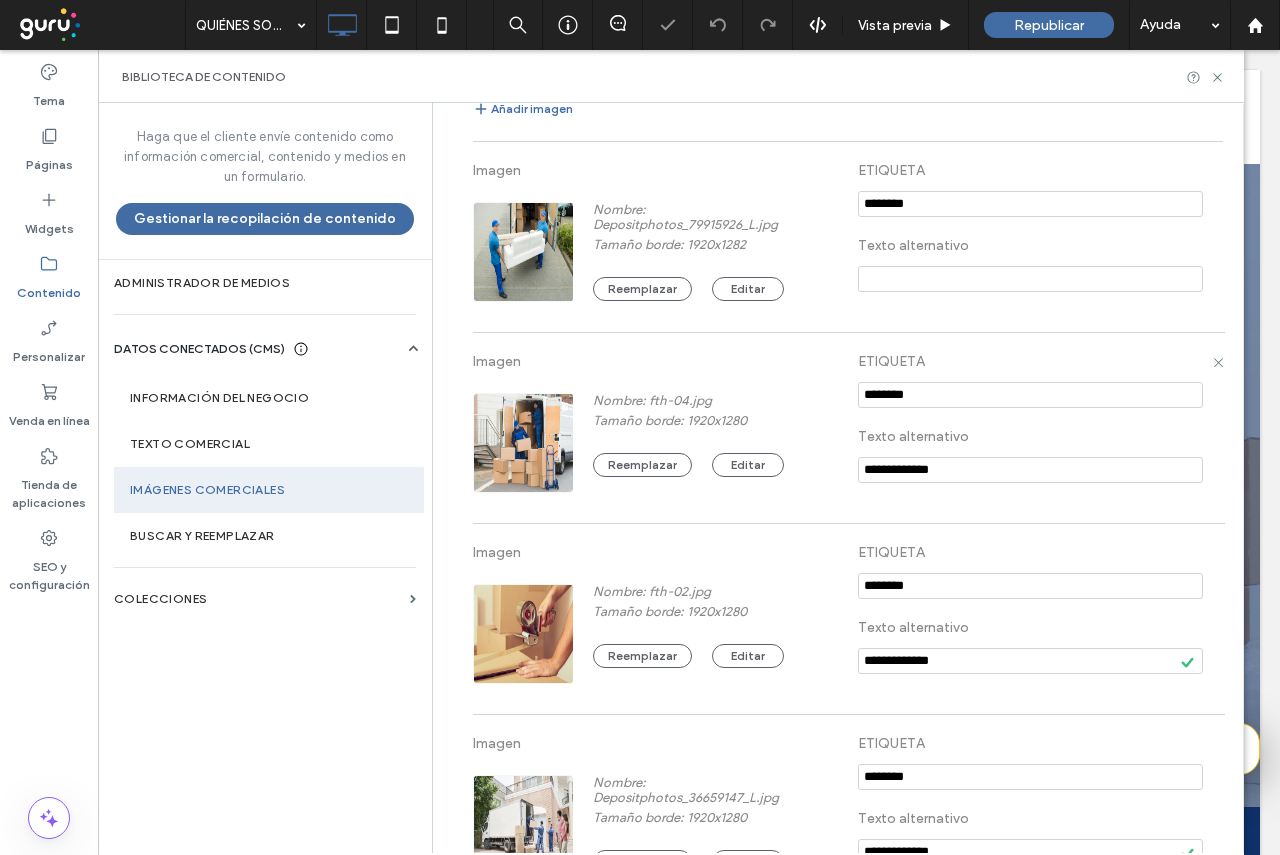 scroll, scrollTop: 201, scrollLeft: 0, axis: vertical 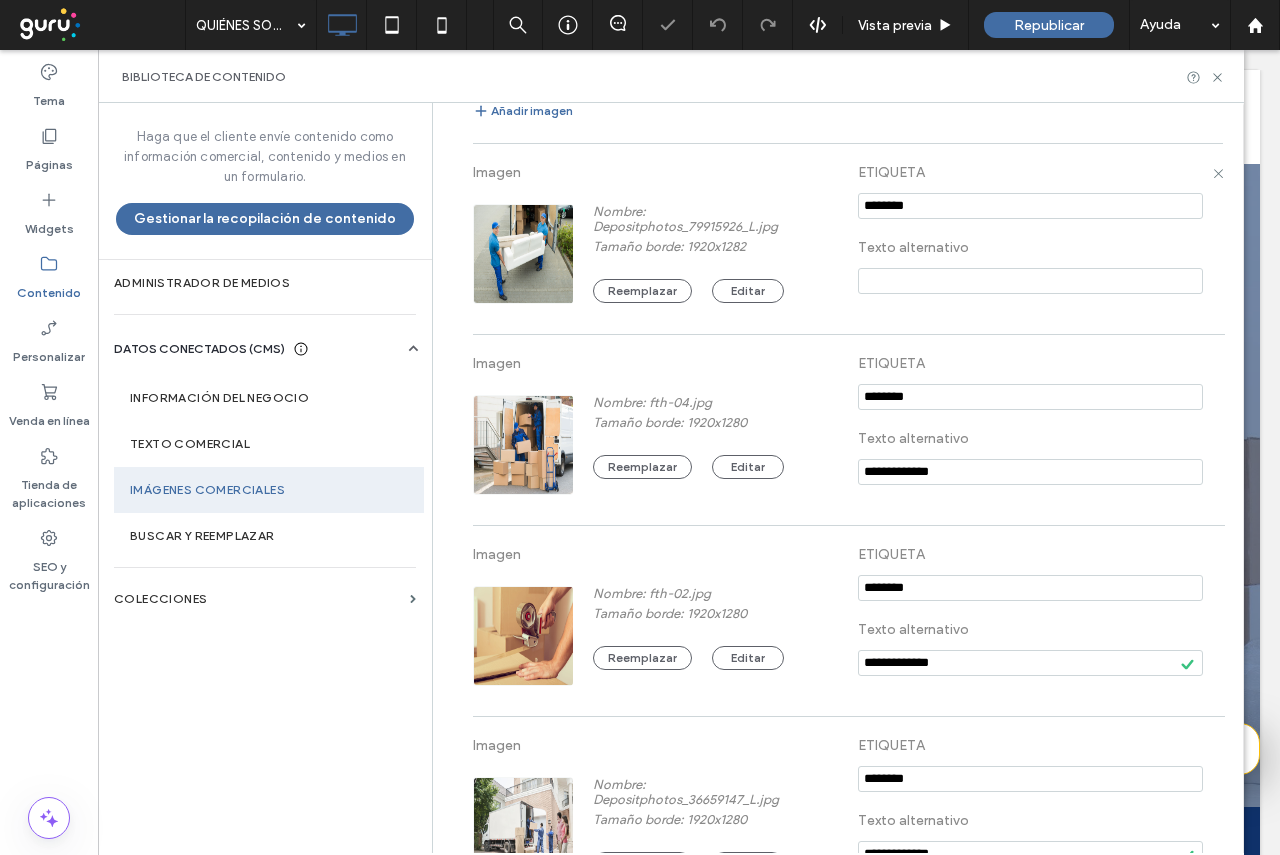 type on "**********" 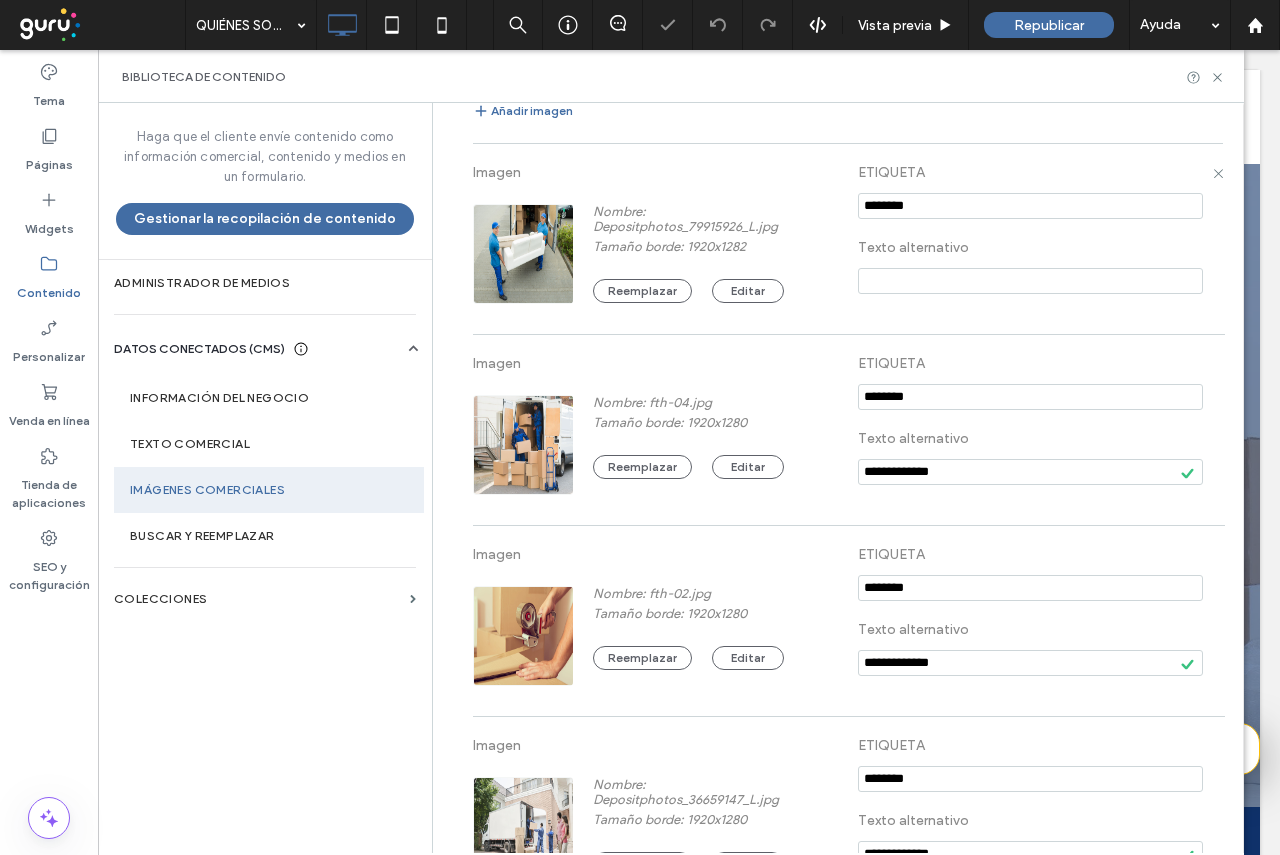 click at bounding box center [1030, 281] 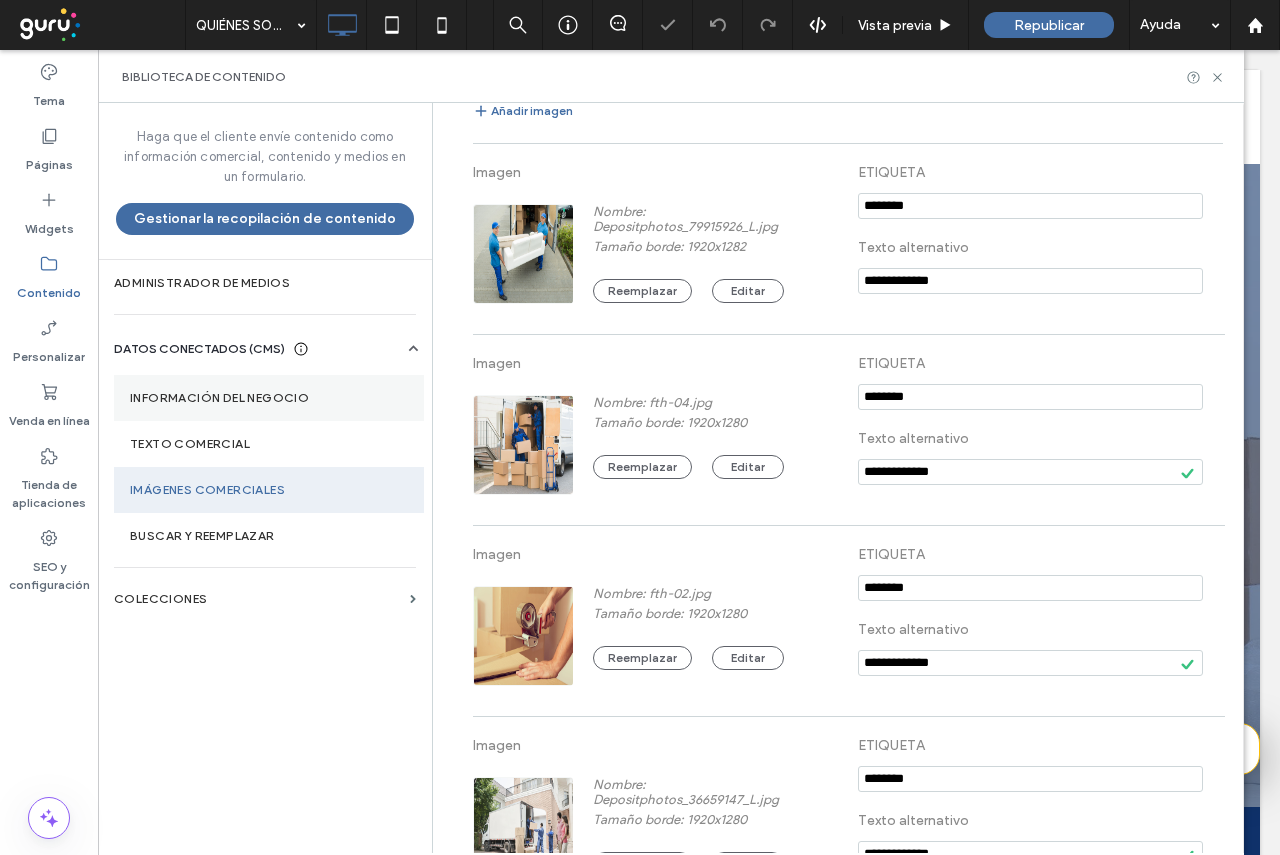 type on "**********" 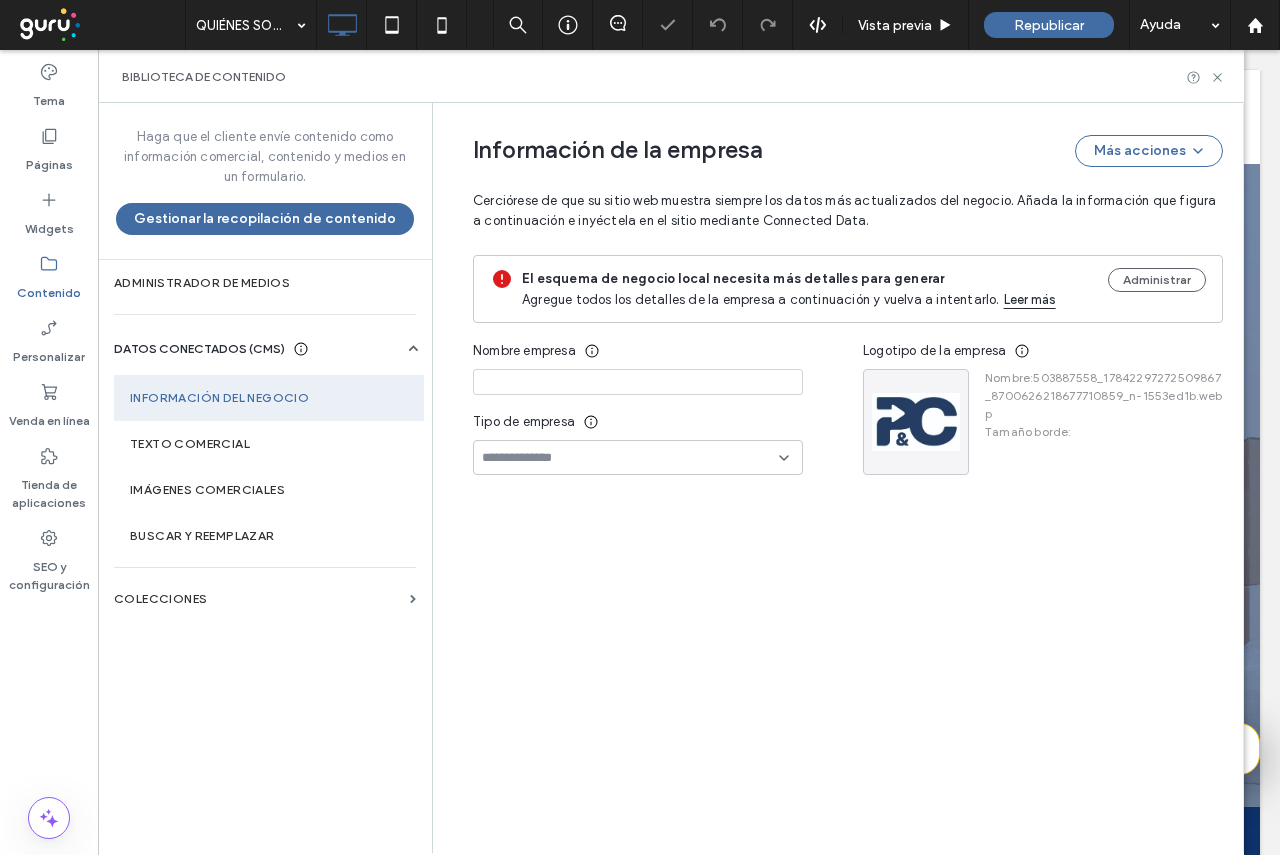 type on "**********" 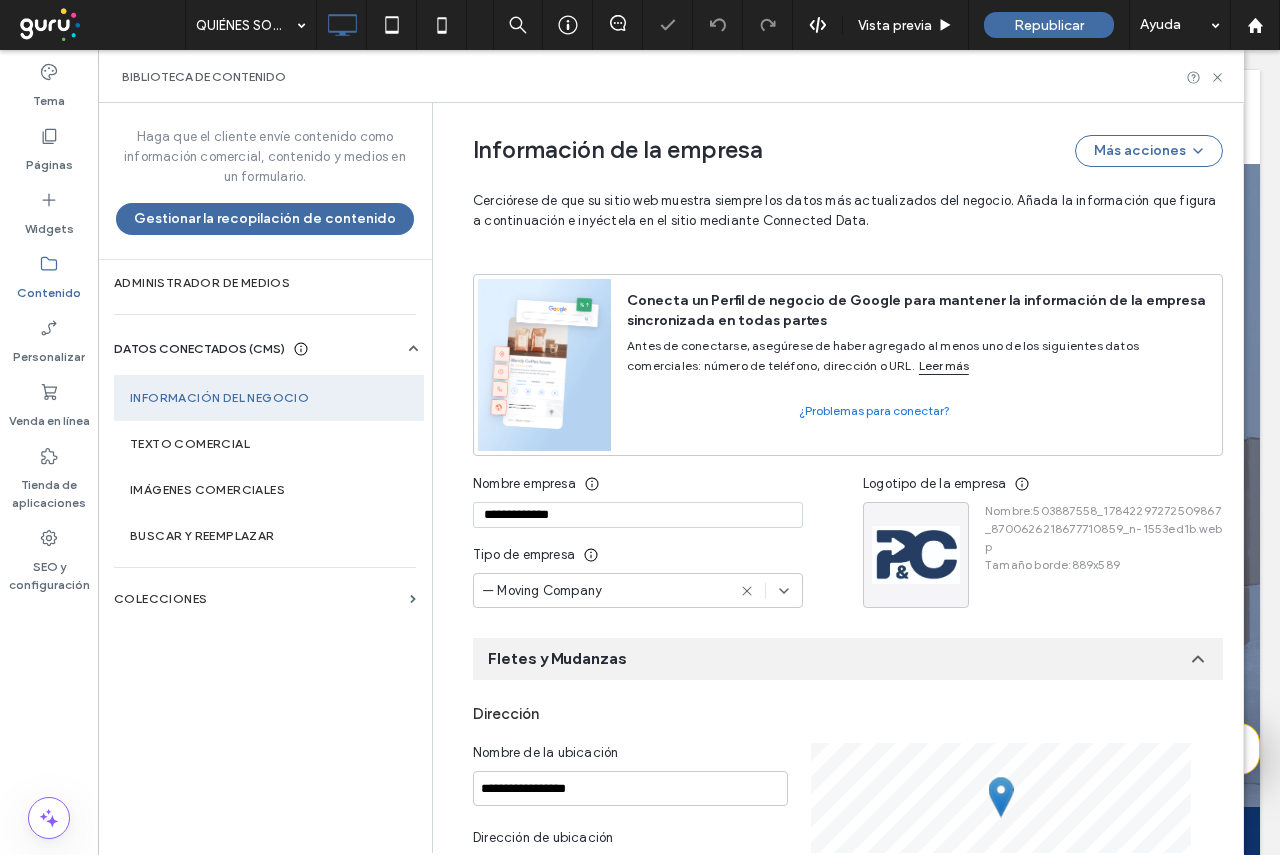scroll, scrollTop: 0, scrollLeft: 0, axis: both 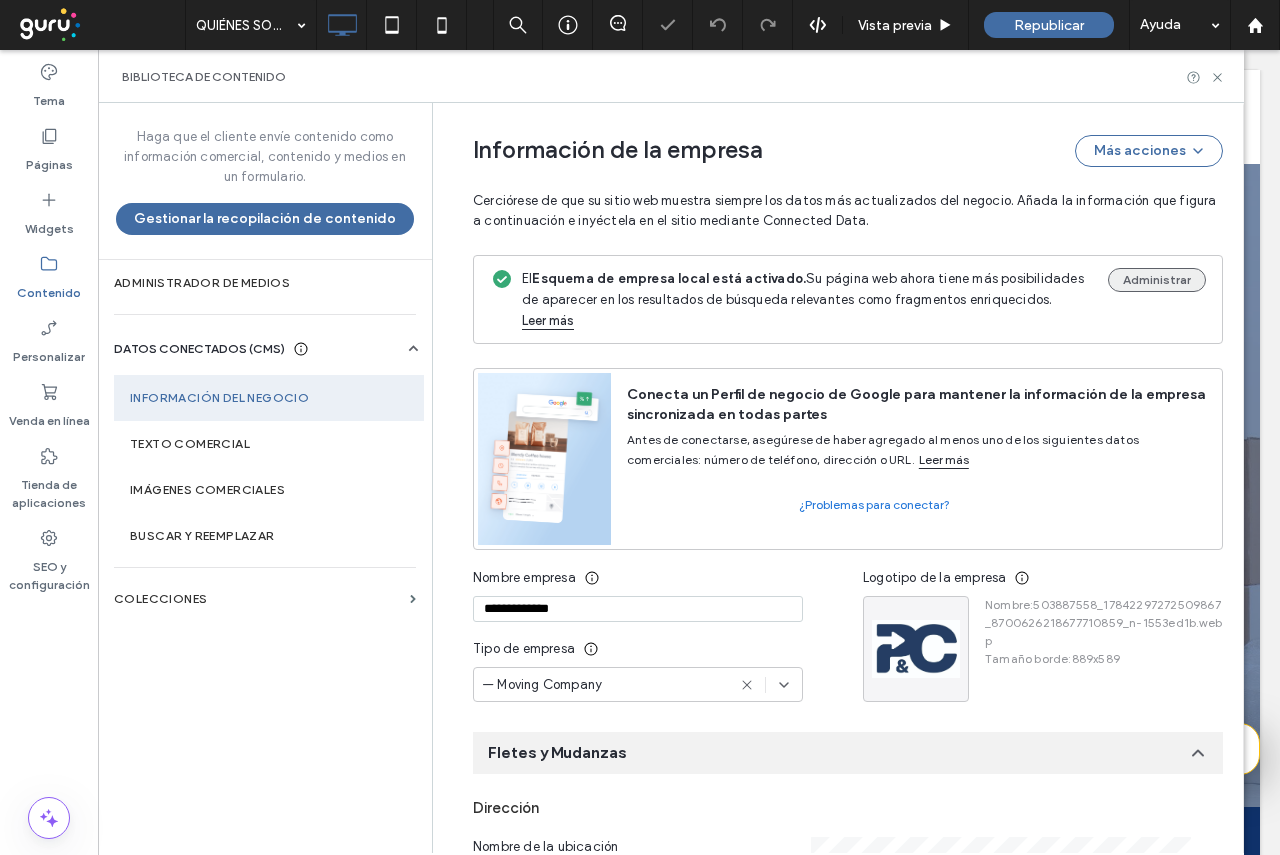 click on "Administrar" at bounding box center [1157, 280] 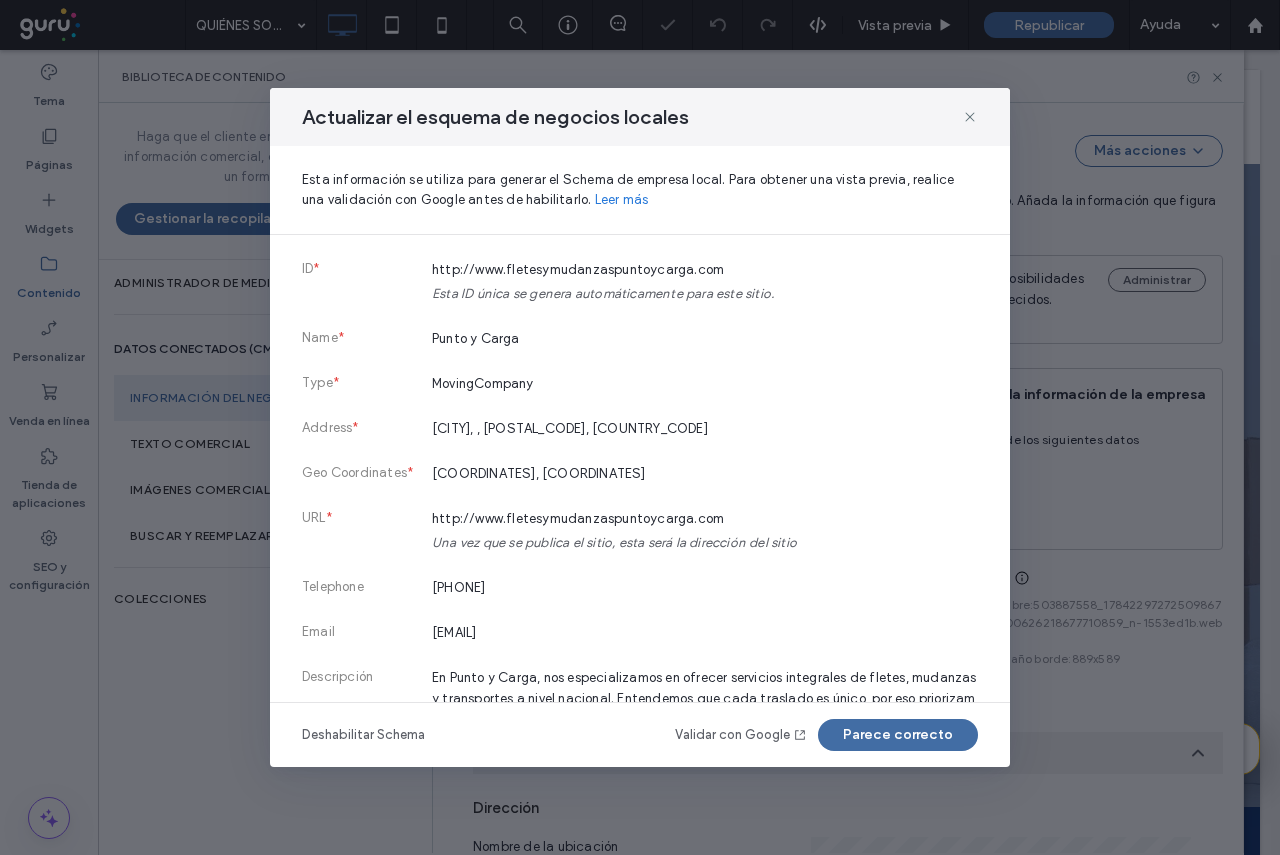 click on "Validar con Google" at bounding box center [741, 735] 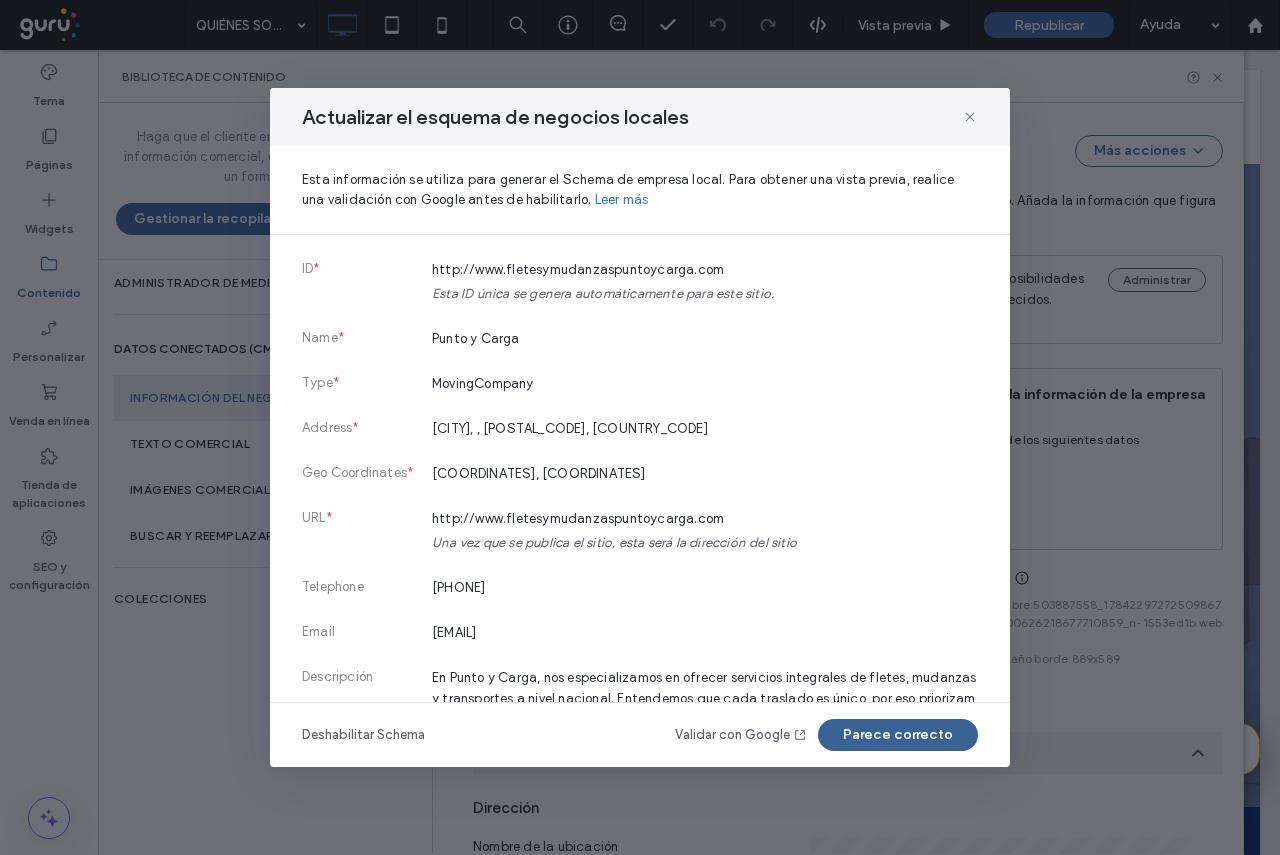 click on "Parece correcto" at bounding box center (898, 735) 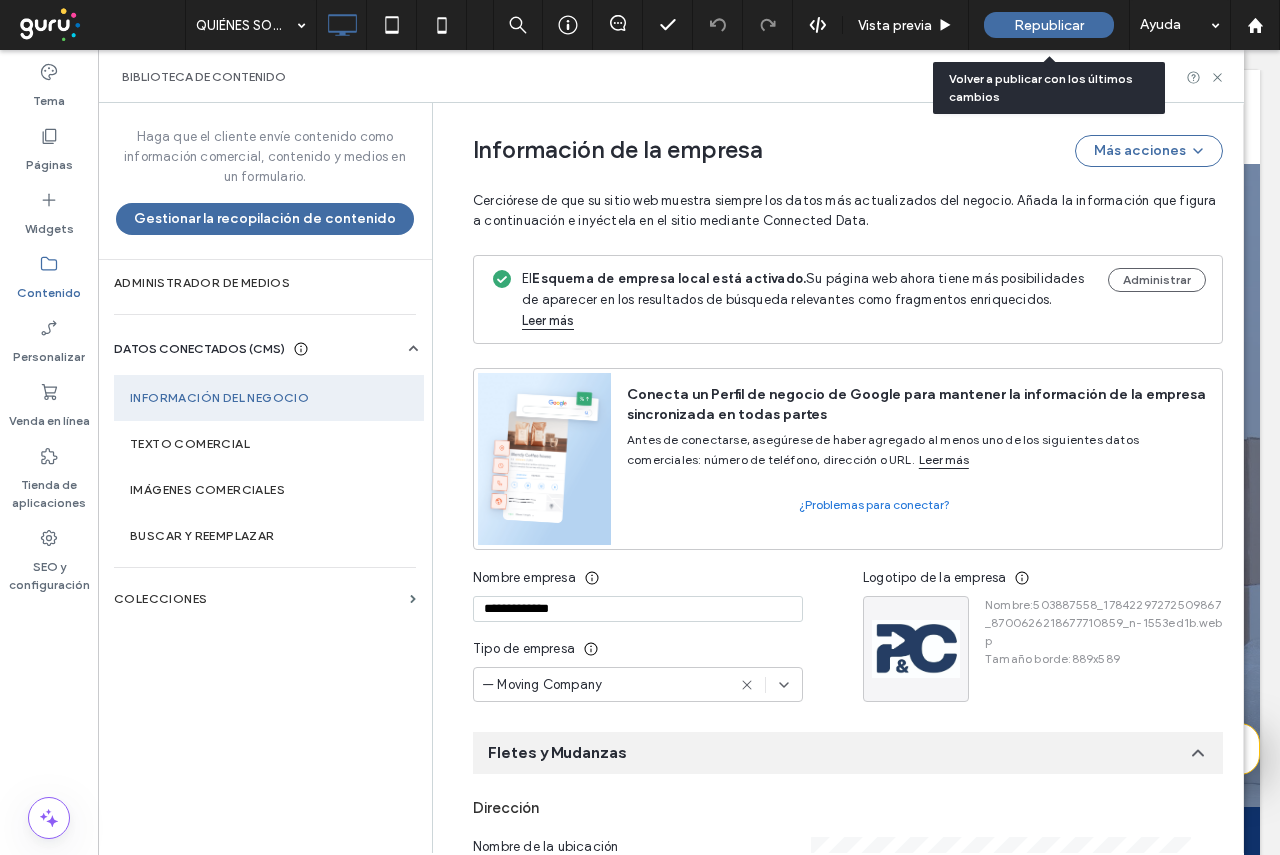 click on "Republicar" at bounding box center [1049, 25] 